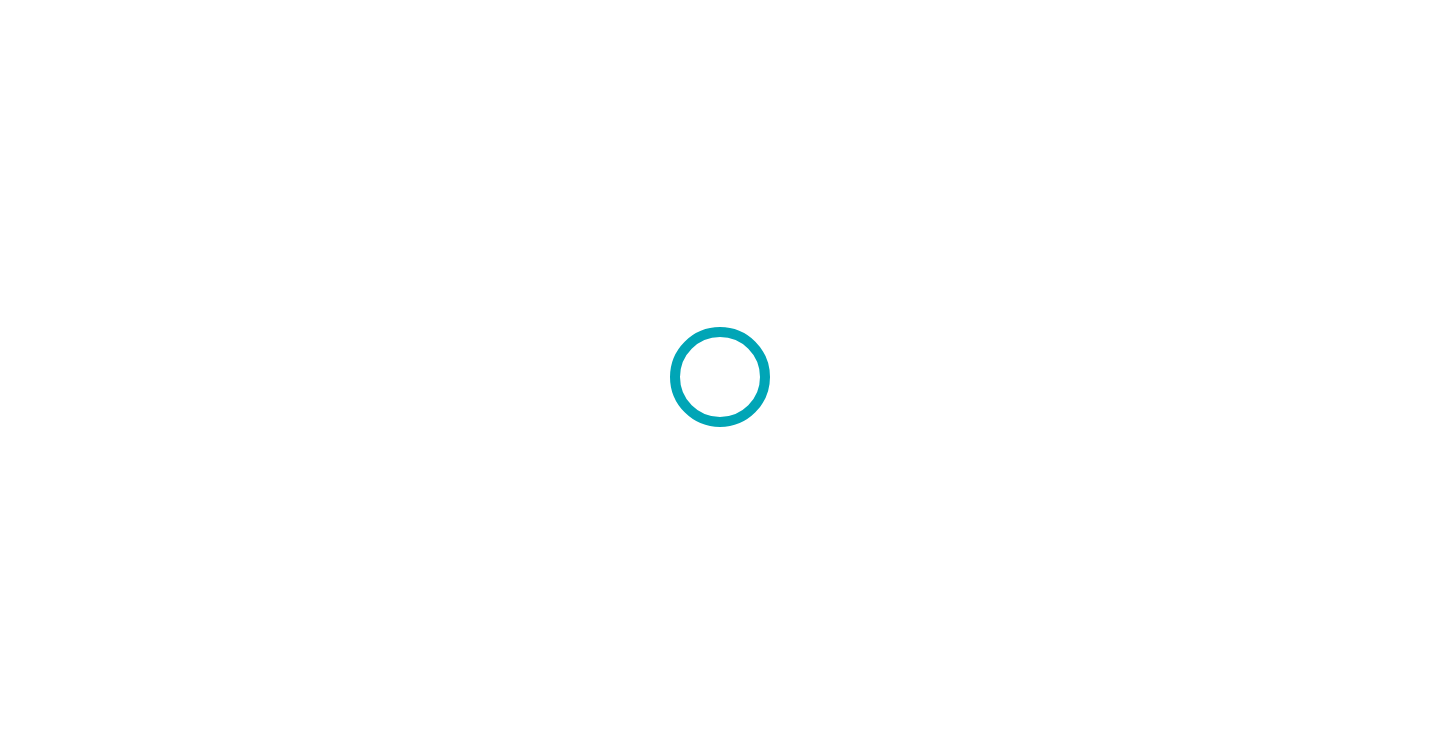 scroll, scrollTop: 0, scrollLeft: 0, axis: both 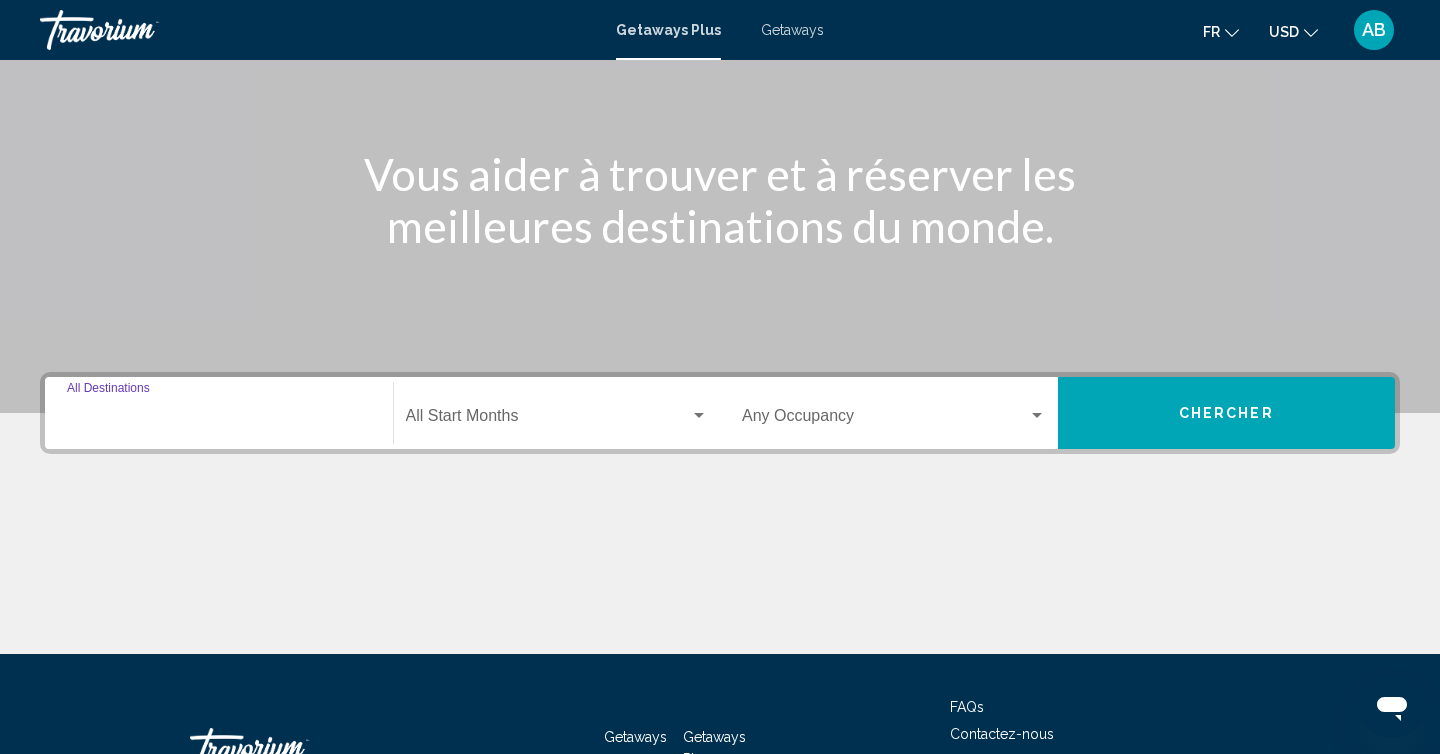 click on "Destination All Destinations" at bounding box center (219, 420) 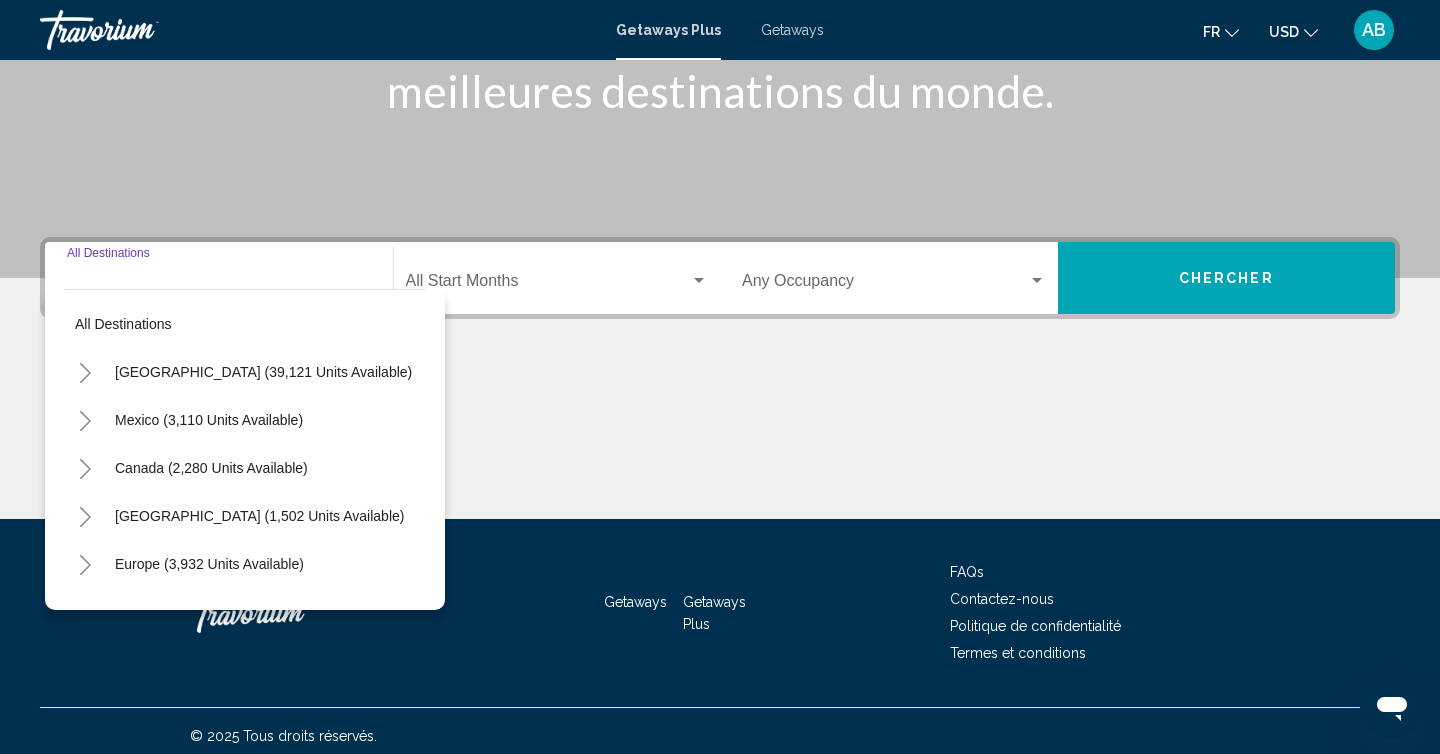 scroll, scrollTop: 332, scrollLeft: 0, axis: vertical 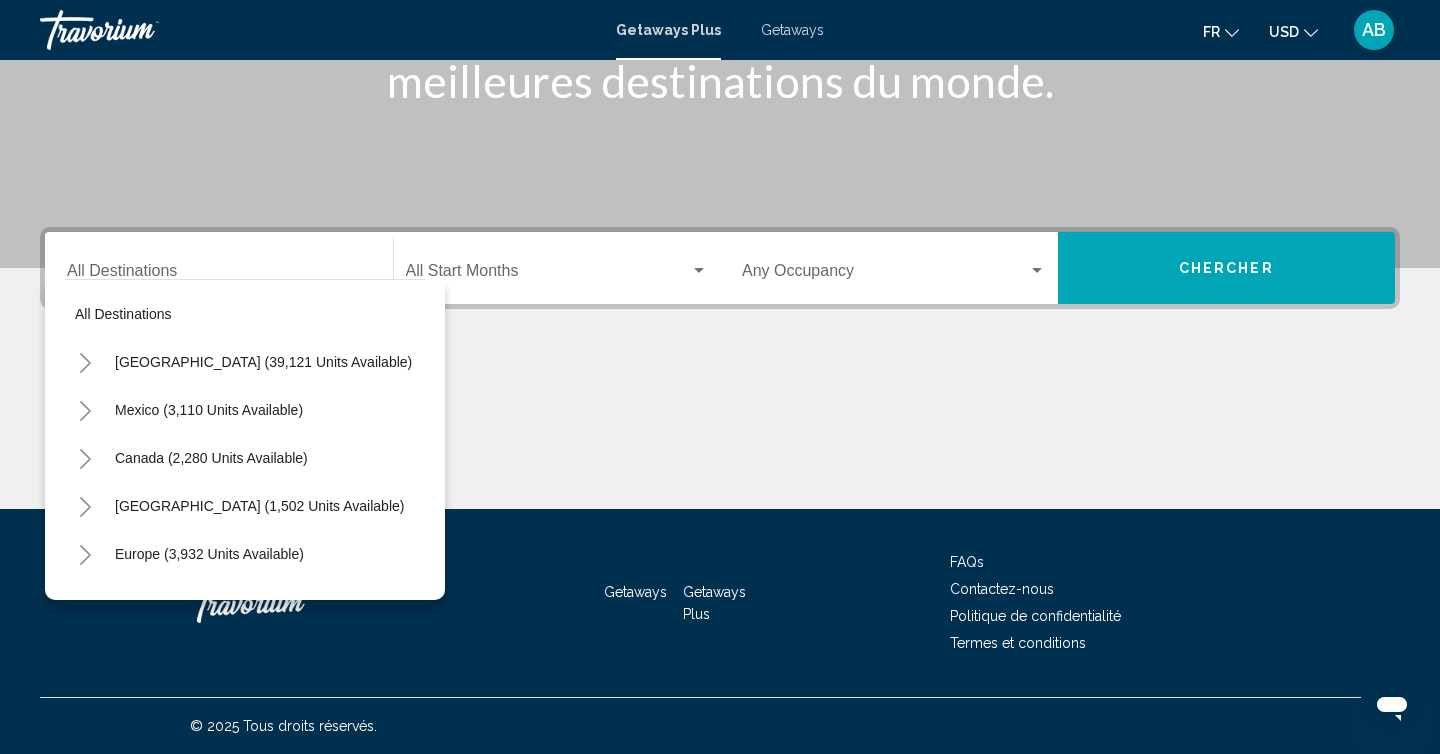 click on "Destination All Destinations" at bounding box center (219, 268) 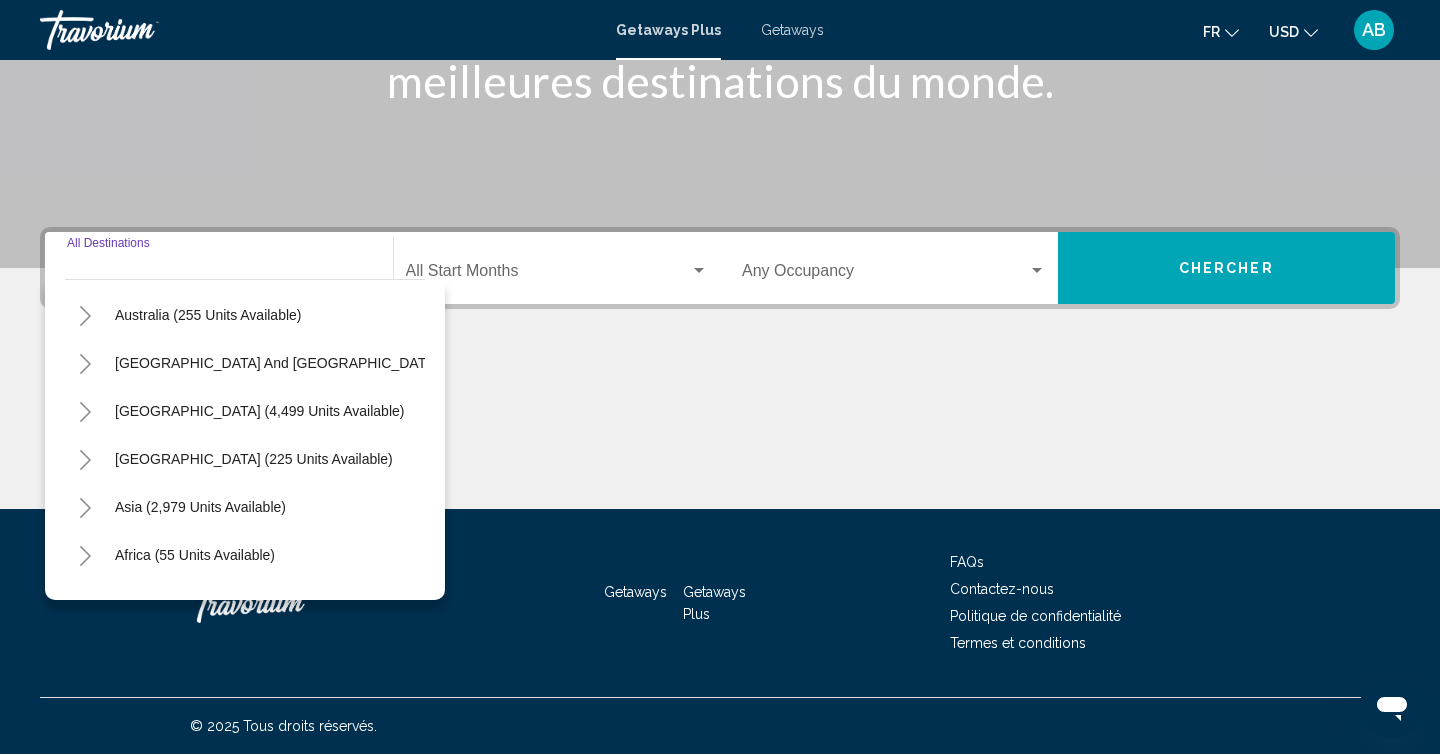 scroll, scrollTop: 324, scrollLeft: 0, axis: vertical 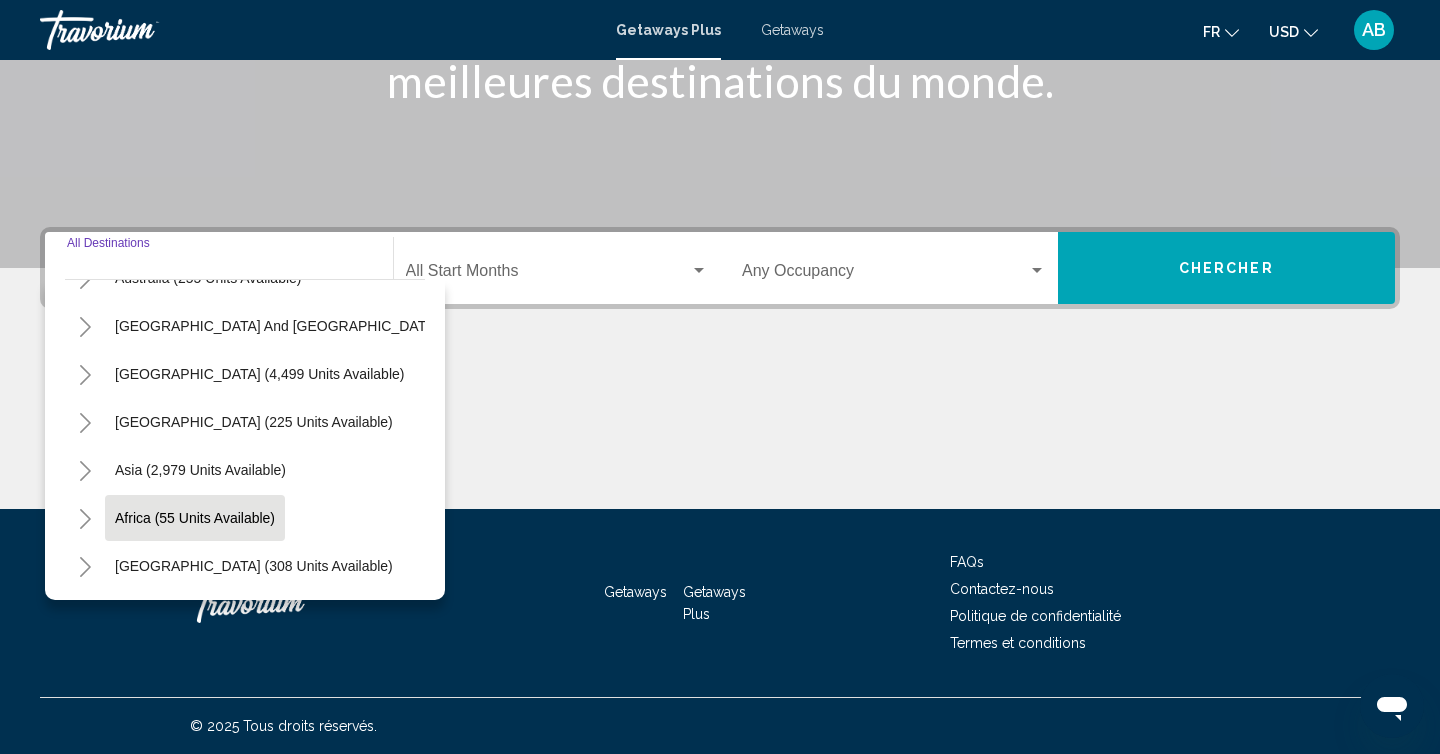 click on "Africa (55 units available)" at bounding box center [254, 566] 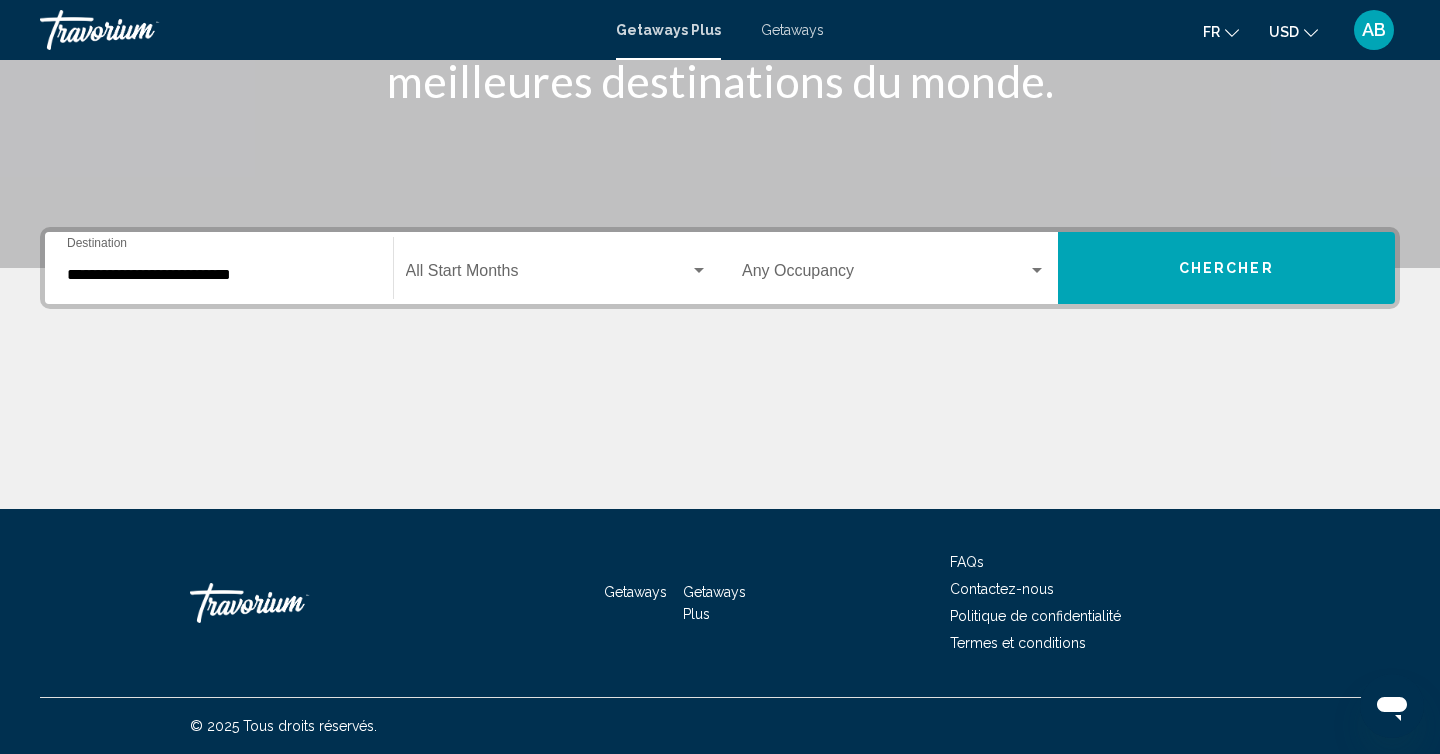 click on "Start Month All Start Months" 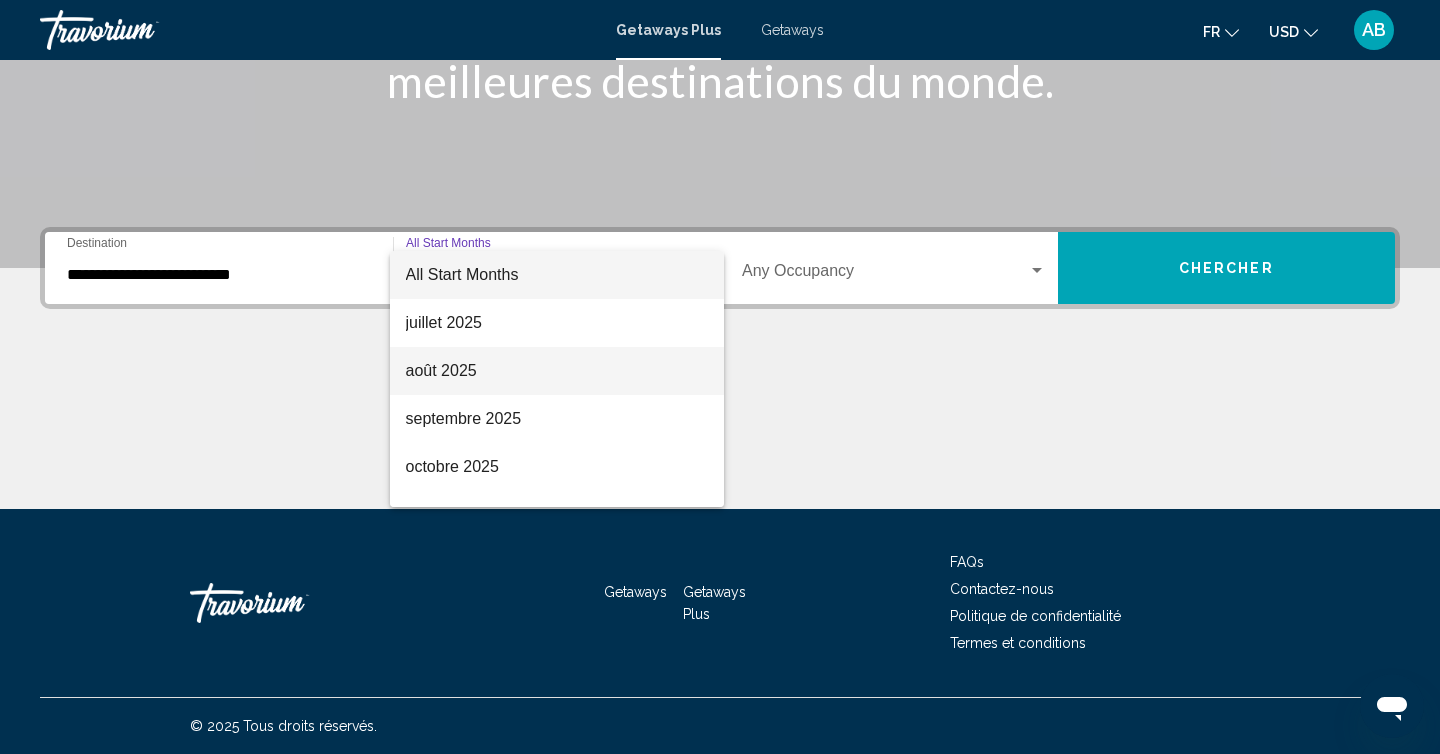 click on "août 2025" at bounding box center (557, 371) 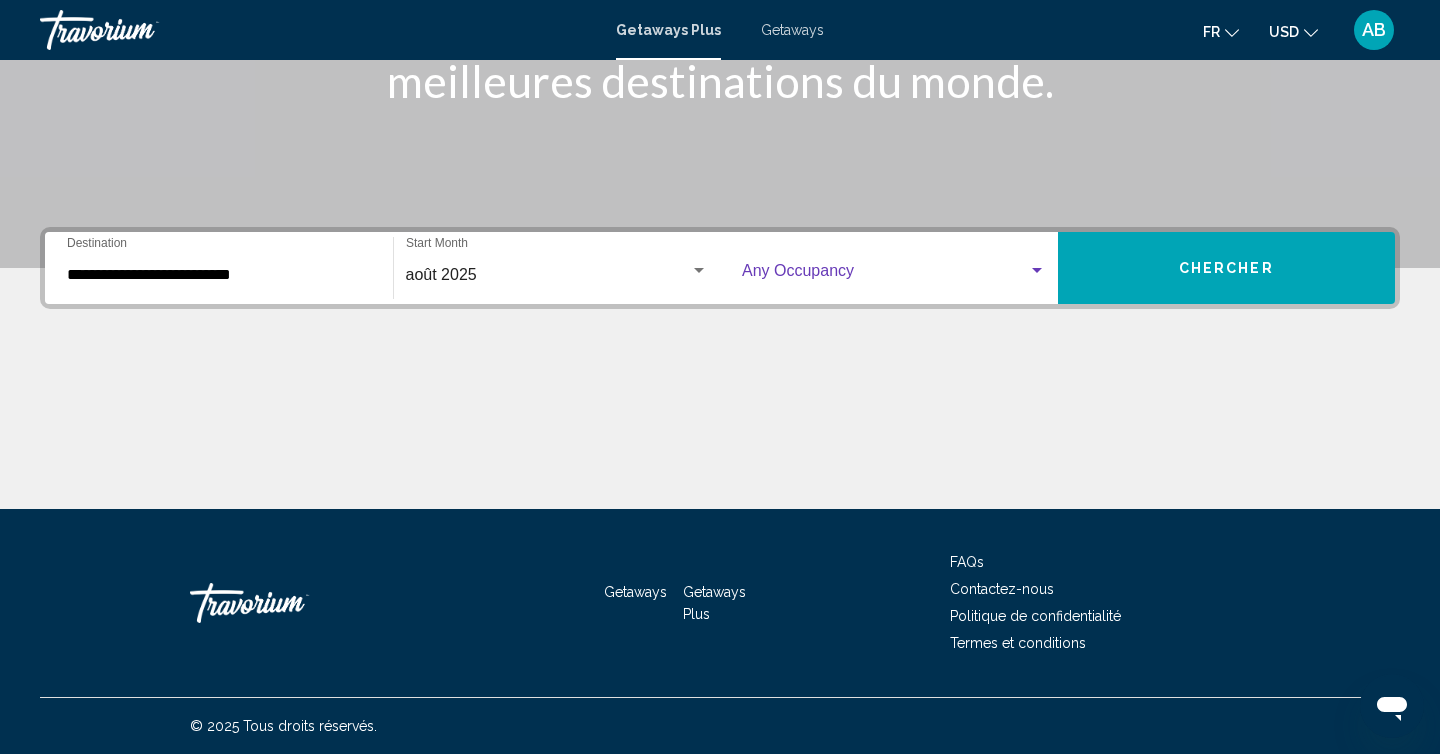 click at bounding box center [885, 275] 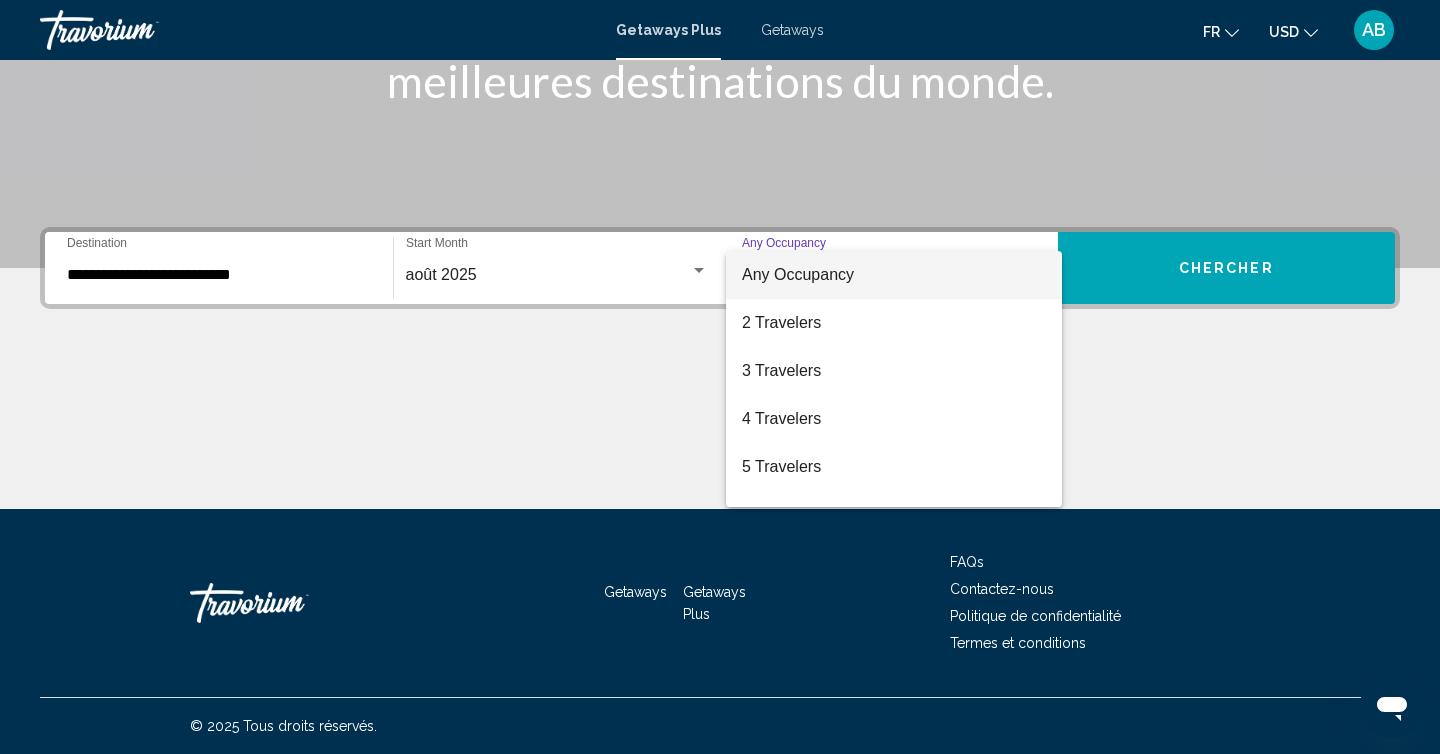 click on "Any Occupancy" at bounding box center (894, 275) 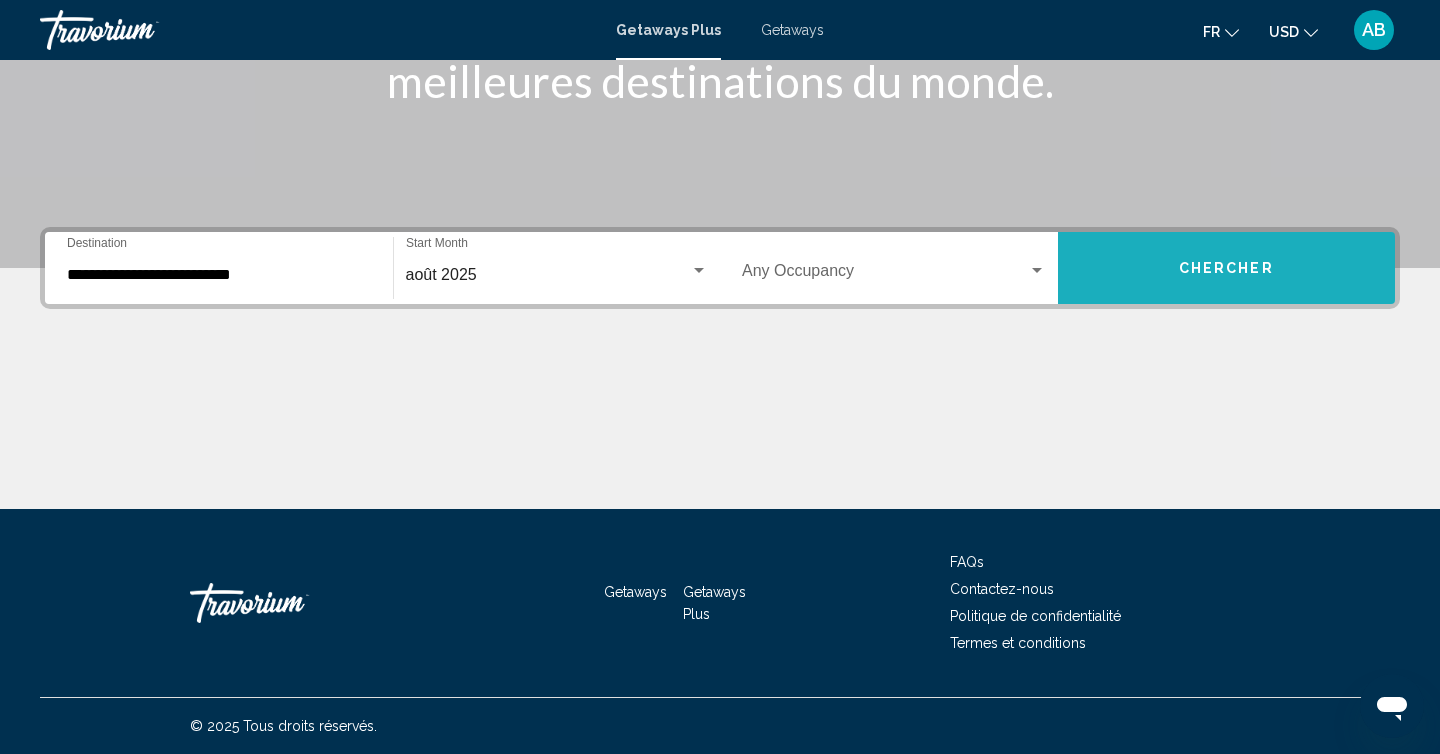 click on "Chercher" at bounding box center (1226, 269) 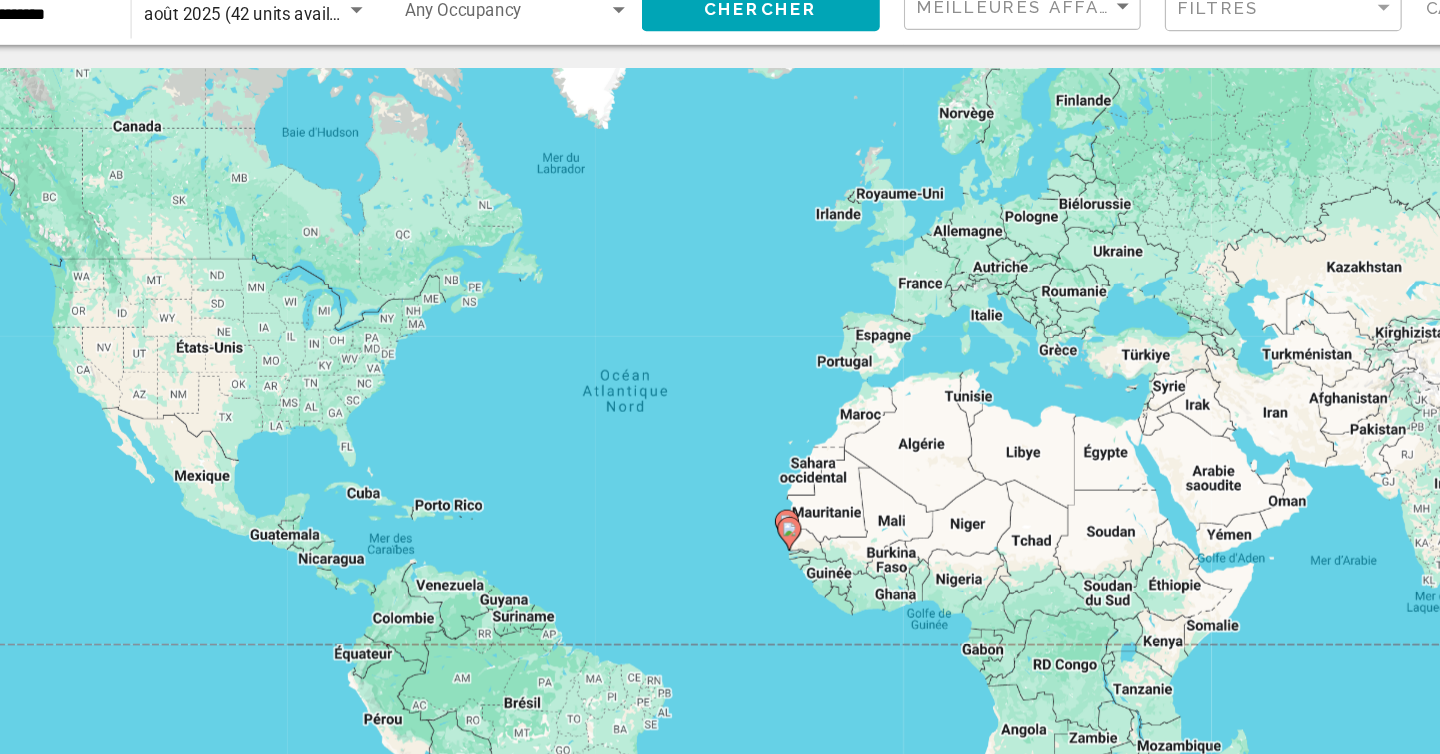 click 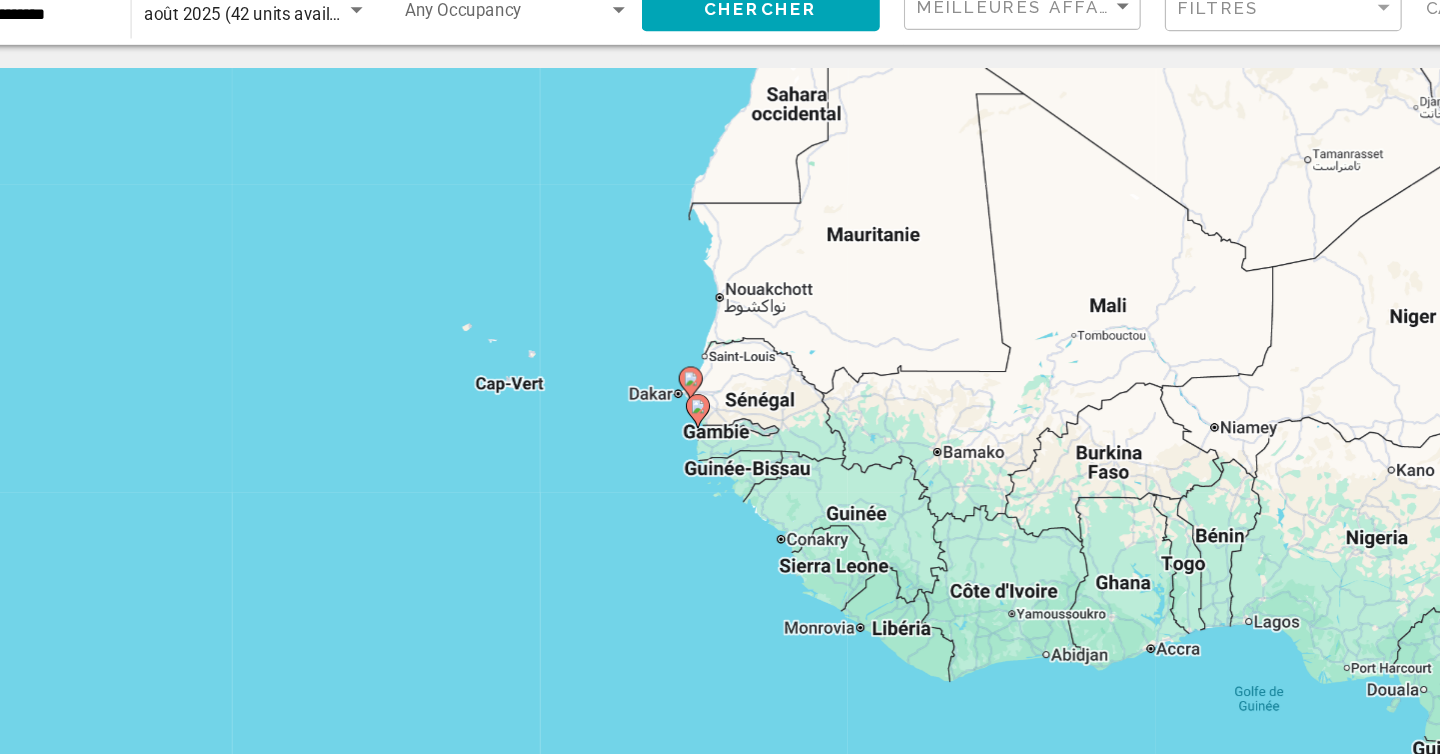 click 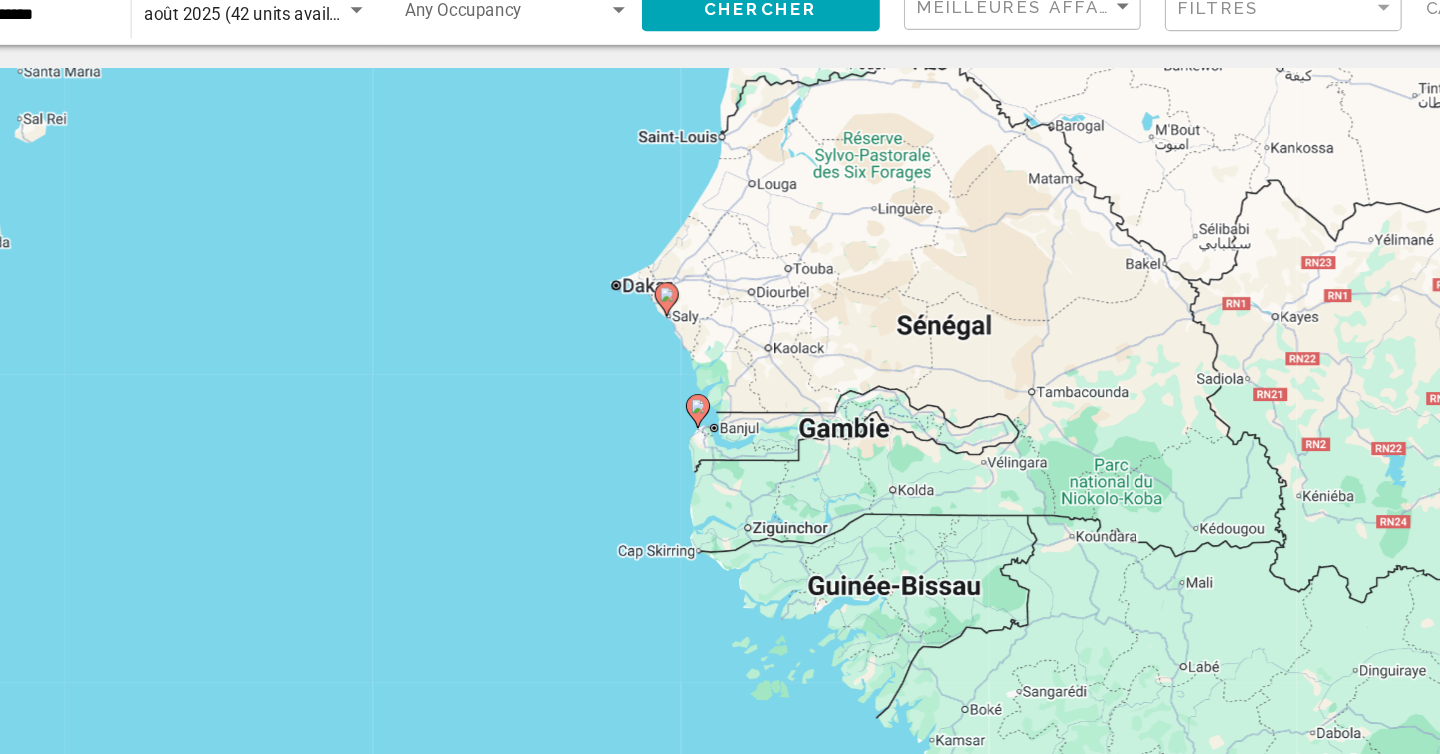 click 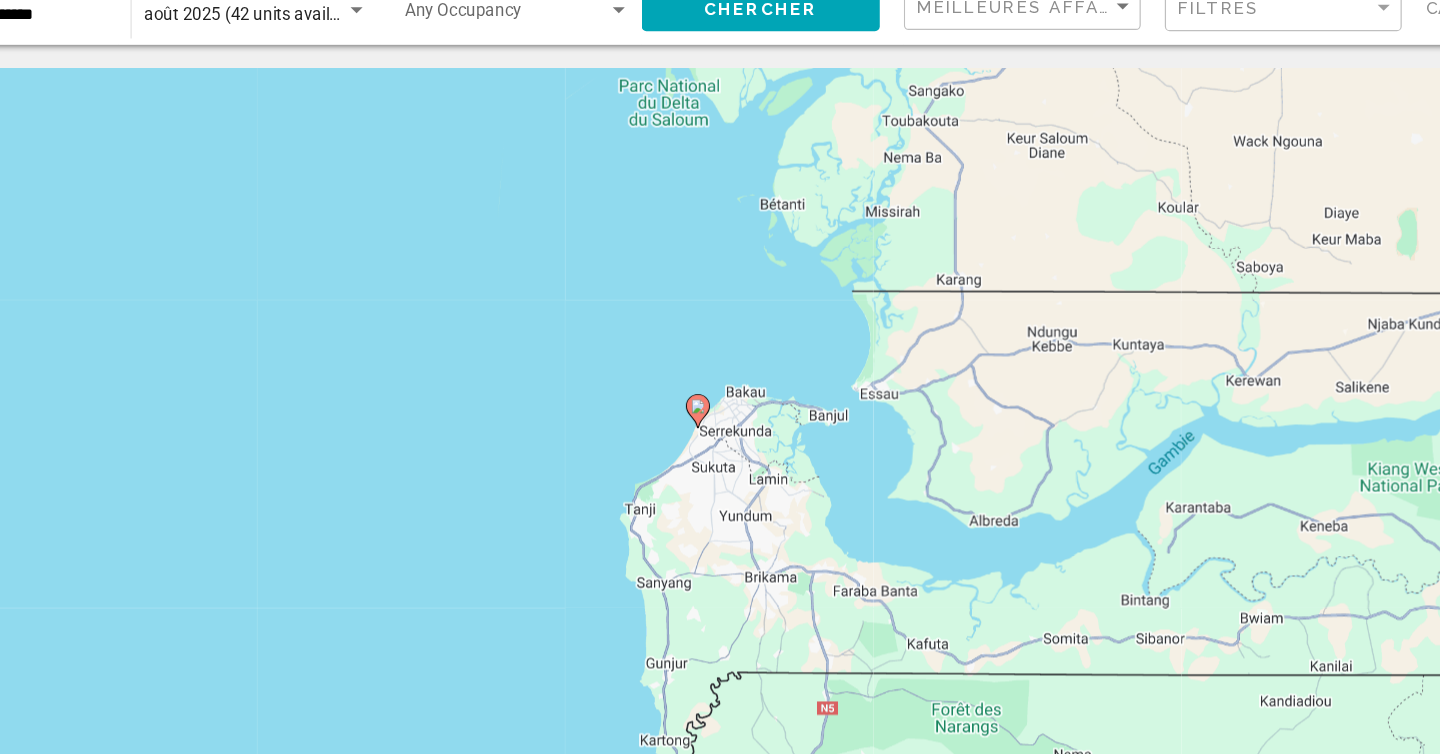 click 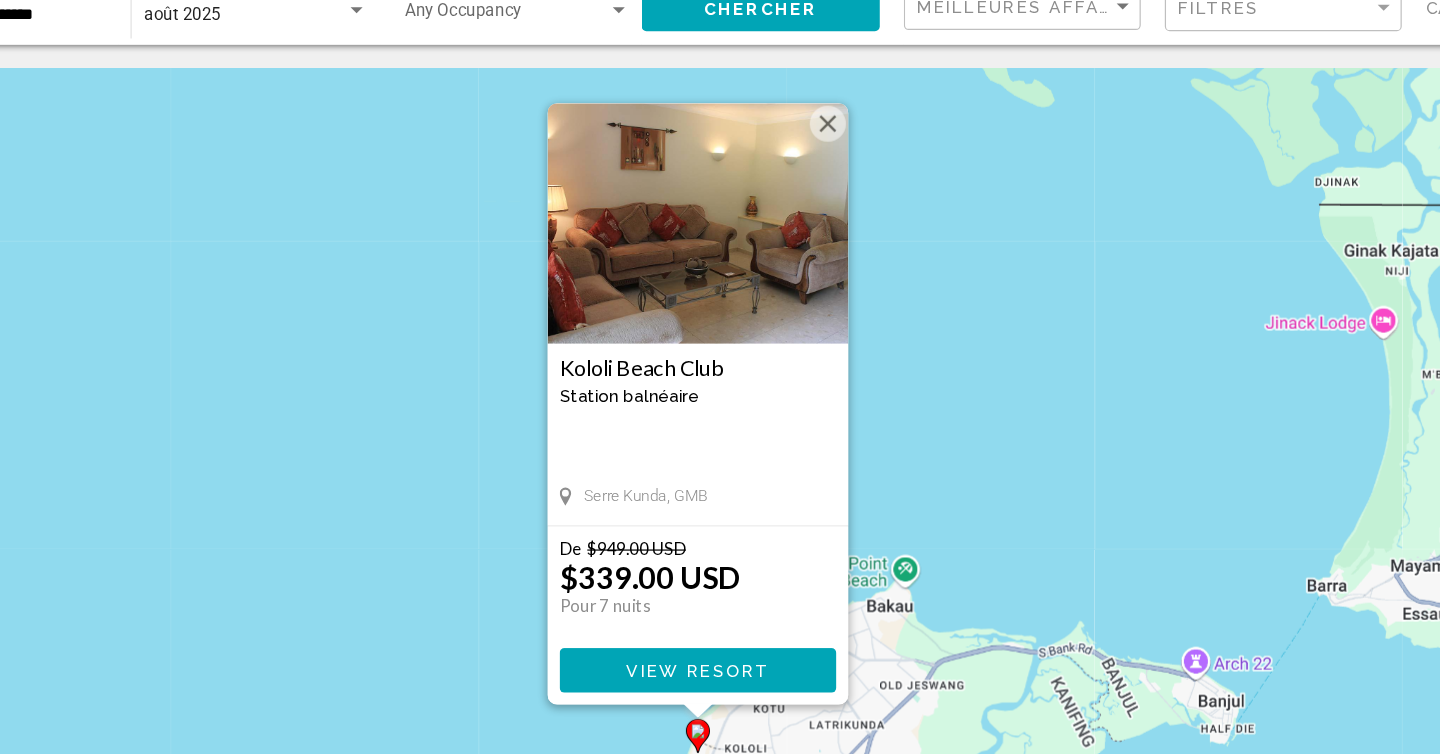 click at bounding box center [720, 269] 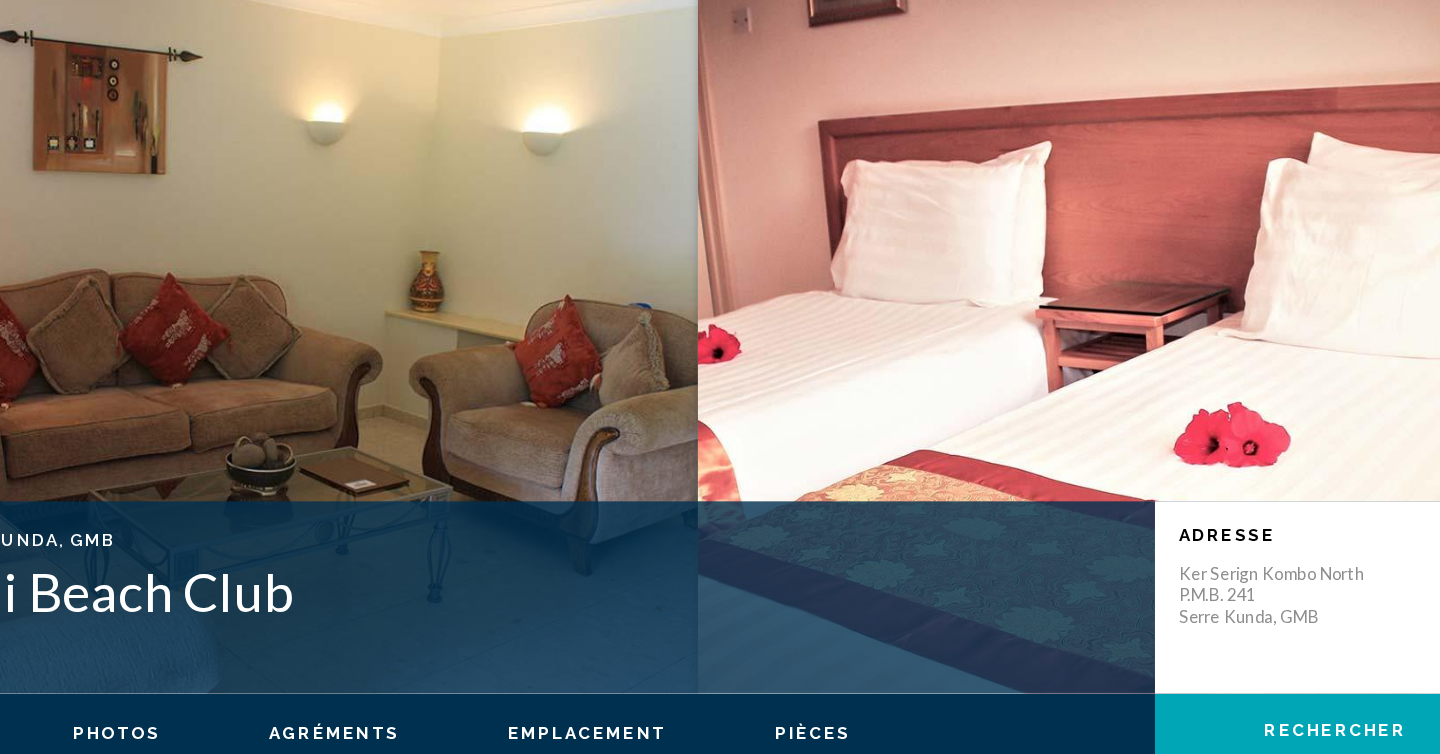 scroll, scrollTop: 0, scrollLeft: 0, axis: both 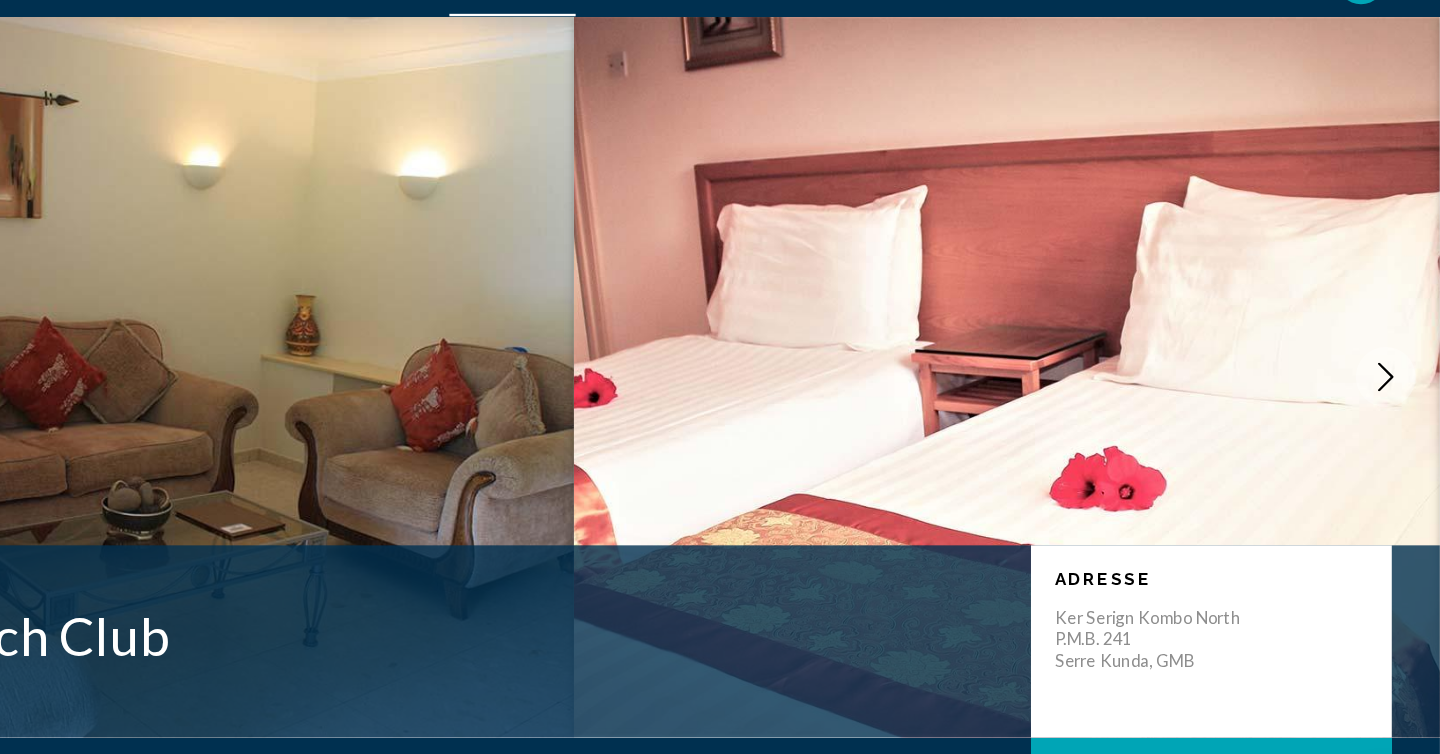 click at bounding box center [1395, 360] 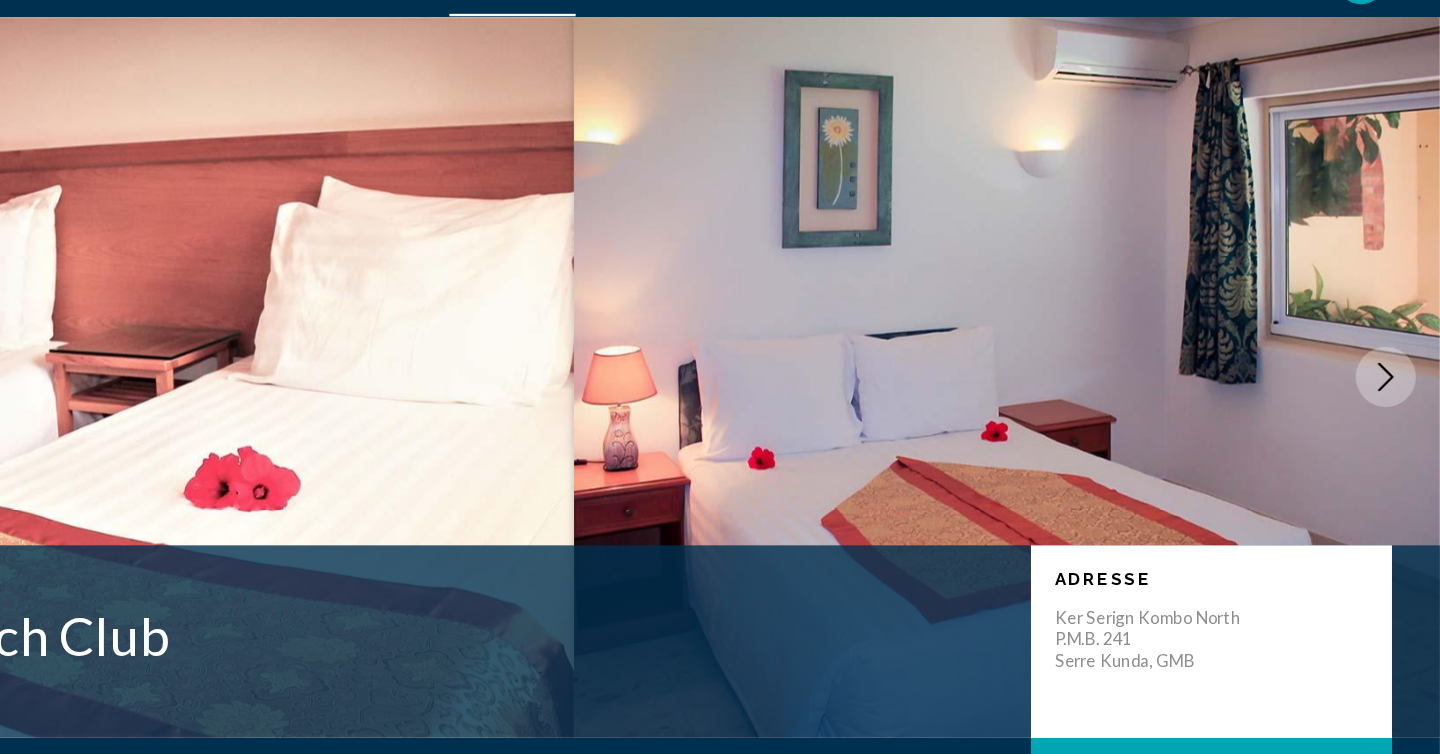 click 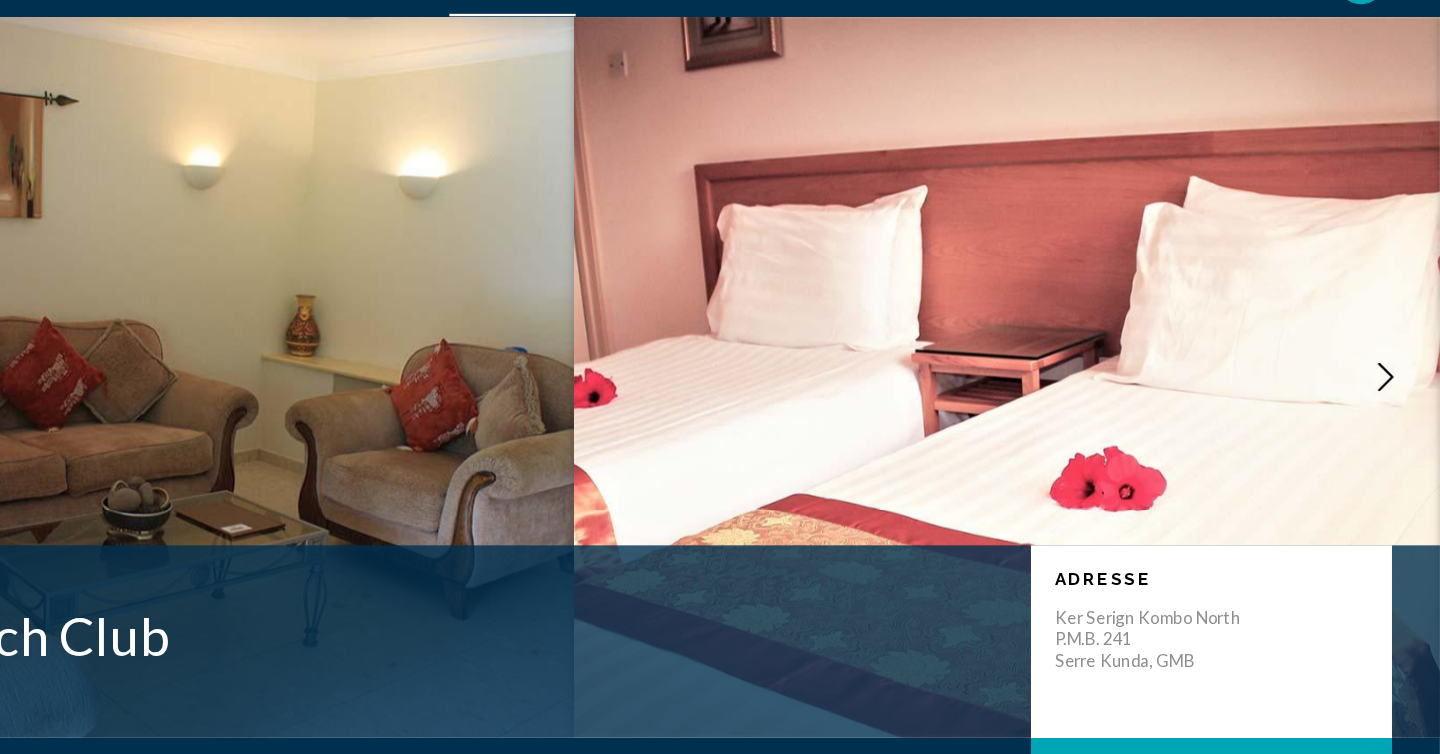 click 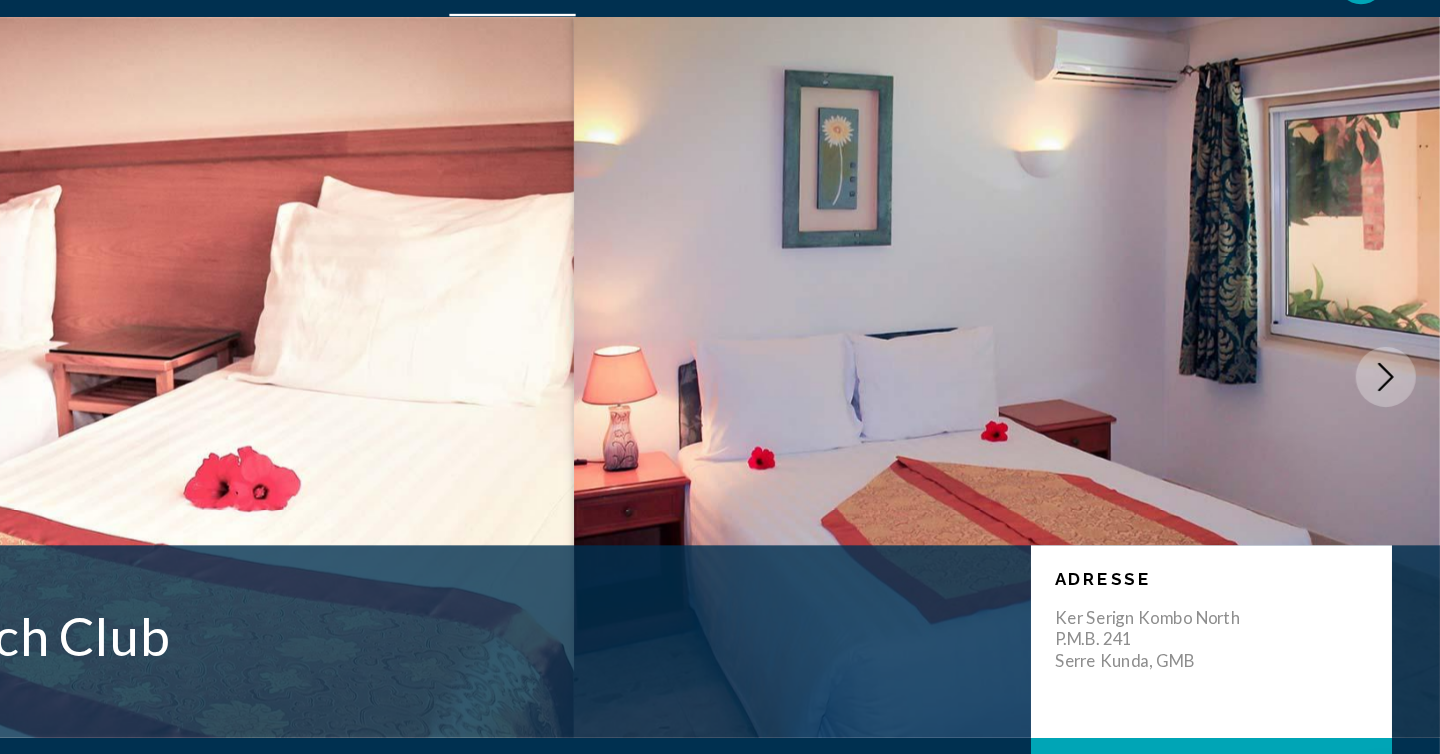 click 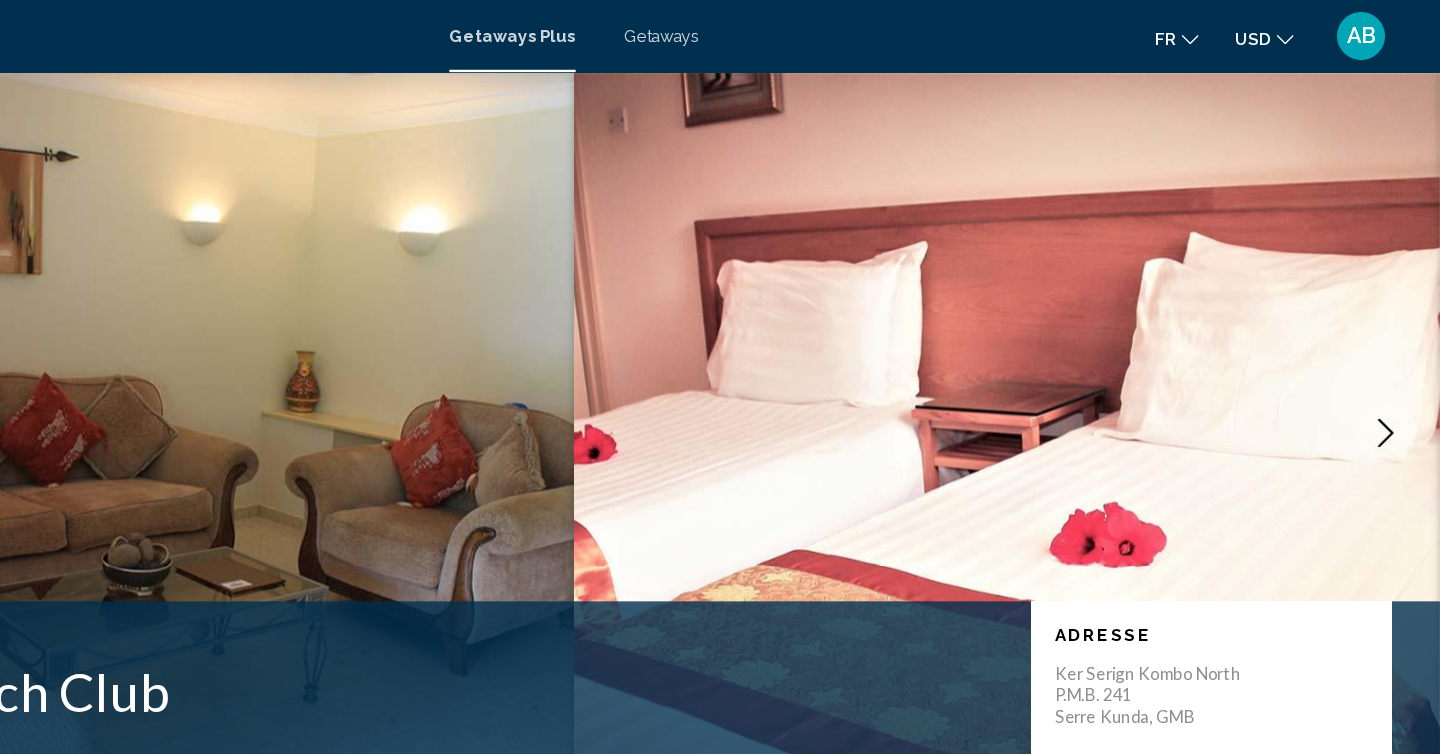 scroll, scrollTop: 0, scrollLeft: 0, axis: both 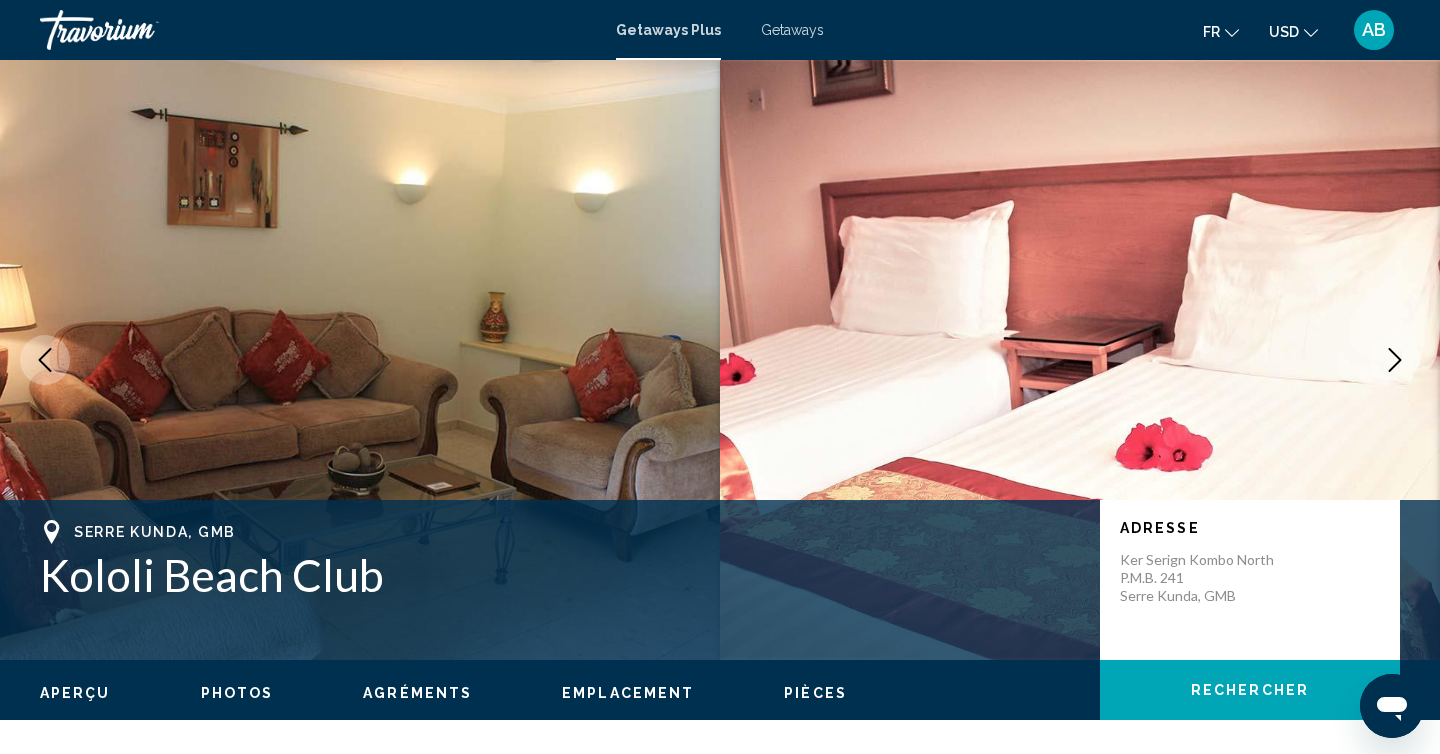 click on "Getaways" at bounding box center (792, 30) 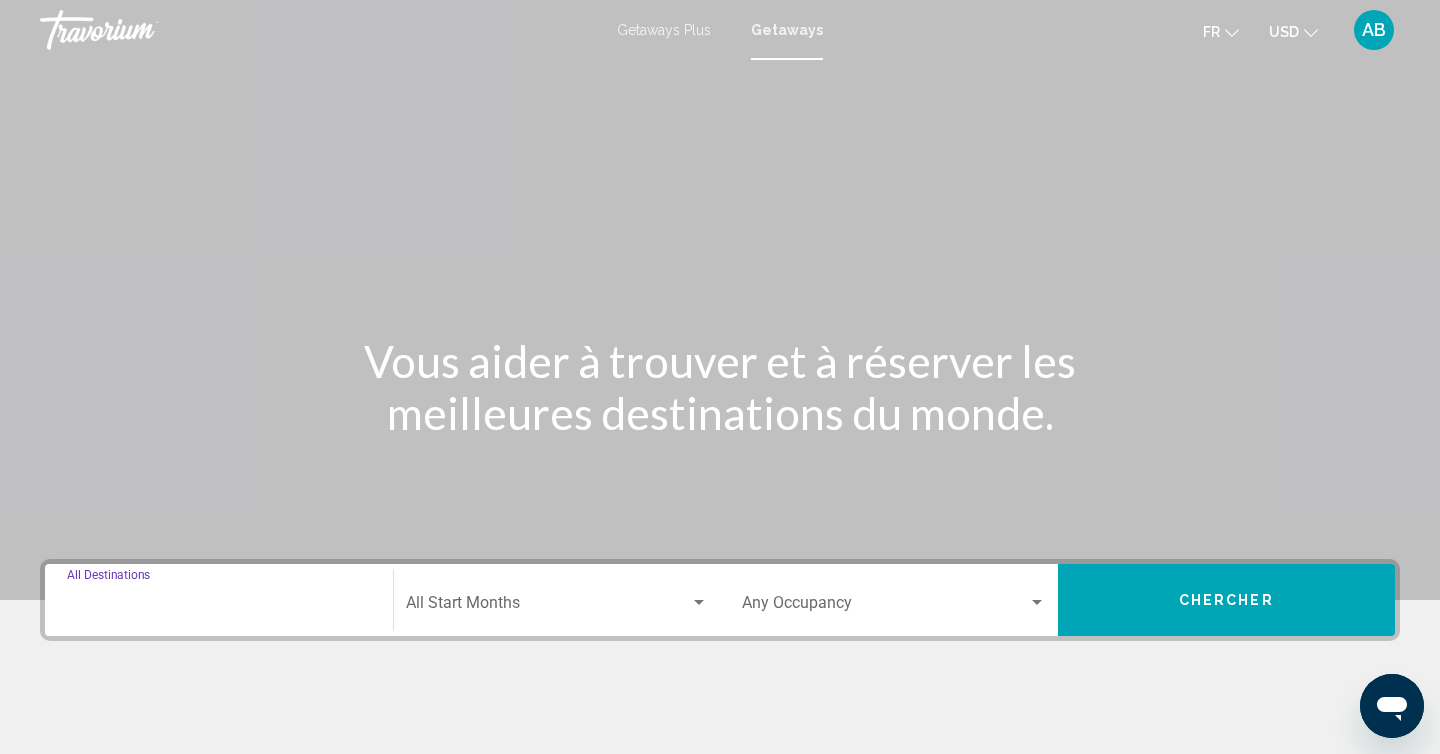 click on "Destination All Destinations" at bounding box center (219, 607) 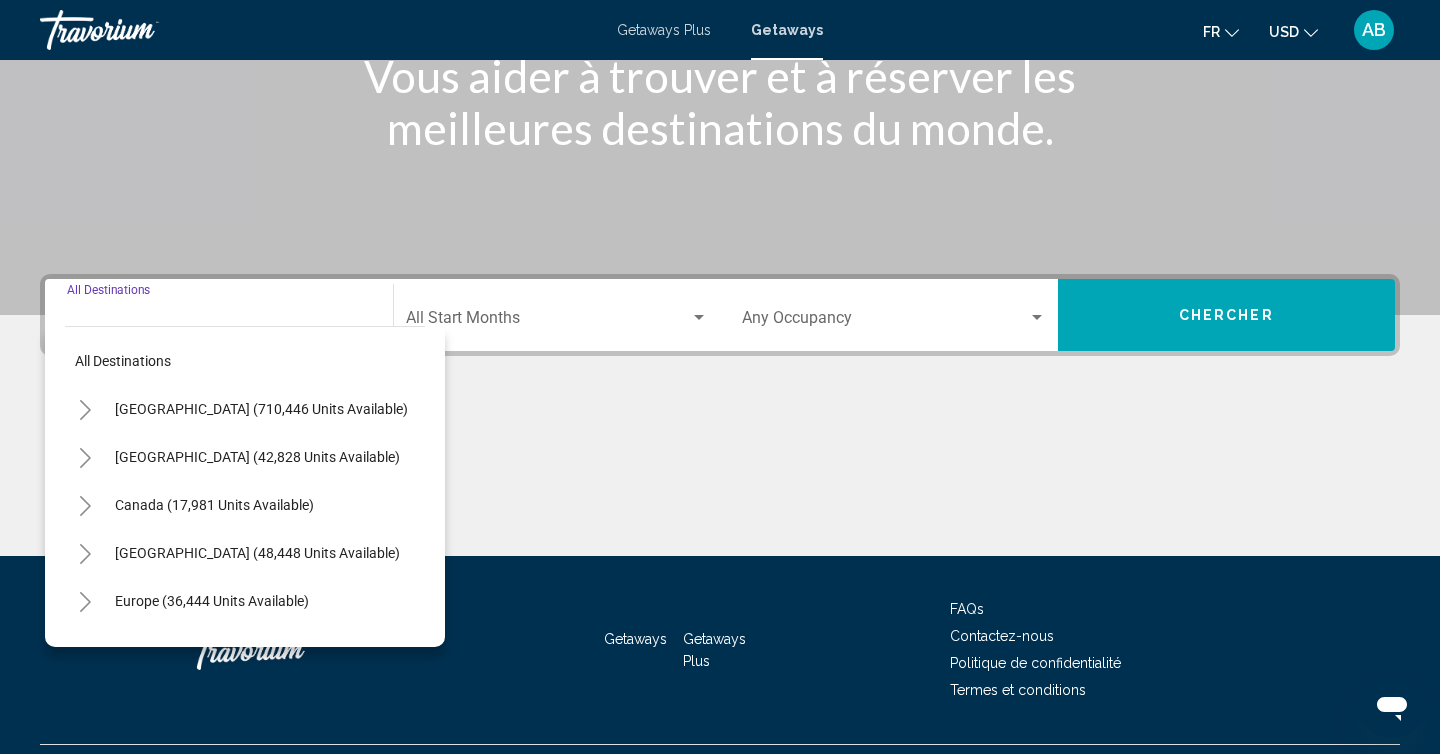 scroll, scrollTop: 332, scrollLeft: 0, axis: vertical 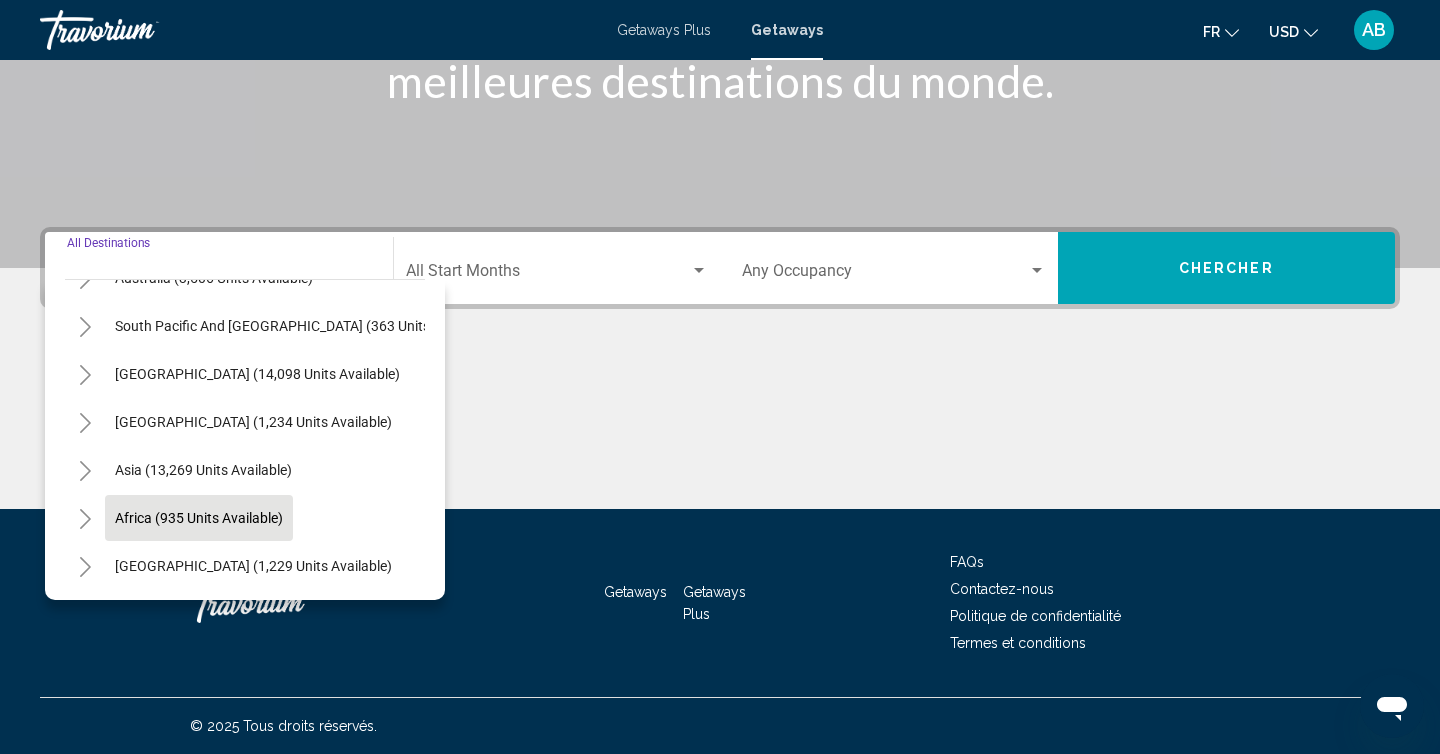 click on "Africa (935 units available)" at bounding box center (253, 566) 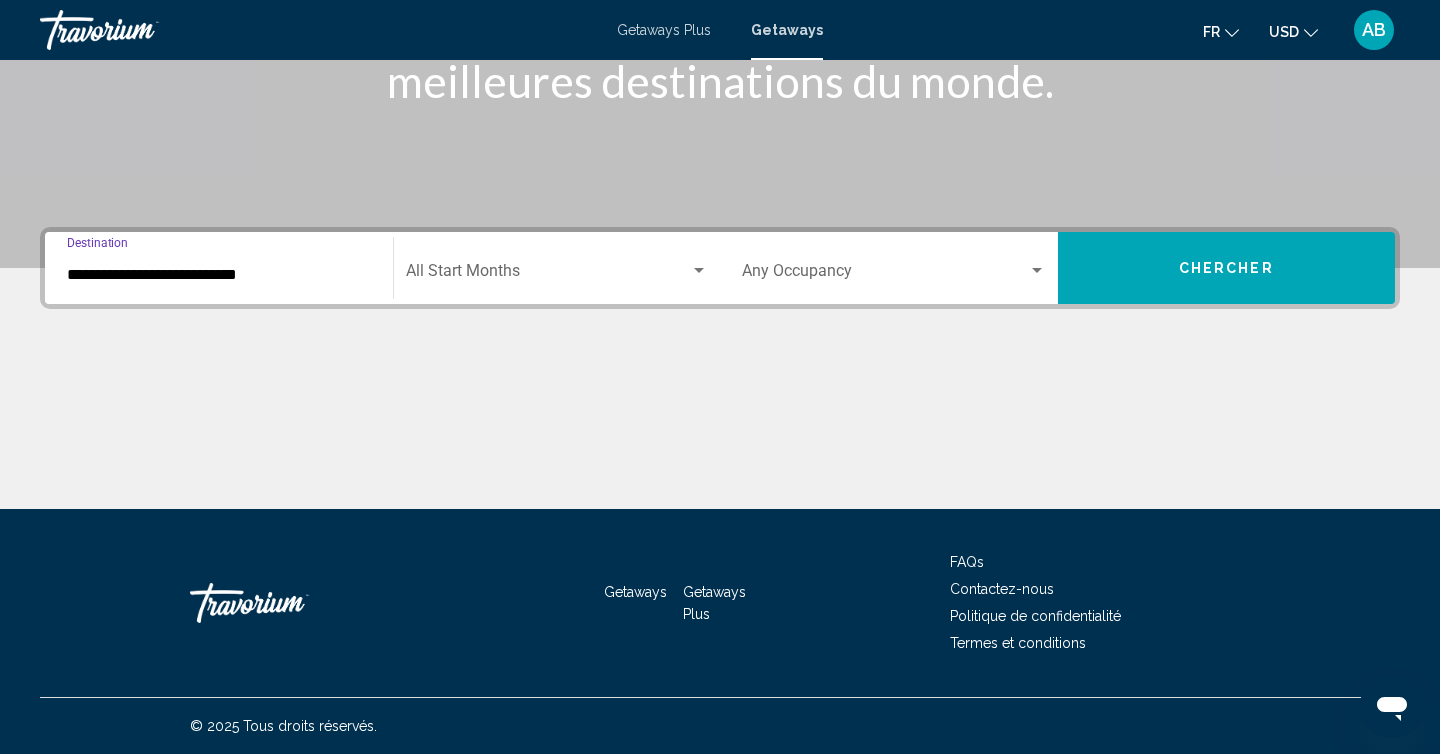 click on "Chercher" at bounding box center [1226, 269] 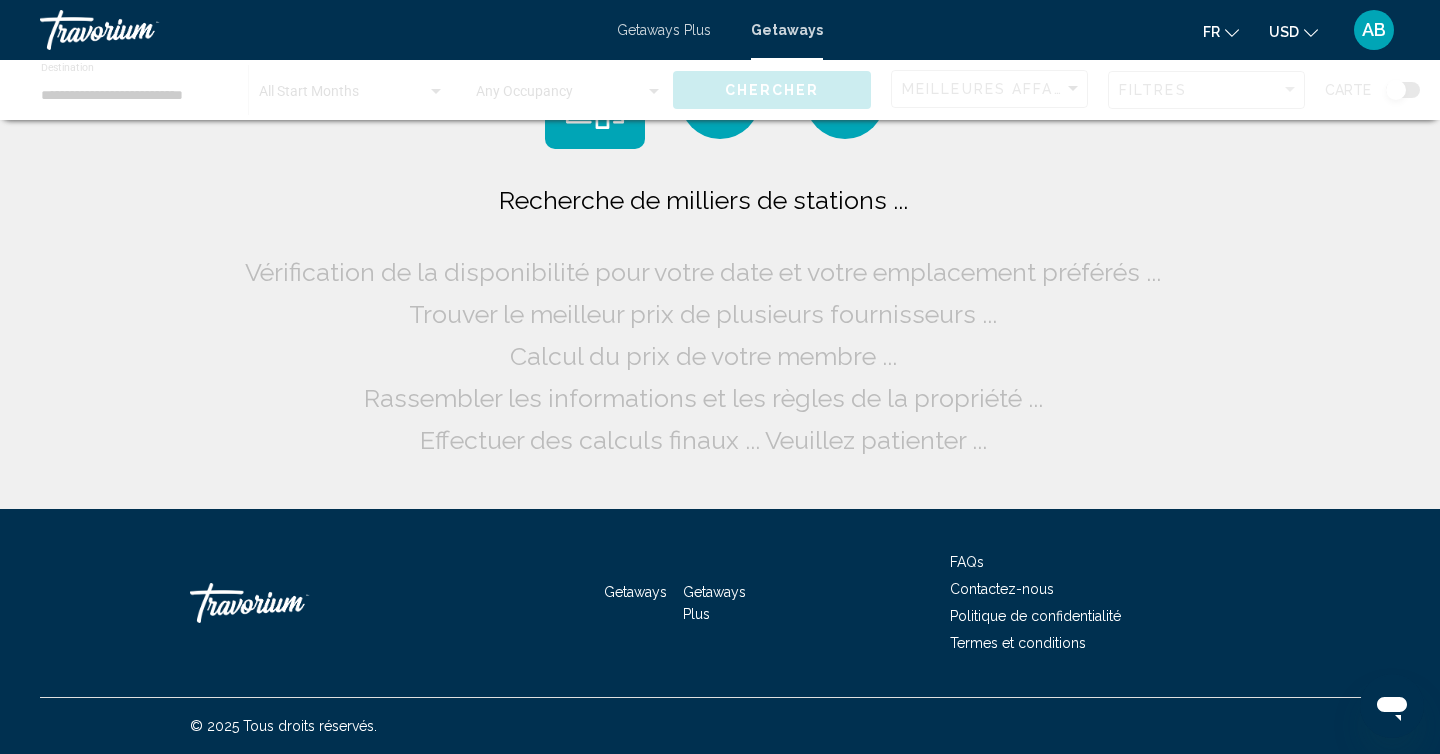 scroll, scrollTop: 0, scrollLeft: 0, axis: both 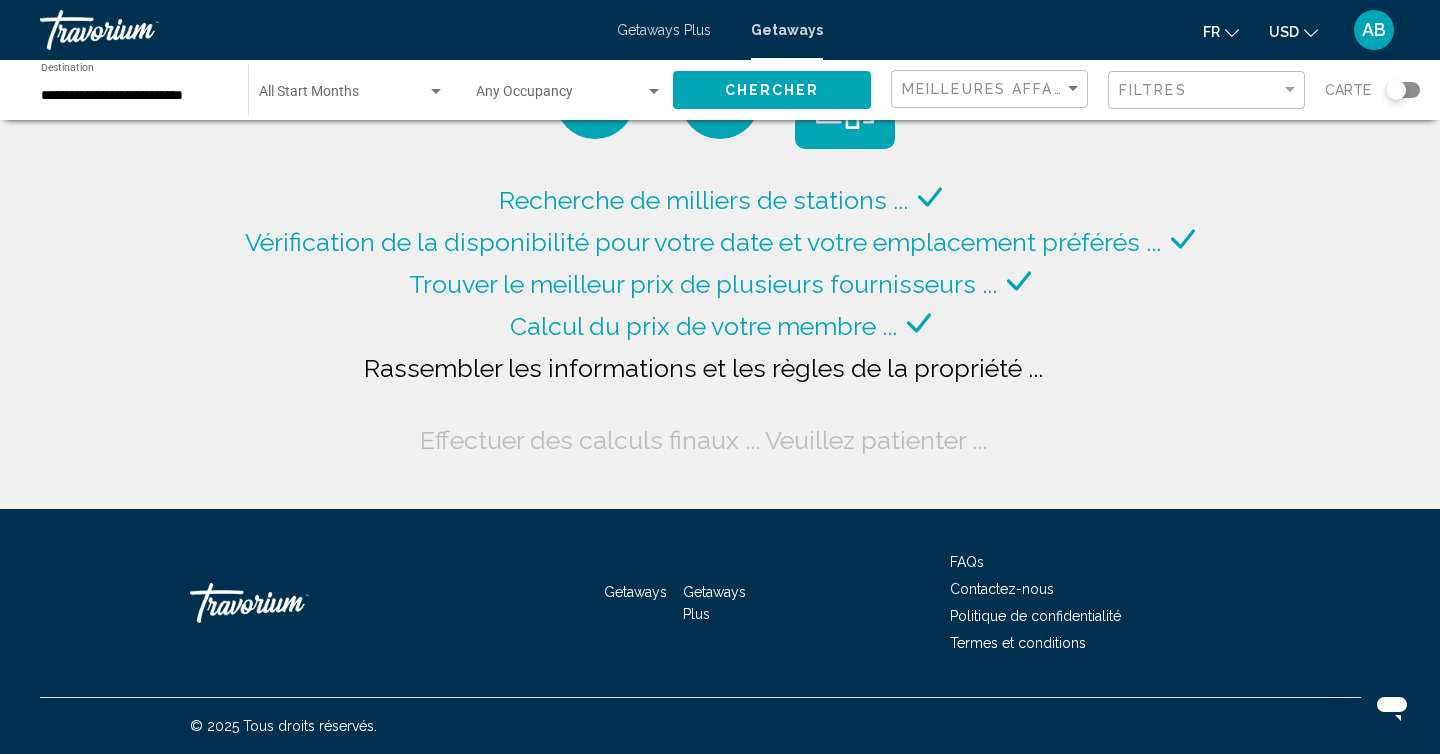 click on "USD" 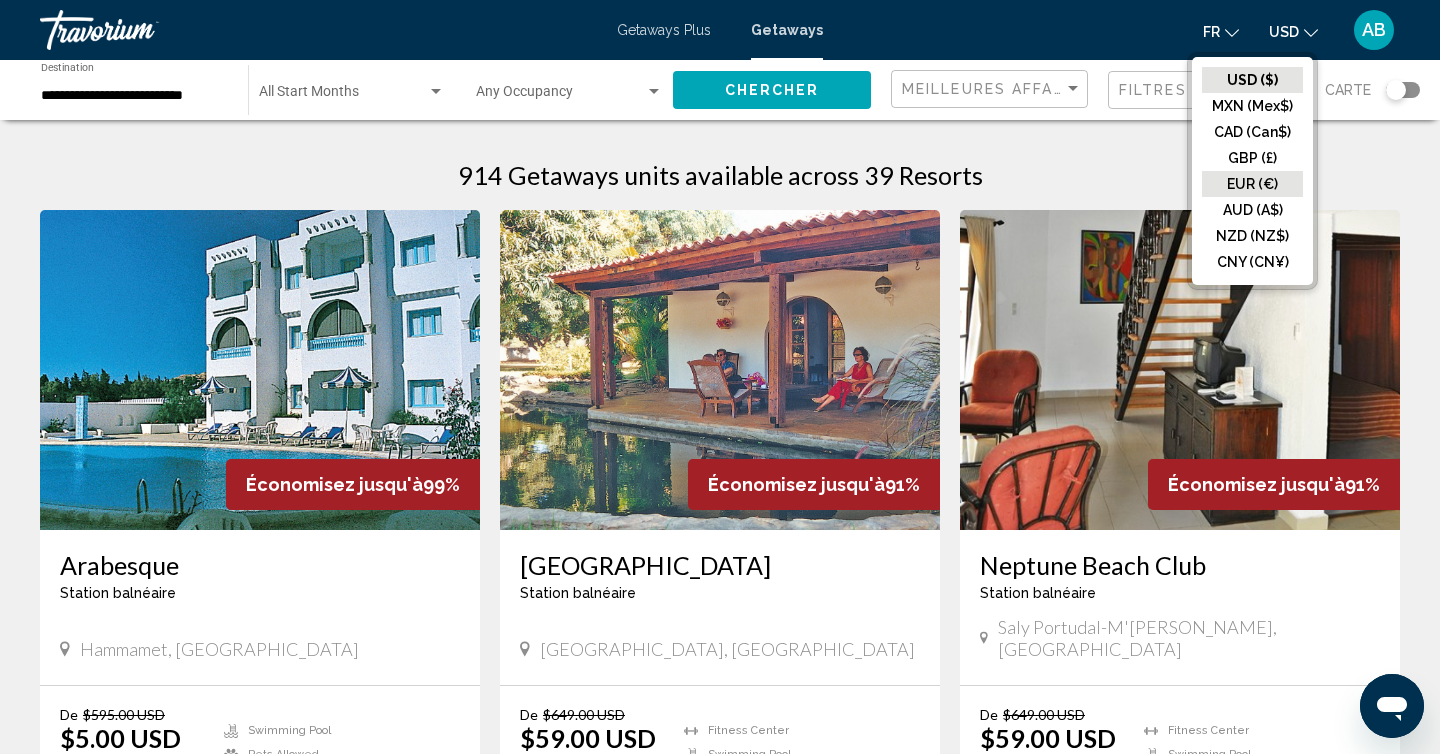 click on "EUR (€)" 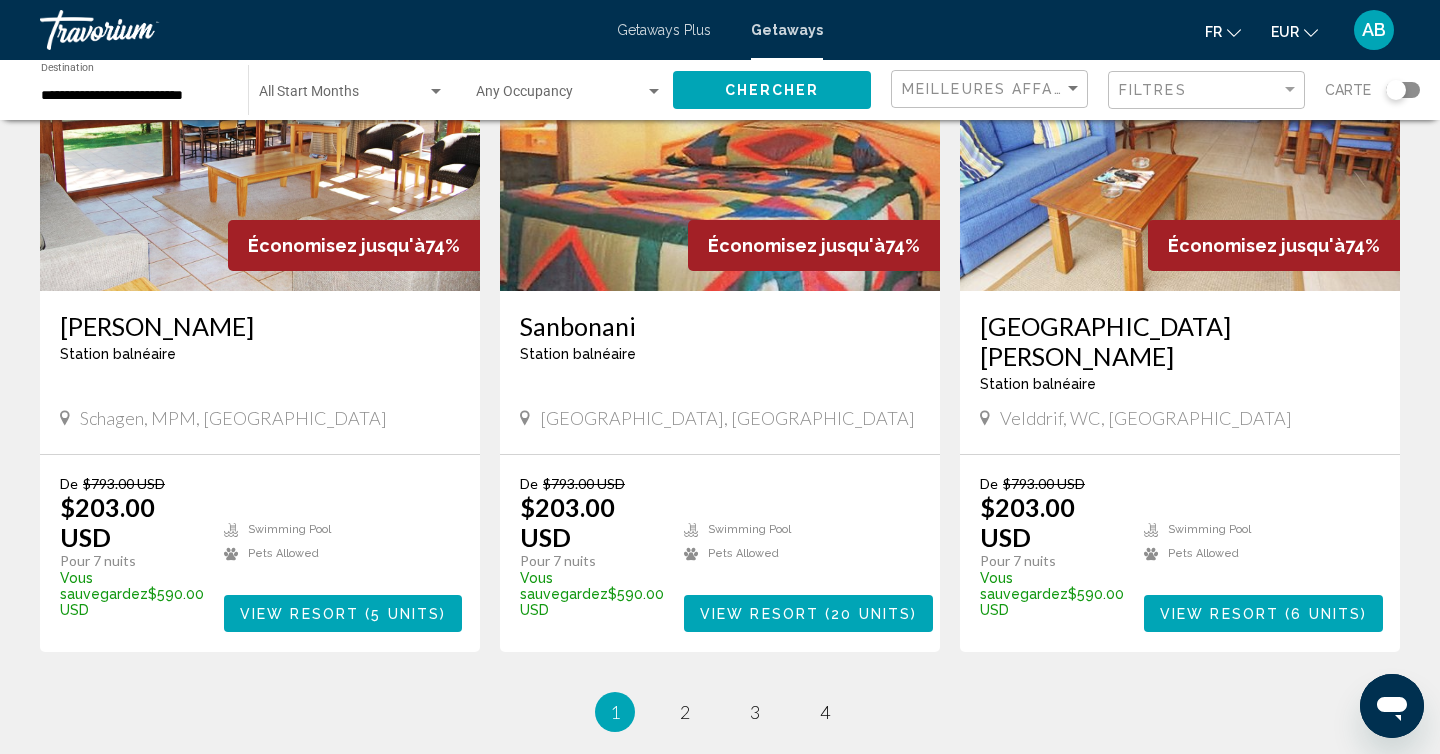scroll, scrollTop: 2382, scrollLeft: 0, axis: vertical 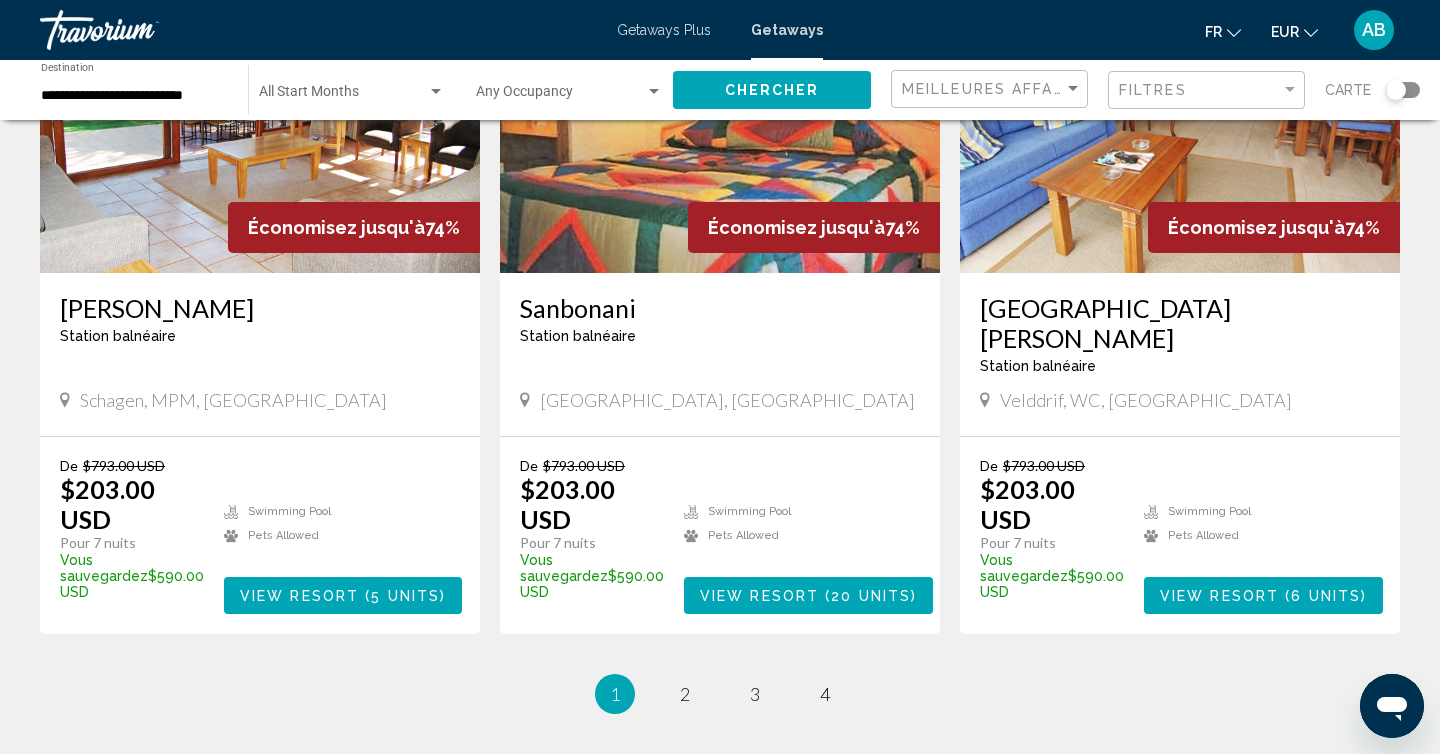 click on "Économisez jusqu'à  99%   Arabesque  Station balnéaire  -  Ceci est une station d'adultes seulement
Hammamet, [GEOGRAPHIC_DATA]  De $595.00 USD $5.00 USD  Pour 7 nuits Vous sauvegardez  $590.00 USD   temp  1
Swimming Pool
Pets [GEOGRAPHIC_DATA]    ( 4 units )  Économisez jusqu'à  91%   [GEOGRAPHIC_DATA] balnéaire  -  Ceci est une station d'adultes seulement
[GEOGRAPHIC_DATA], [GEOGRAPHIC_DATA]  De $649.00 USD $59.00 USD  Pour 7 nuits Vous sauvegardez  $590.00 USD   temp  3.8
[GEOGRAPHIC_DATA]
Swimming Pool
Pets [GEOGRAPHIC_DATA]    ( 2 units )  Économisez jusqu'à  91%   [GEOGRAPHIC_DATA] balnéaire  -  Ceci est une station d'adultes seulement
Saly Portudal-M'[PERSON_NAME], [GEOGRAPHIC_DATA]  De $649.00 USD $59.00 USD  Pour 7 nuits  temp" at bounding box center [720, -749] 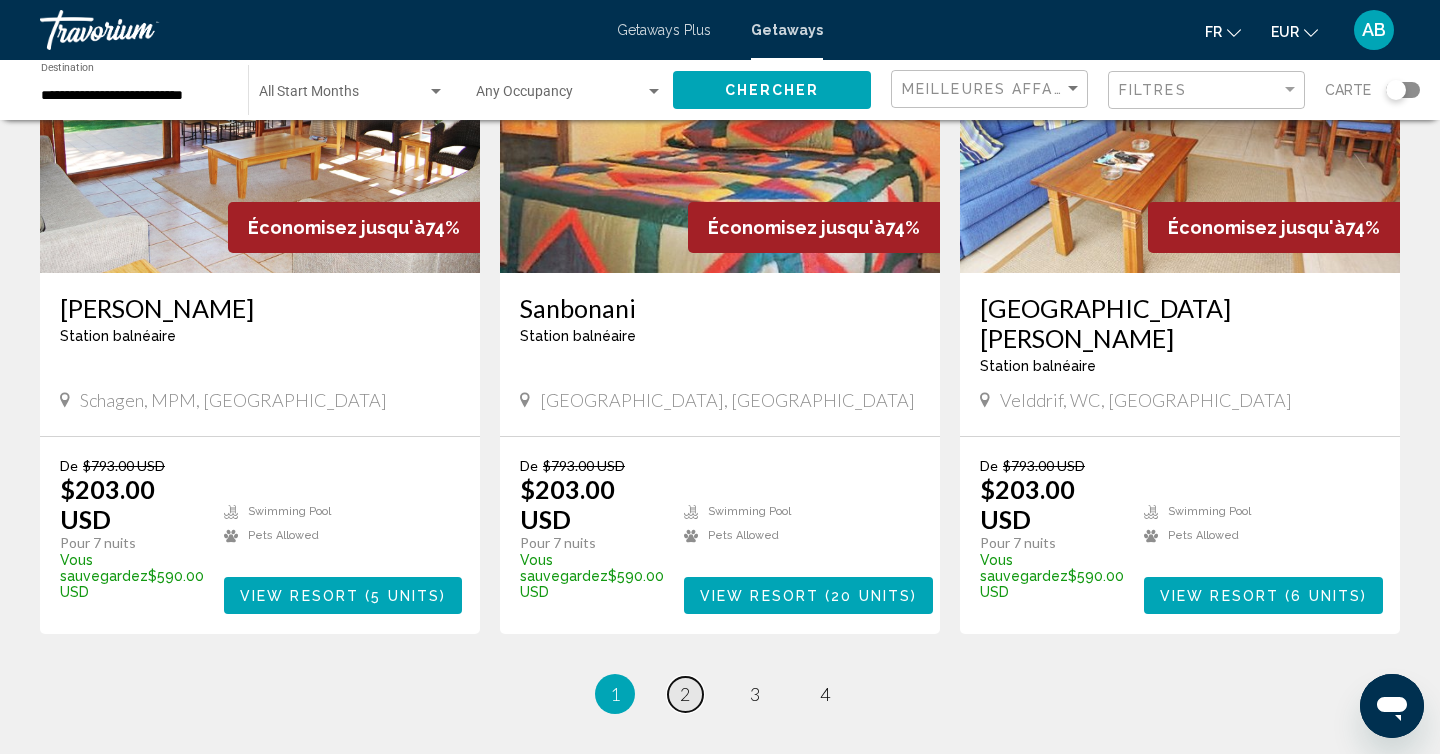 click on "2" at bounding box center [685, 694] 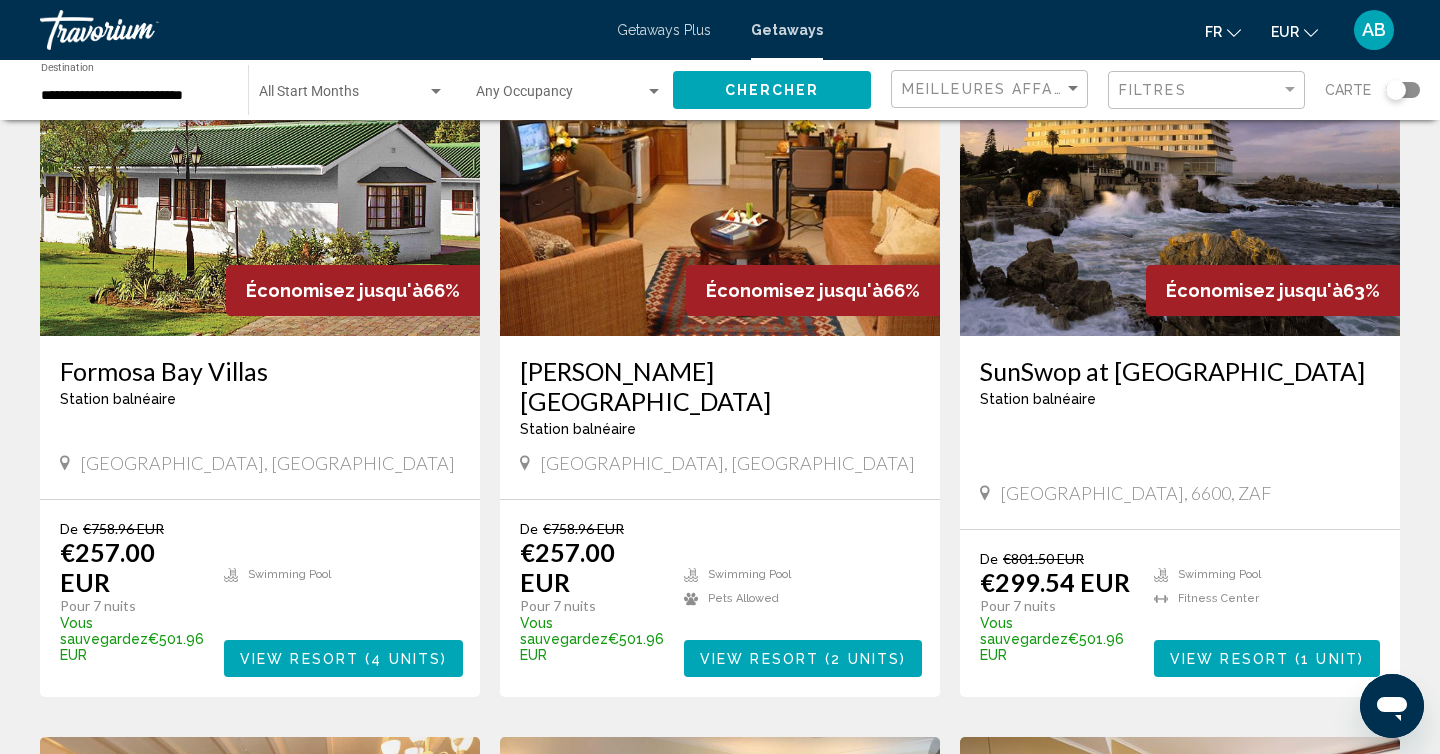 scroll, scrollTop: 0, scrollLeft: 0, axis: both 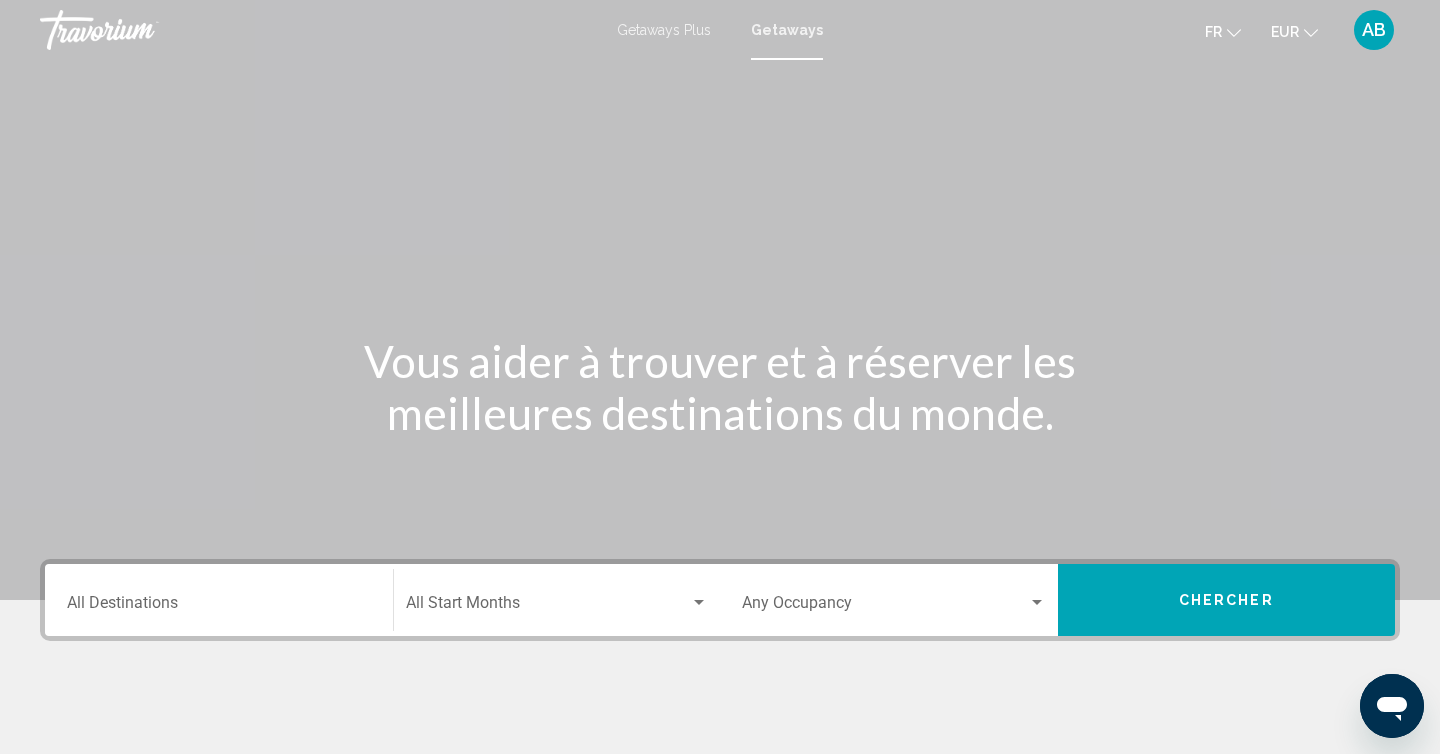 click on "Destination All Destinations" at bounding box center (219, 600) 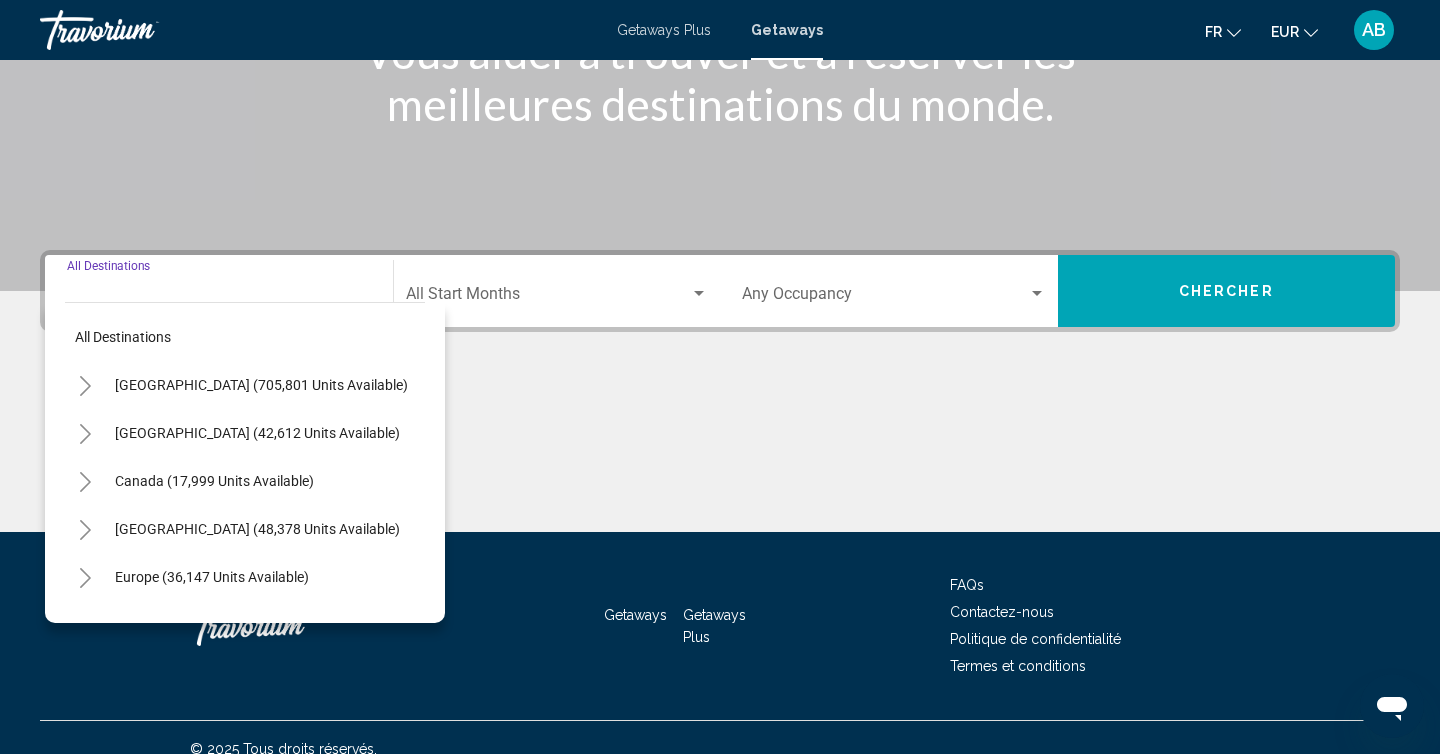 scroll, scrollTop: 332, scrollLeft: 0, axis: vertical 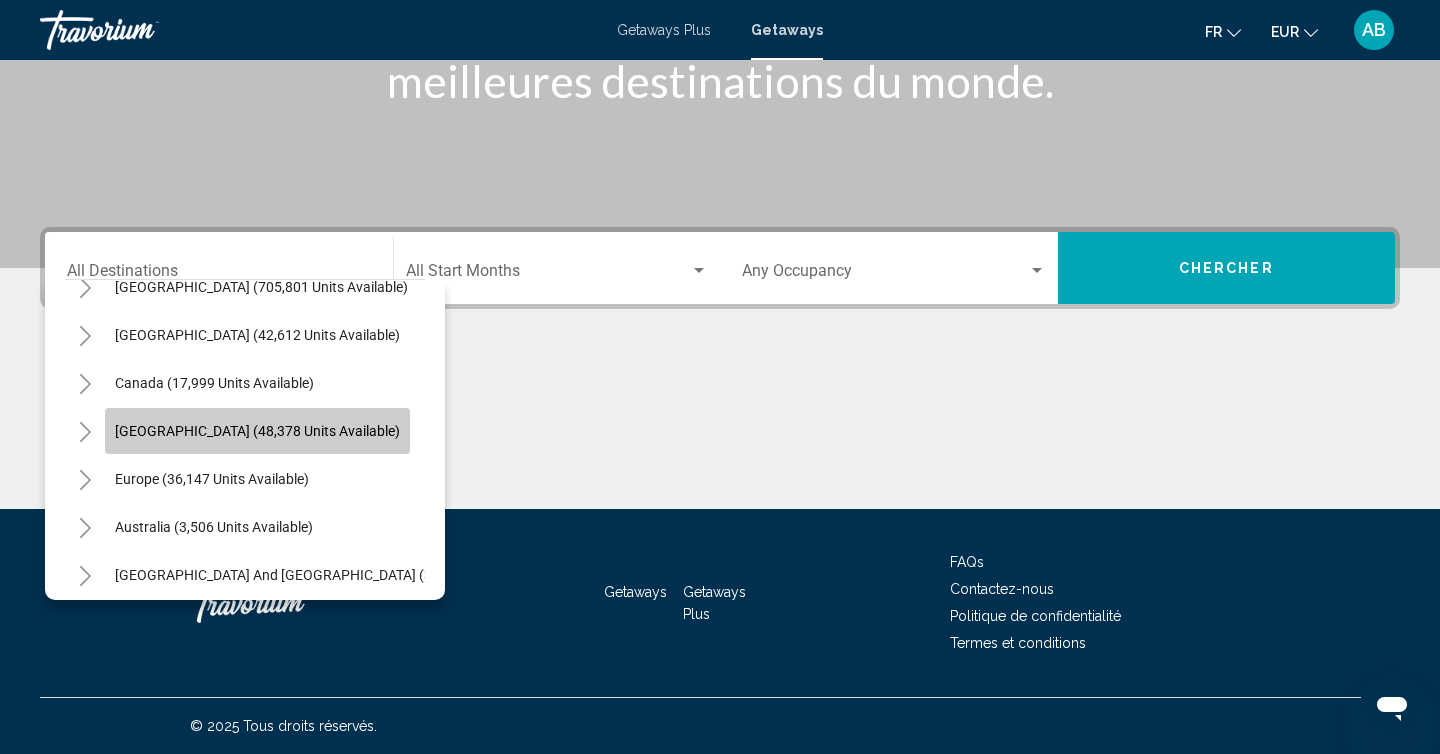 click on "[GEOGRAPHIC_DATA] (48,378 units available)" 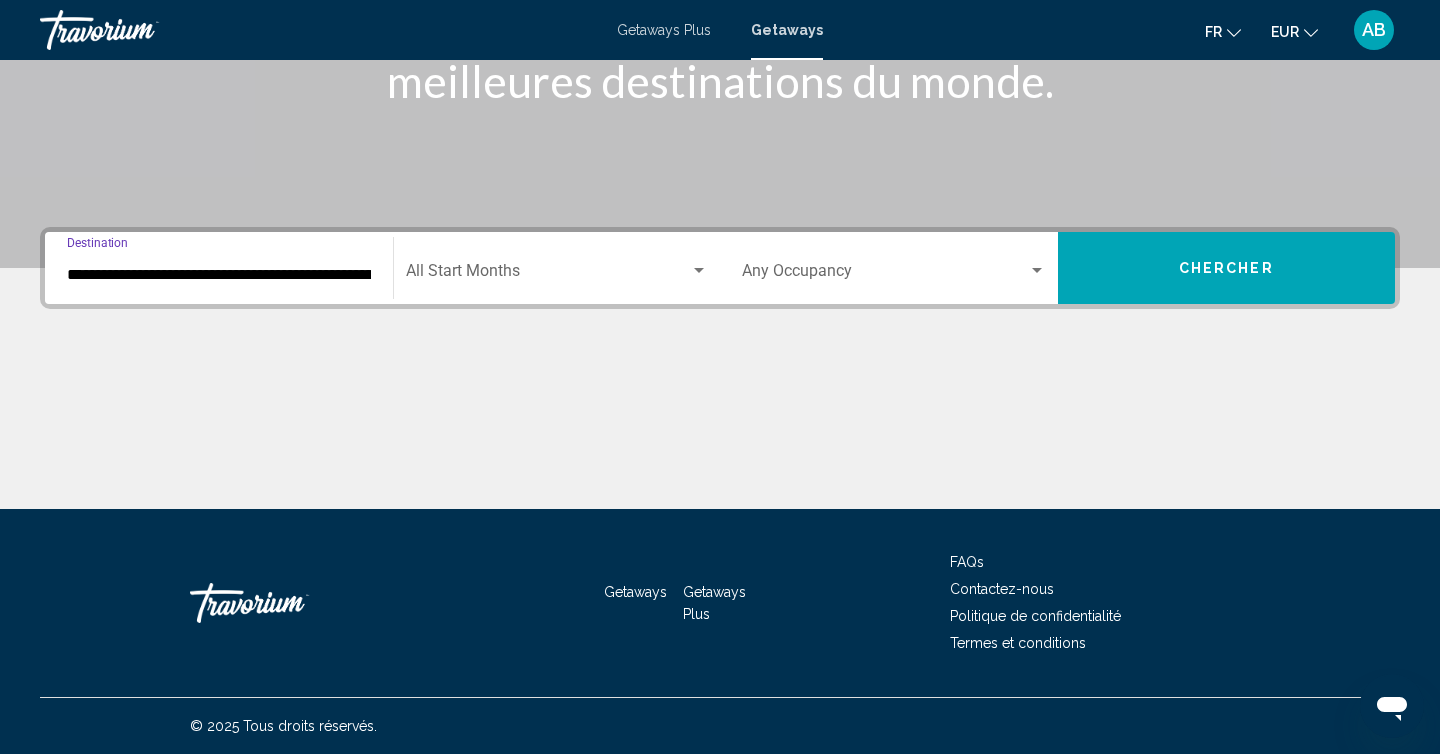 click on "**********" at bounding box center [219, 275] 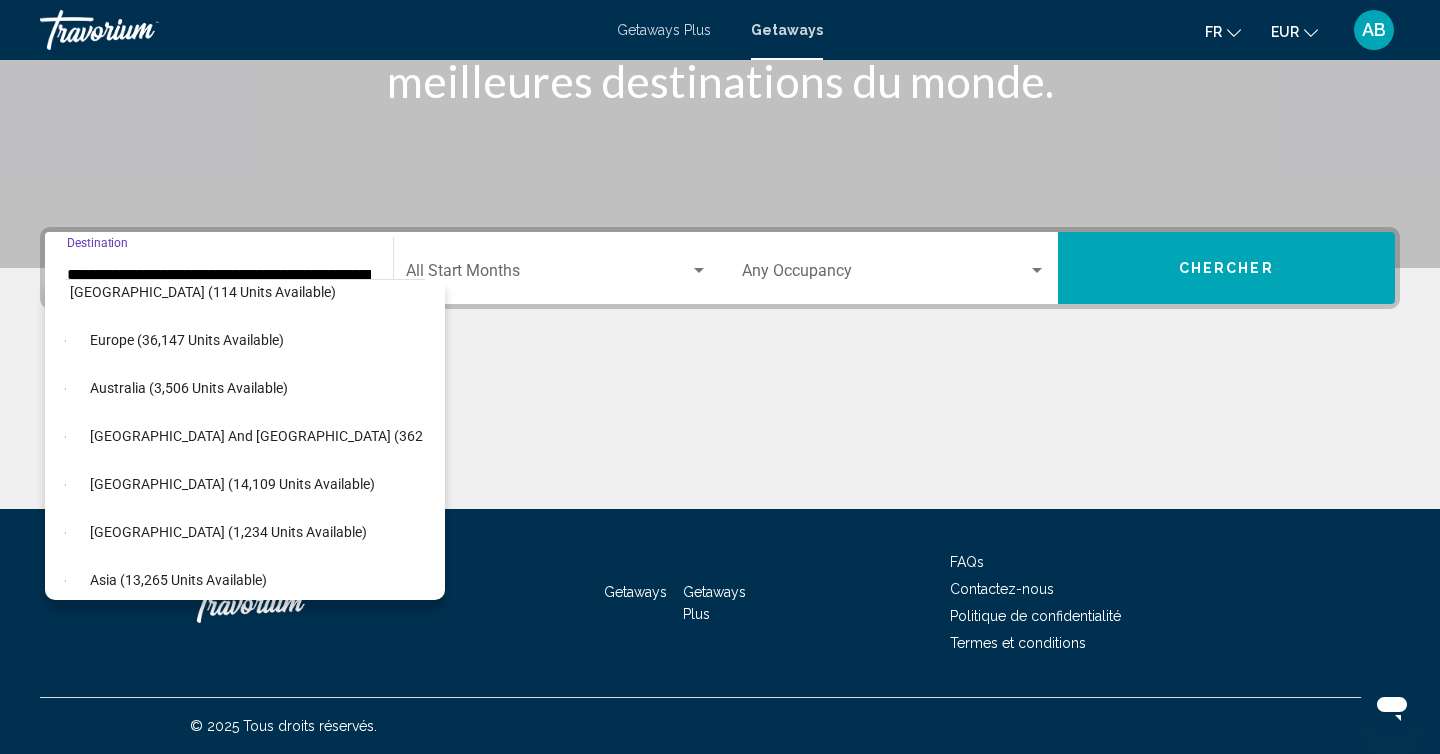 scroll, scrollTop: 842, scrollLeft: 25, axis: both 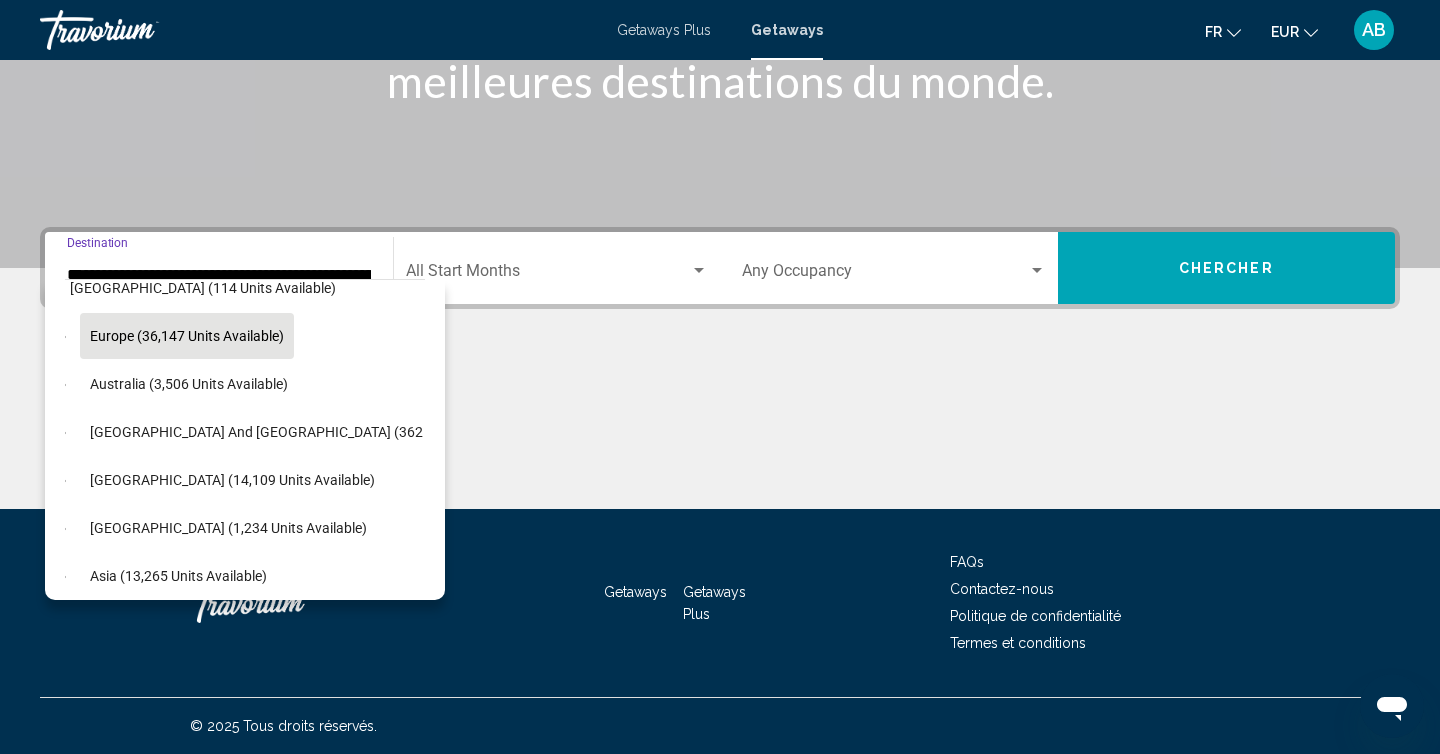 click on "Europe (36,147 units available)" at bounding box center [189, 384] 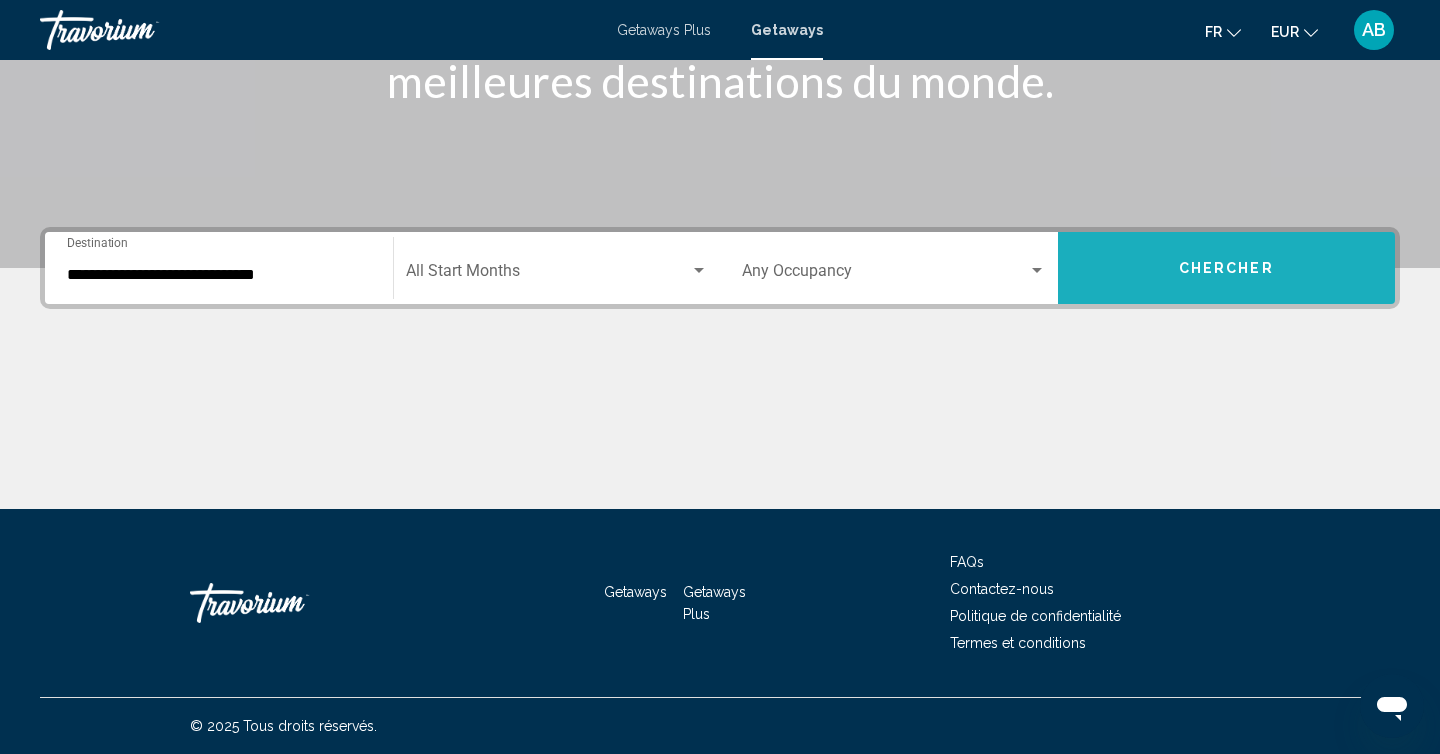 click on "Chercher" at bounding box center (1227, 268) 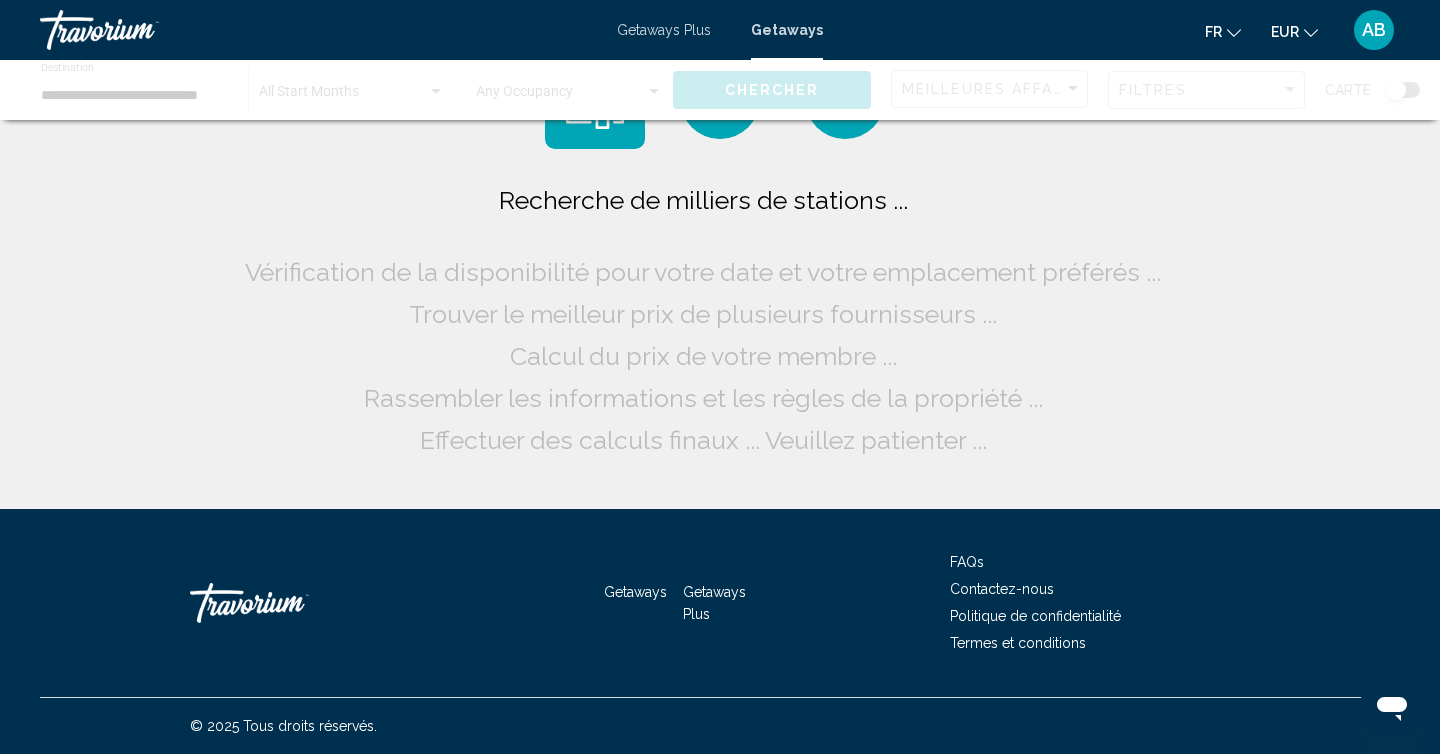 scroll, scrollTop: 0, scrollLeft: 0, axis: both 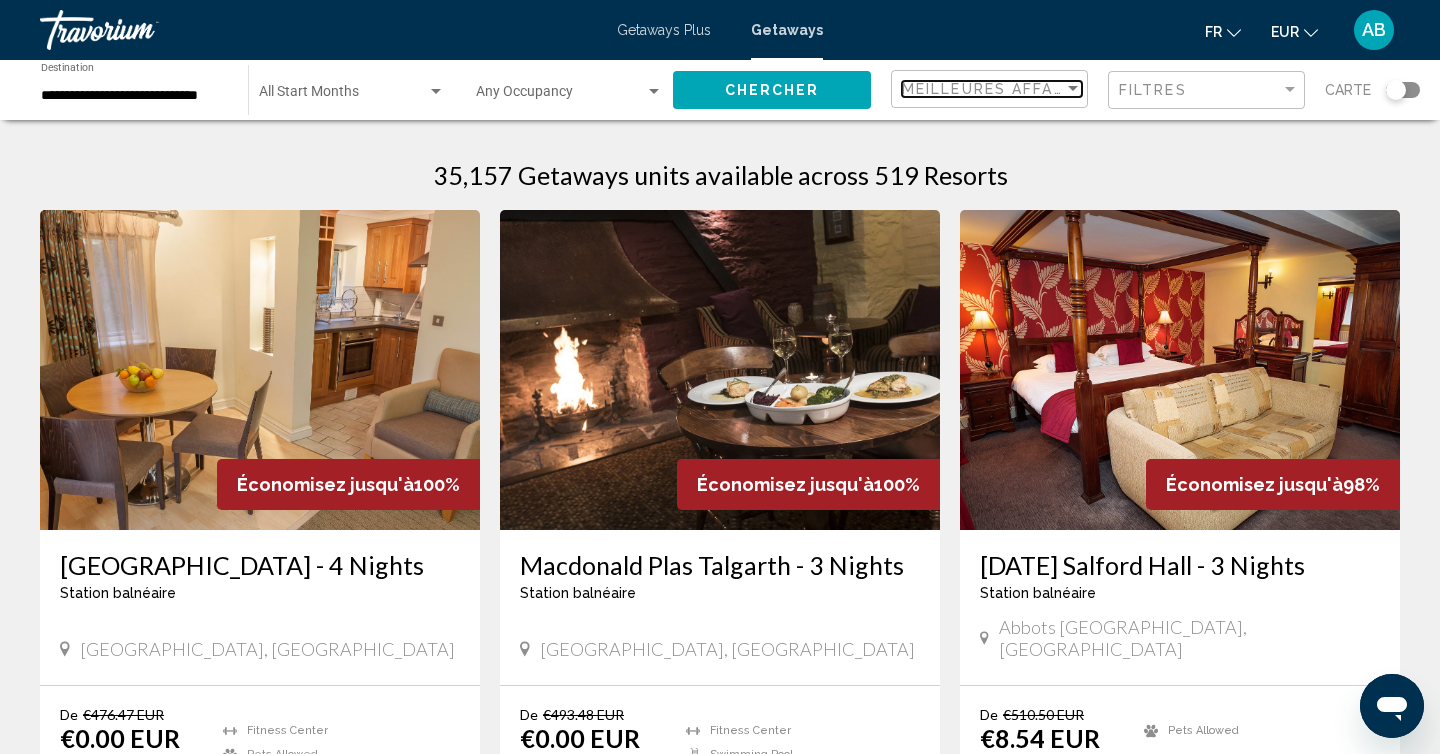 click on "Meilleures affaires" at bounding box center (996, 89) 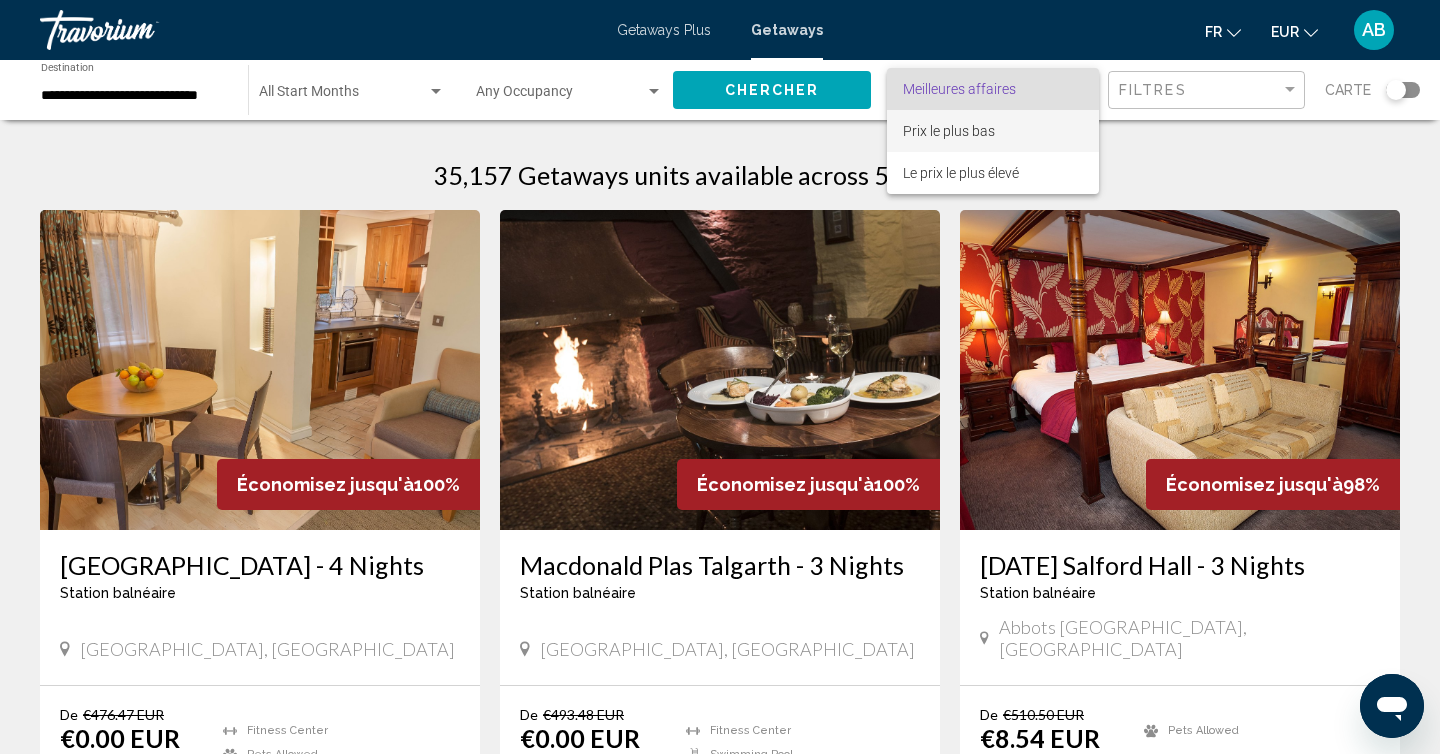 click on "Prix ​​le plus bas" at bounding box center [993, 131] 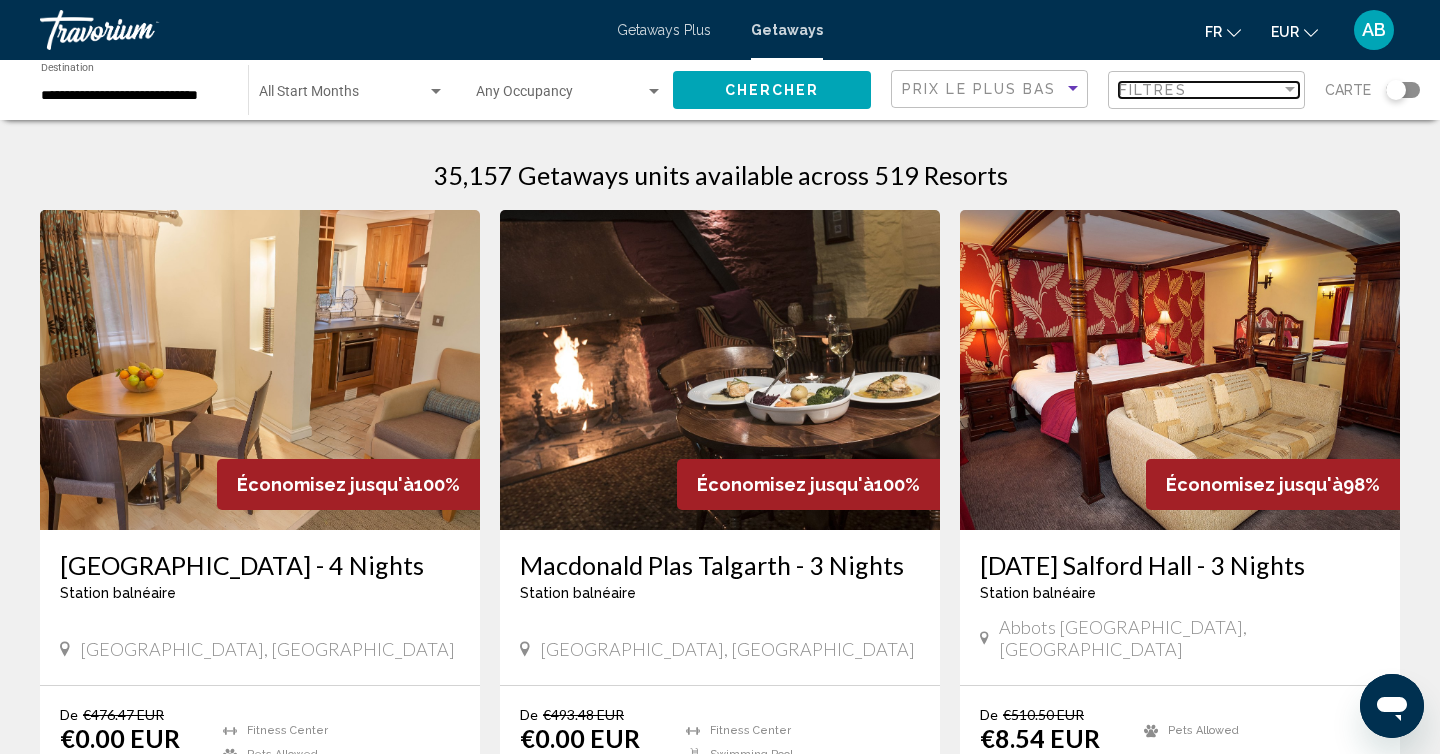 click on "Filtres" at bounding box center [1200, 90] 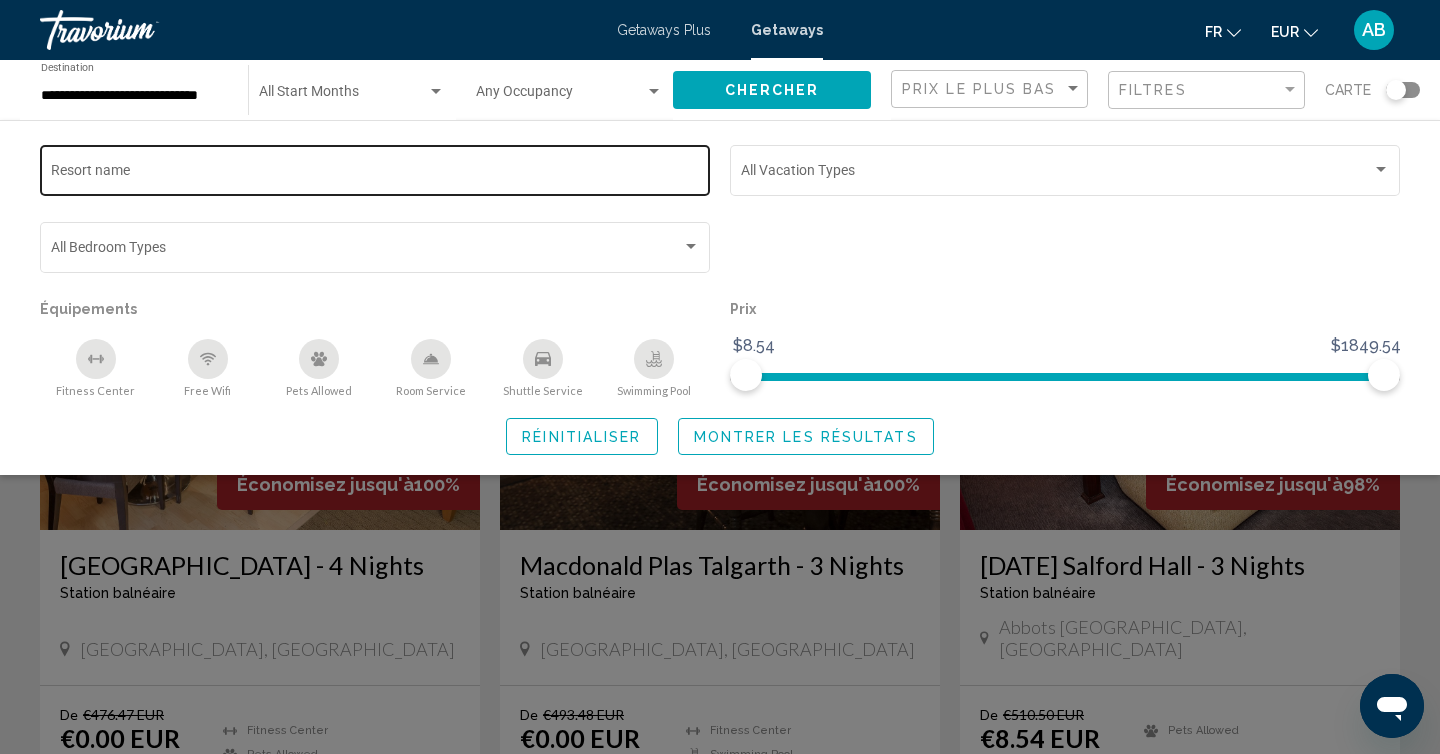 click on "Resort name" 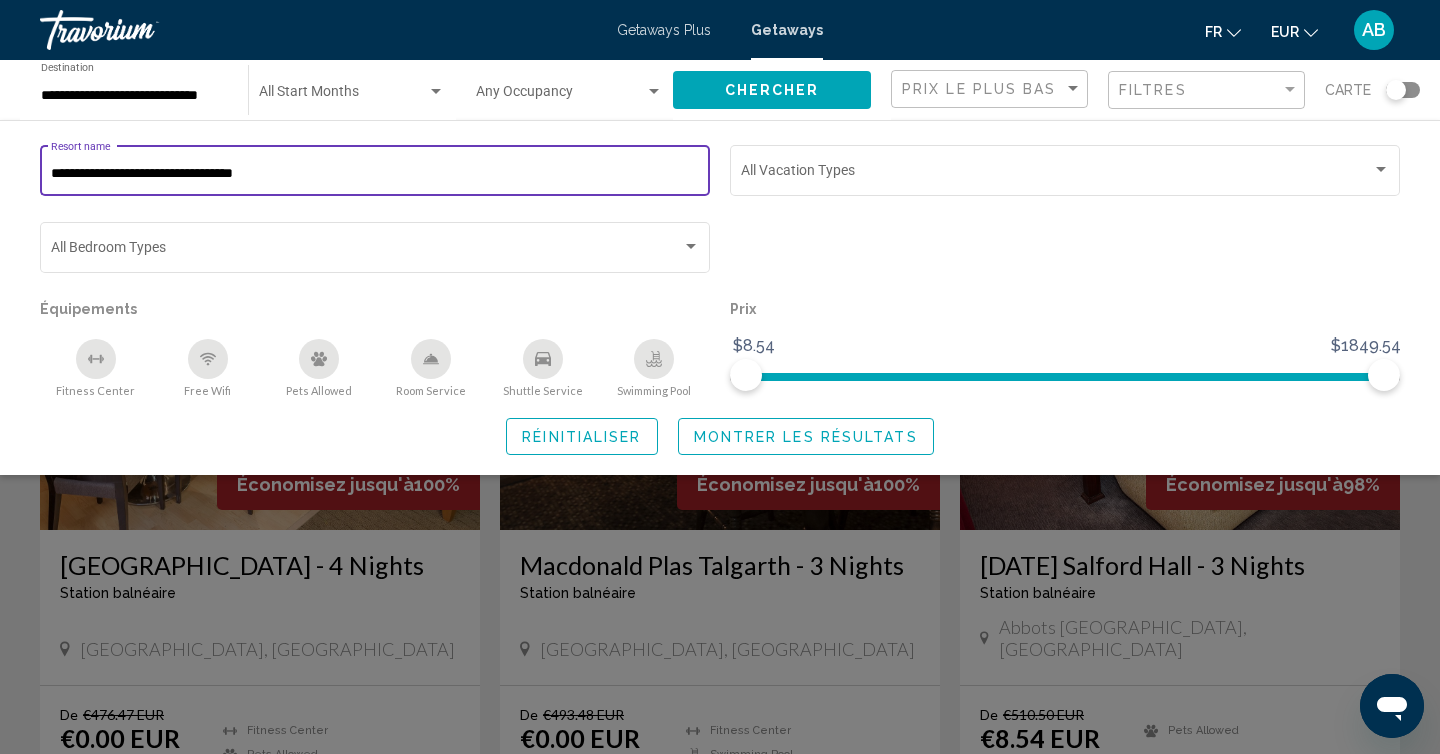type on "**********" 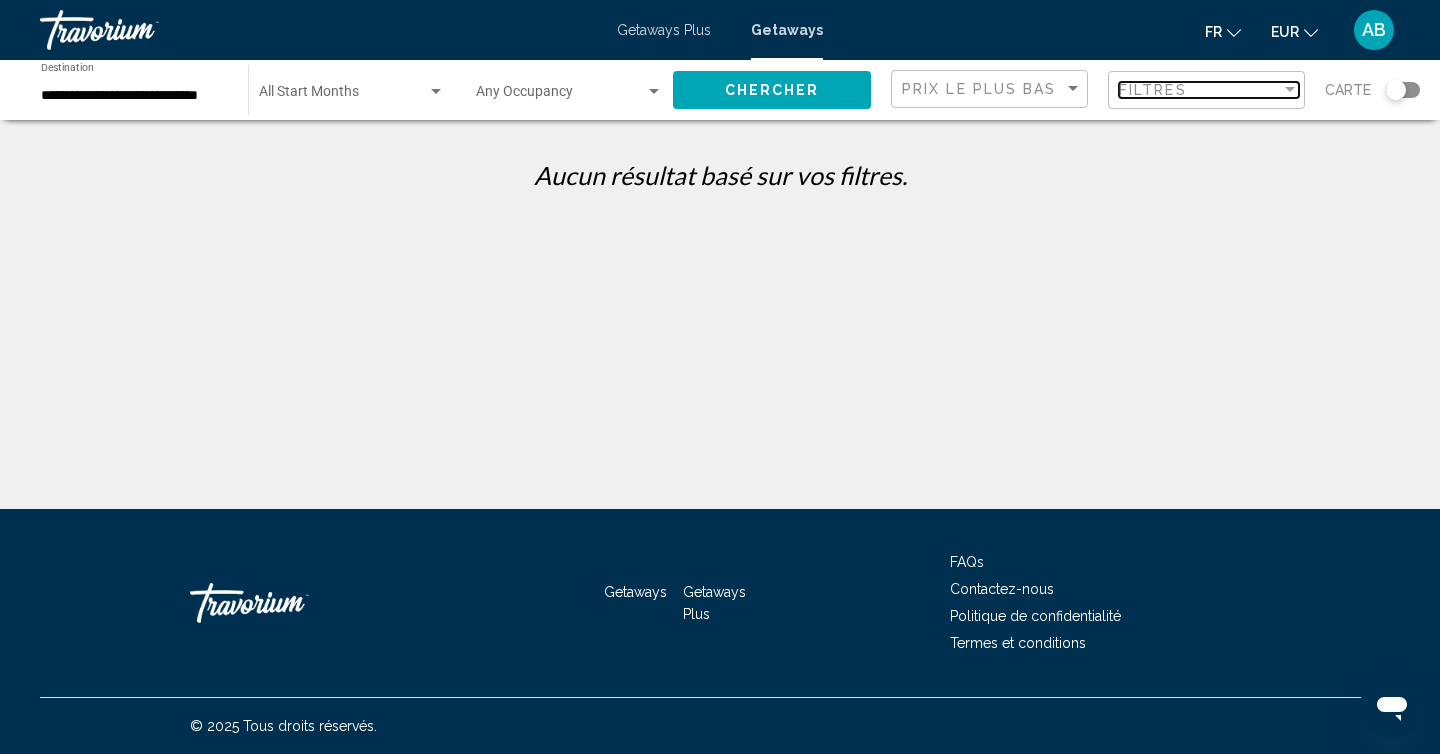 click on "Filtres" at bounding box center [1153, 90] 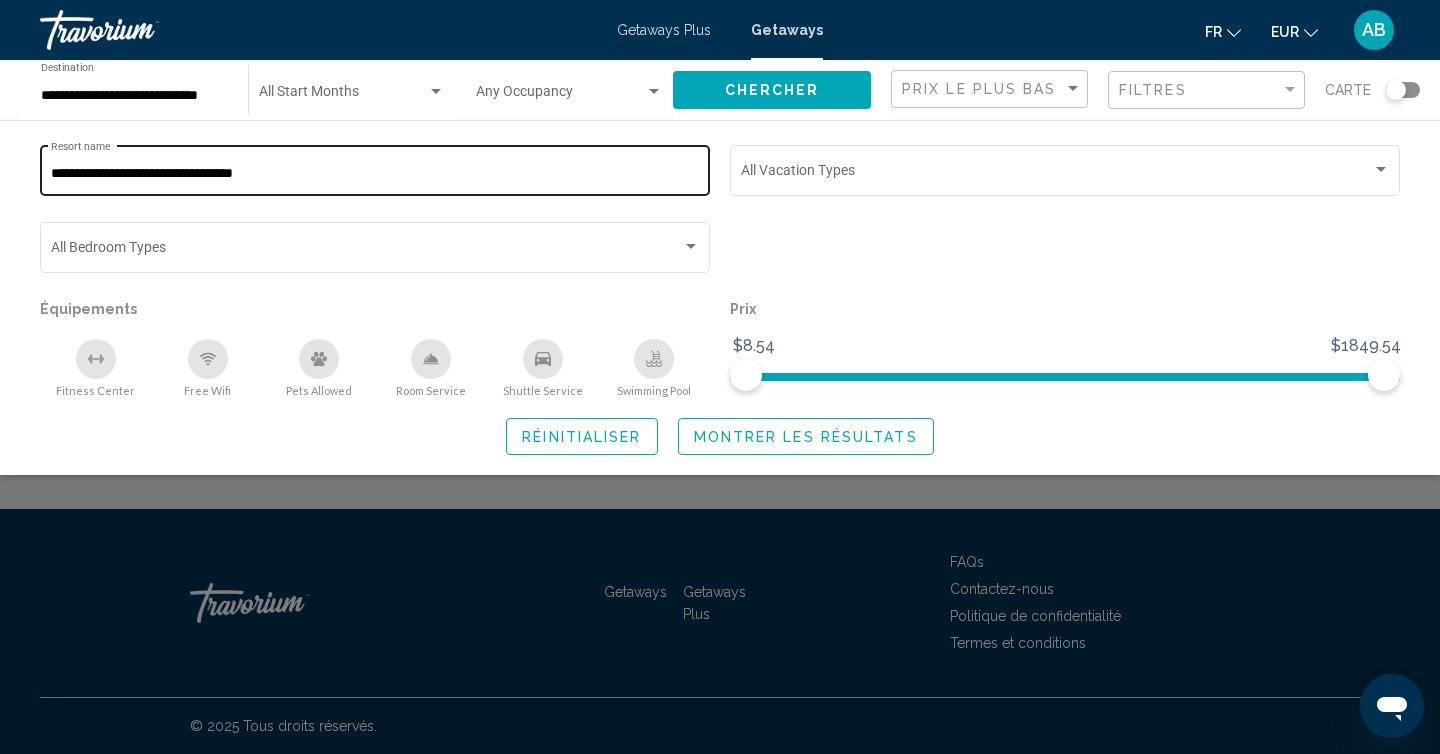 click on "**********" 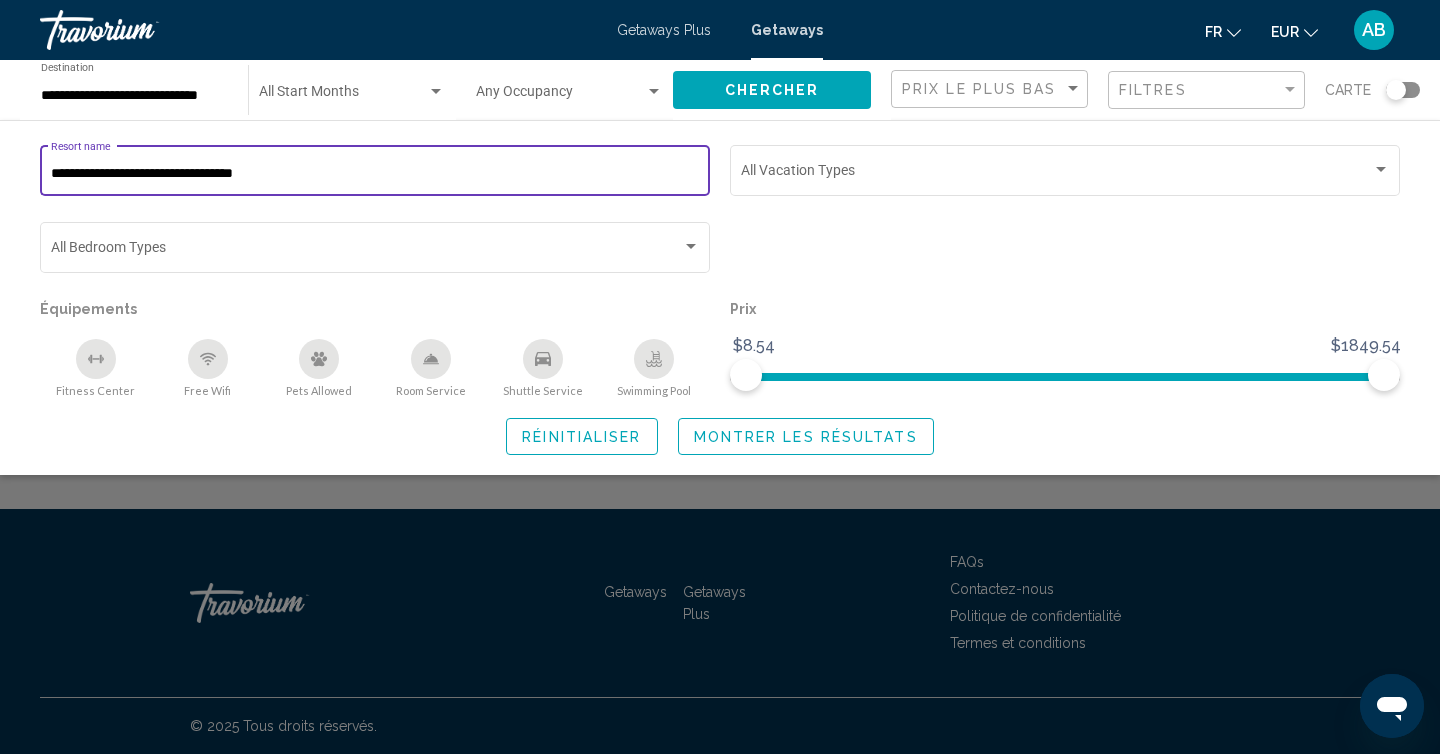 drag, startPoint x: 348, startPoint y: 167, endPoint x: 55, endPoint y: 165, distance: 293.00684 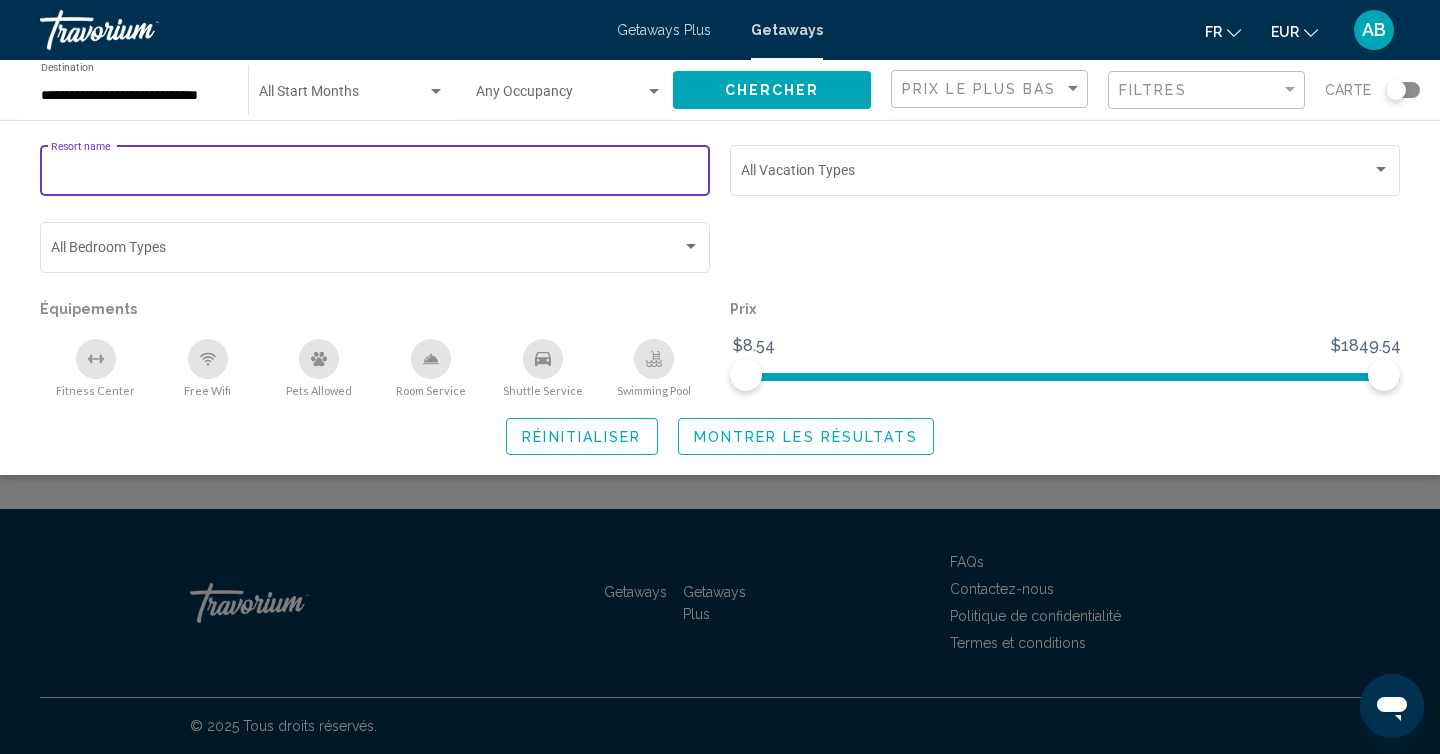 type 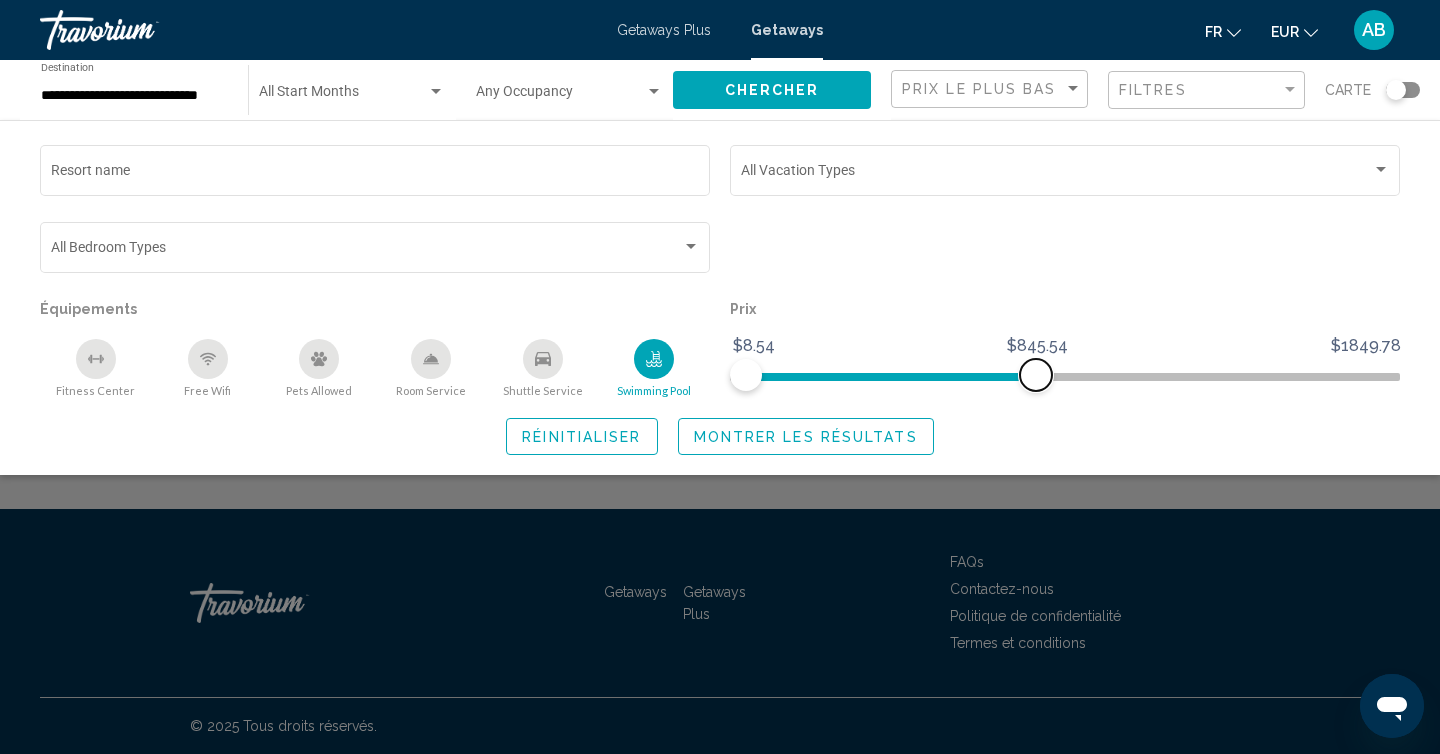 drag, startPoint x: 1382, startPoint y: 377, endPoint x: 1036, endPoint y: 377, distance: 346 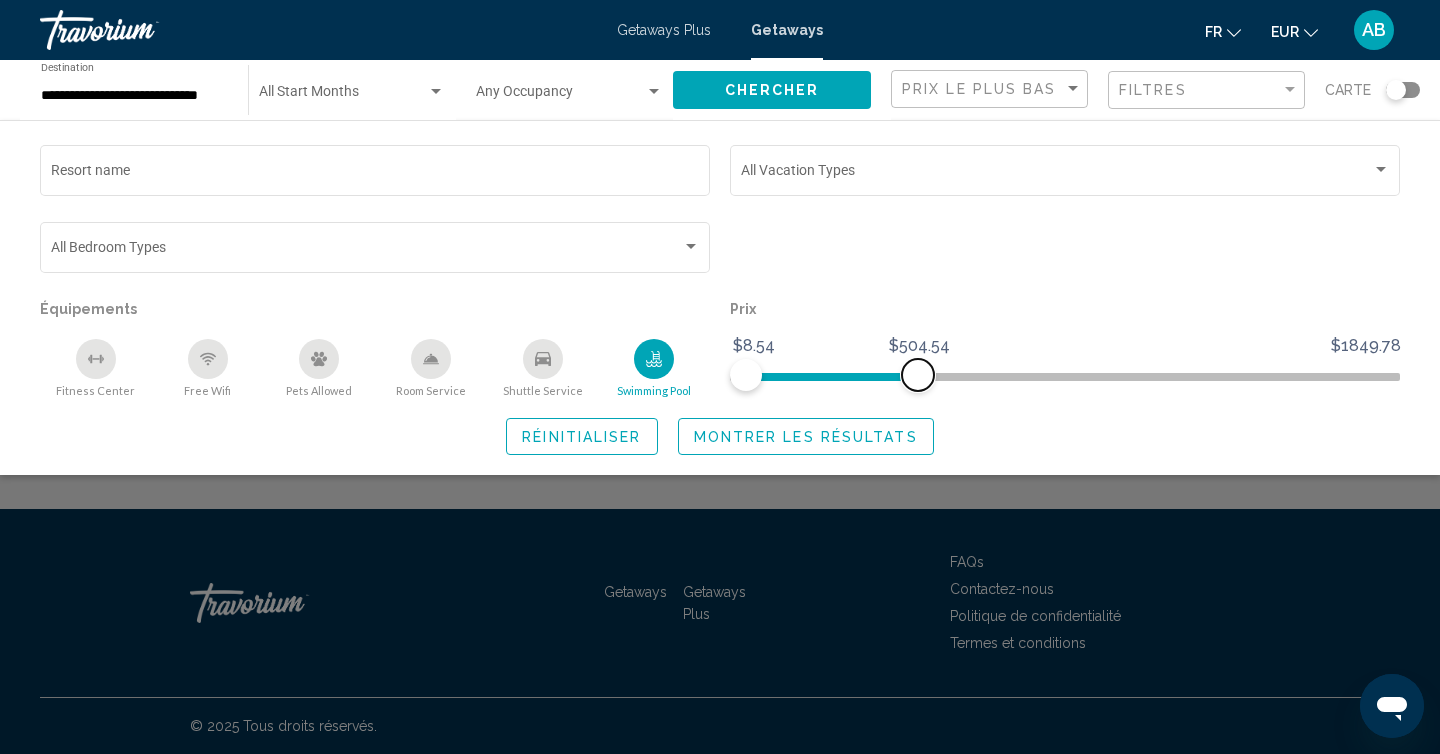 drag, startPoint x: 1036, startPoint y: 377, endPoint x: 918, endPoint y: 369, distance: 118.270874 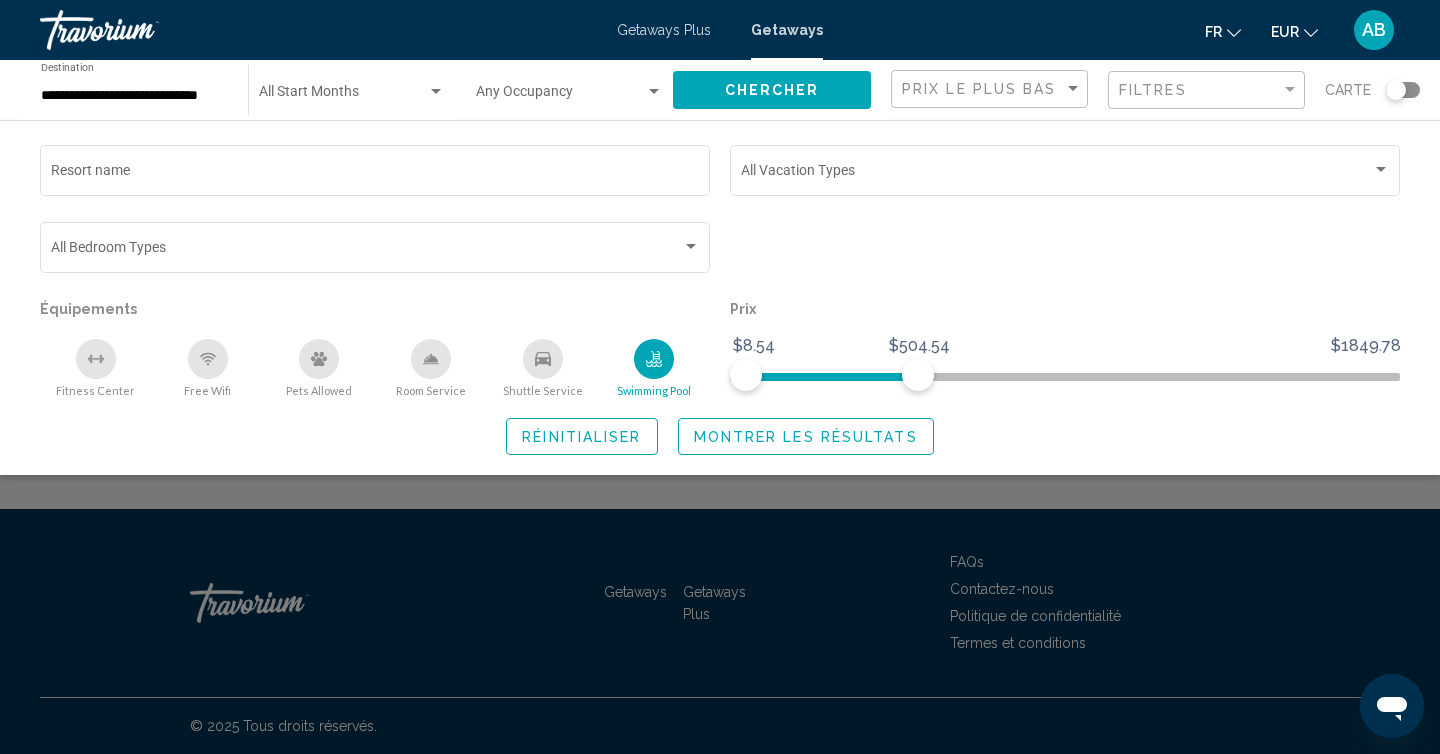 click on "Montrer les résultats" 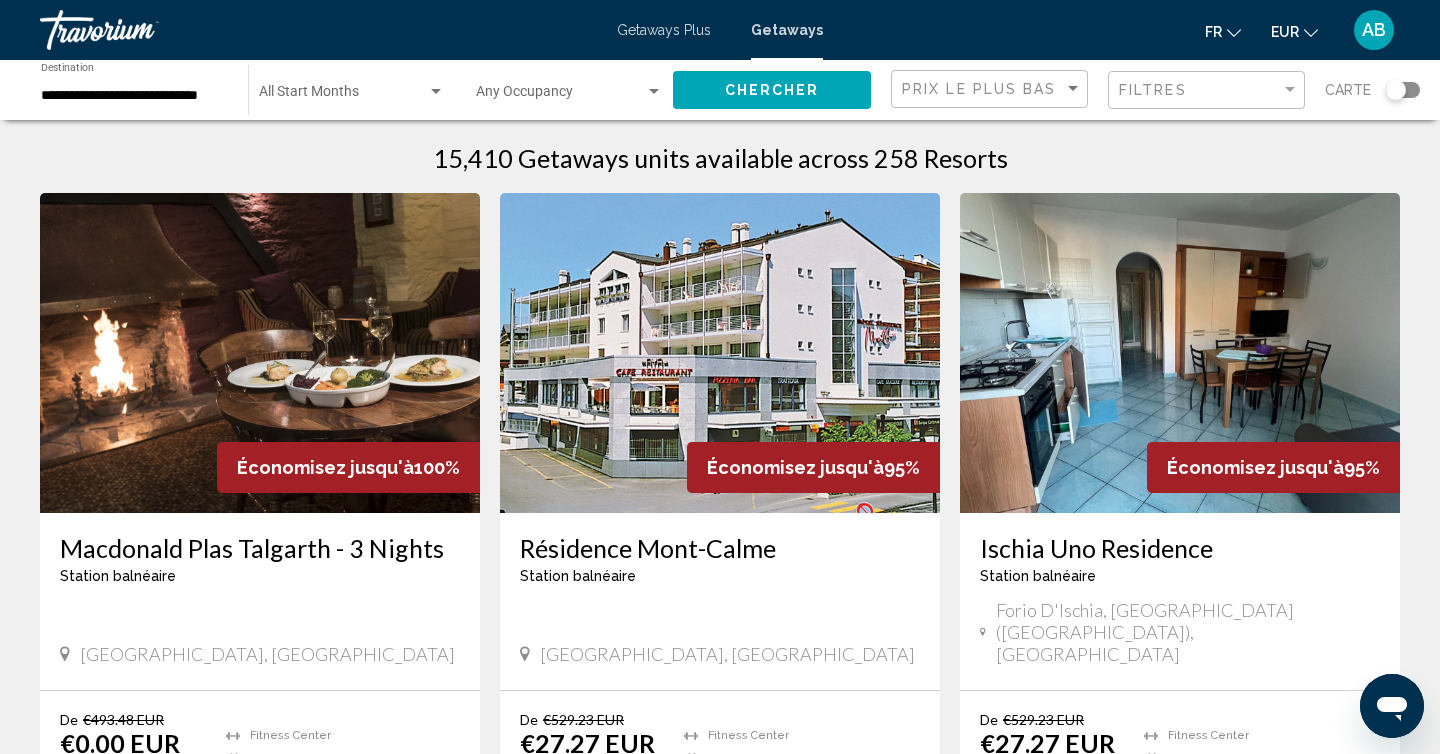 scroll, scrollTop: 0, scrollLeft: 0, axis: both 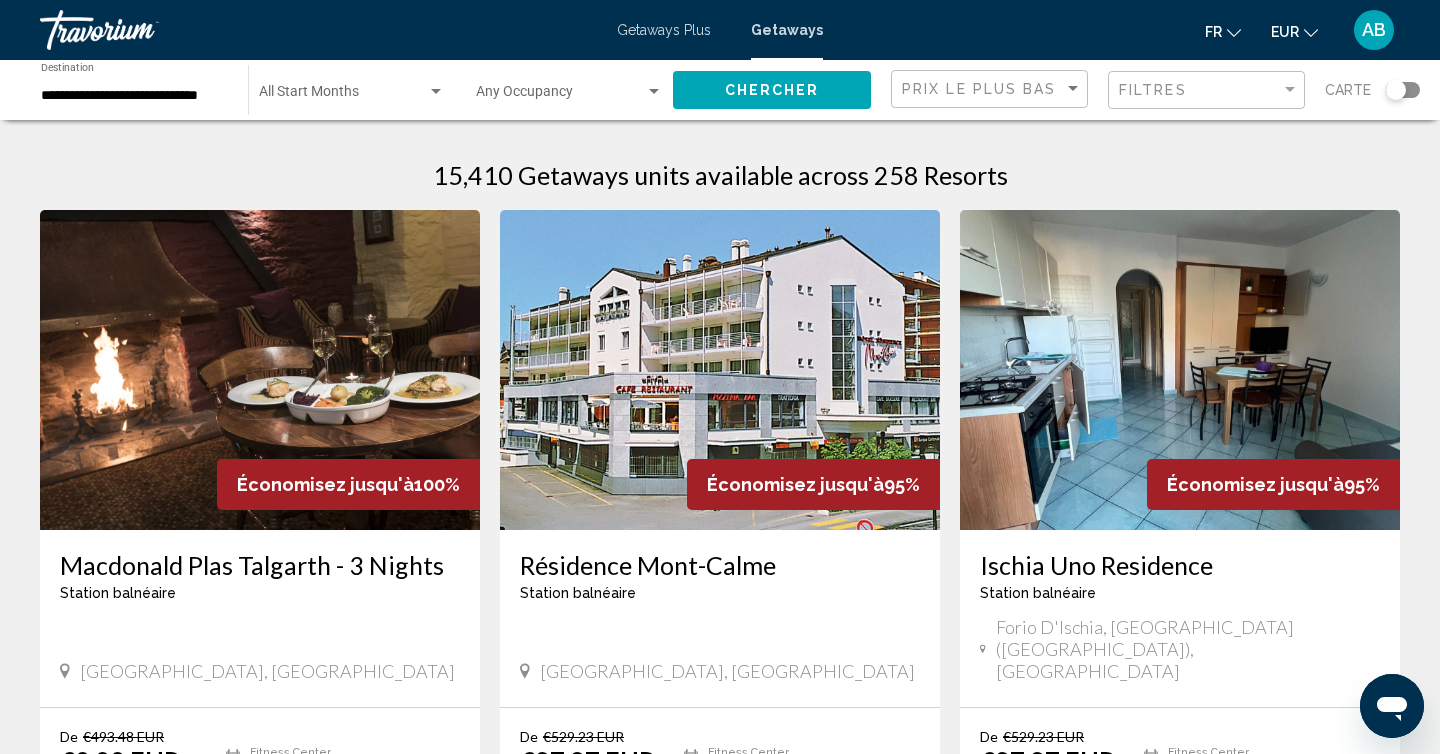 click on "Filtres" 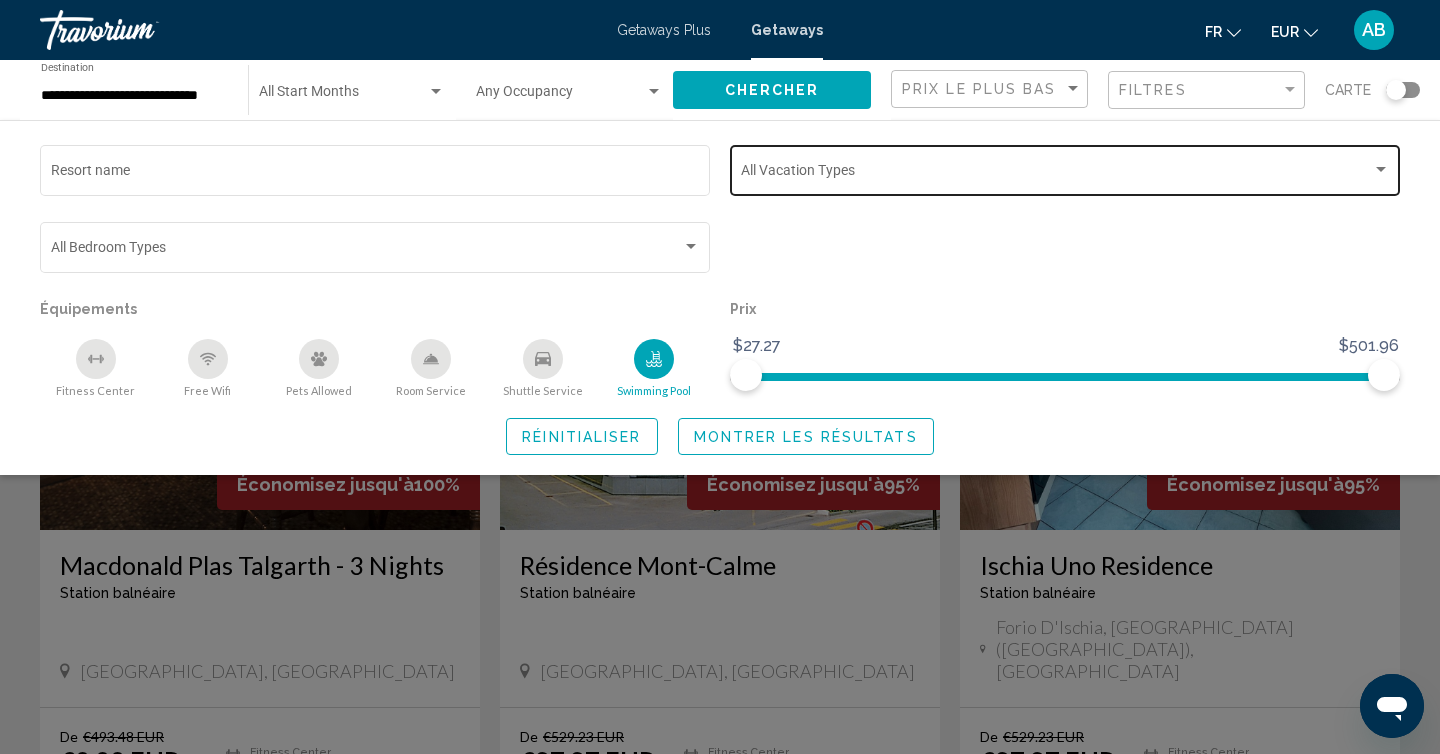 click at bounding box center [1056, 174] 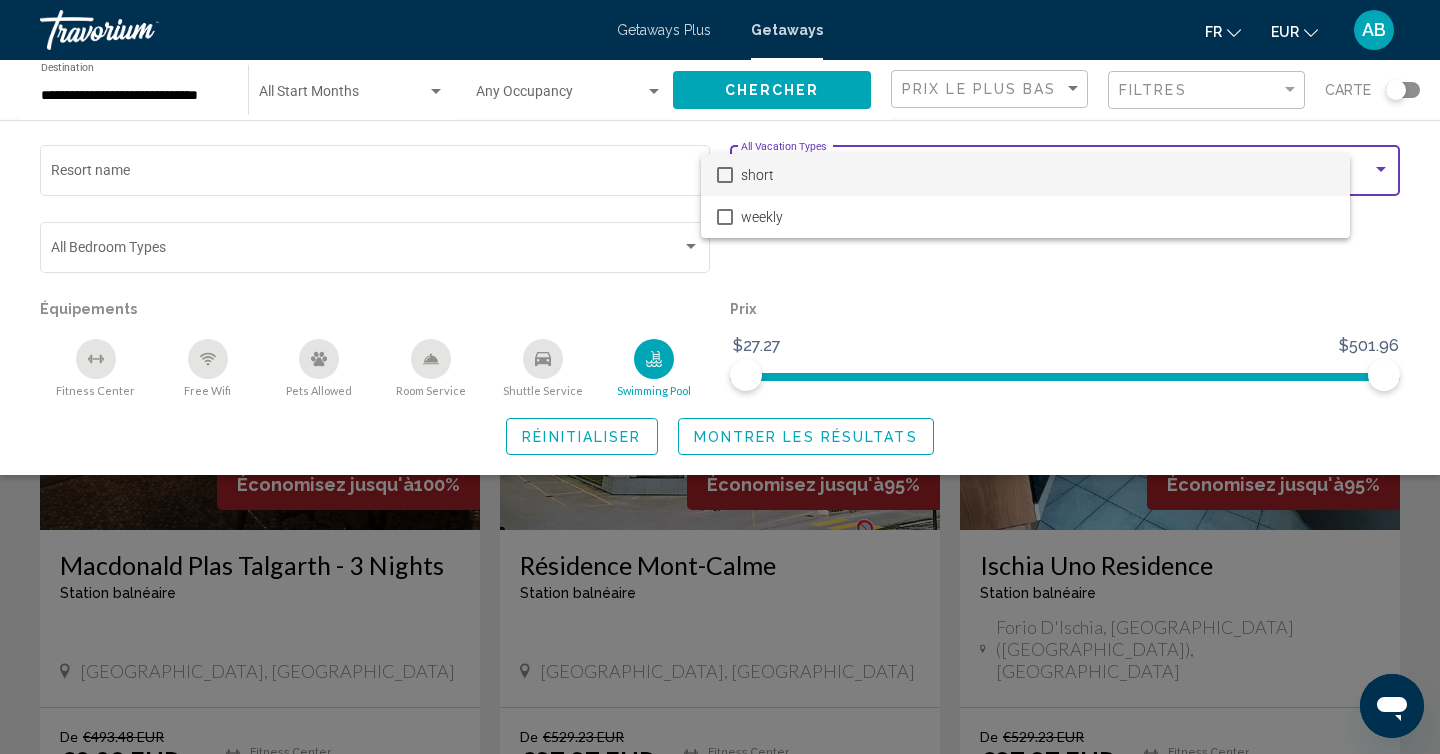 click on "short" at bounding box center (1037, 175) 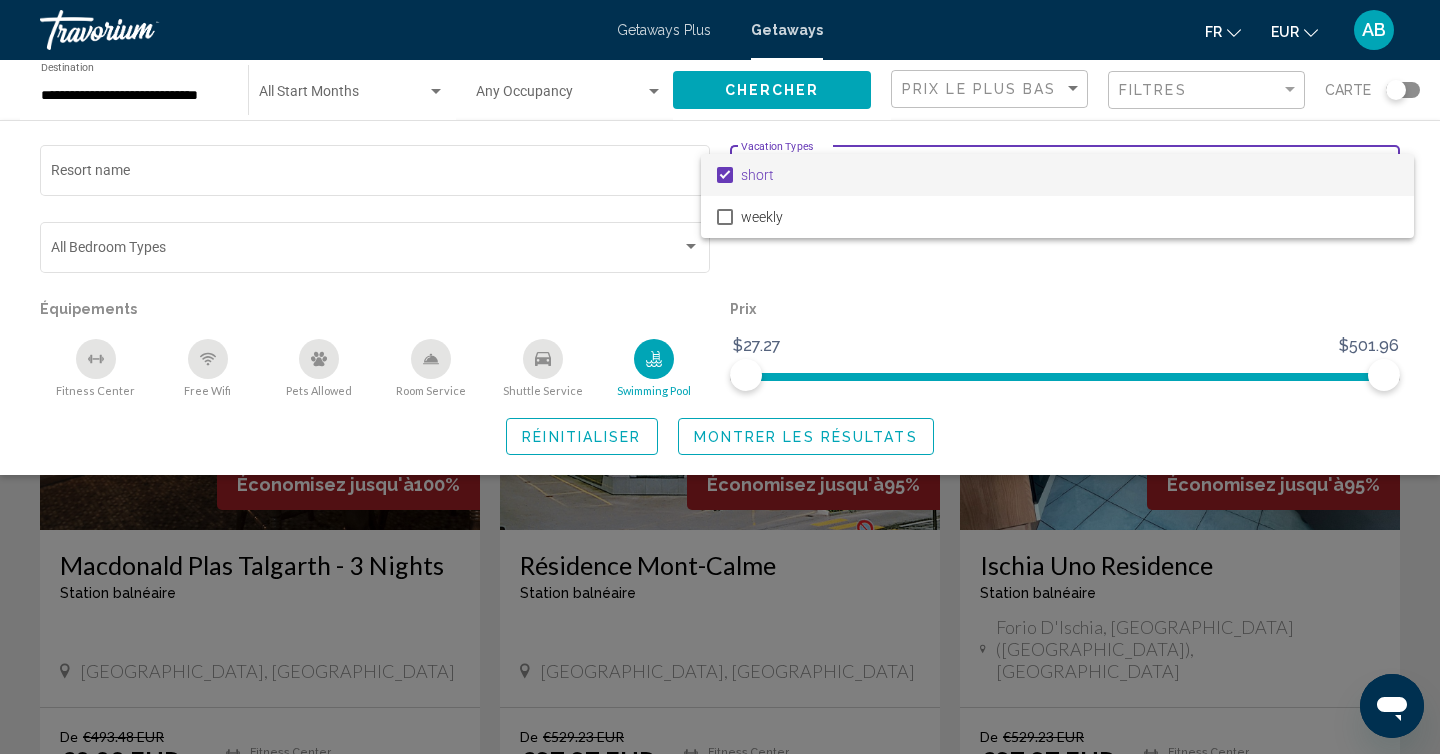 click on "short" at bounding box center [1069, 175] 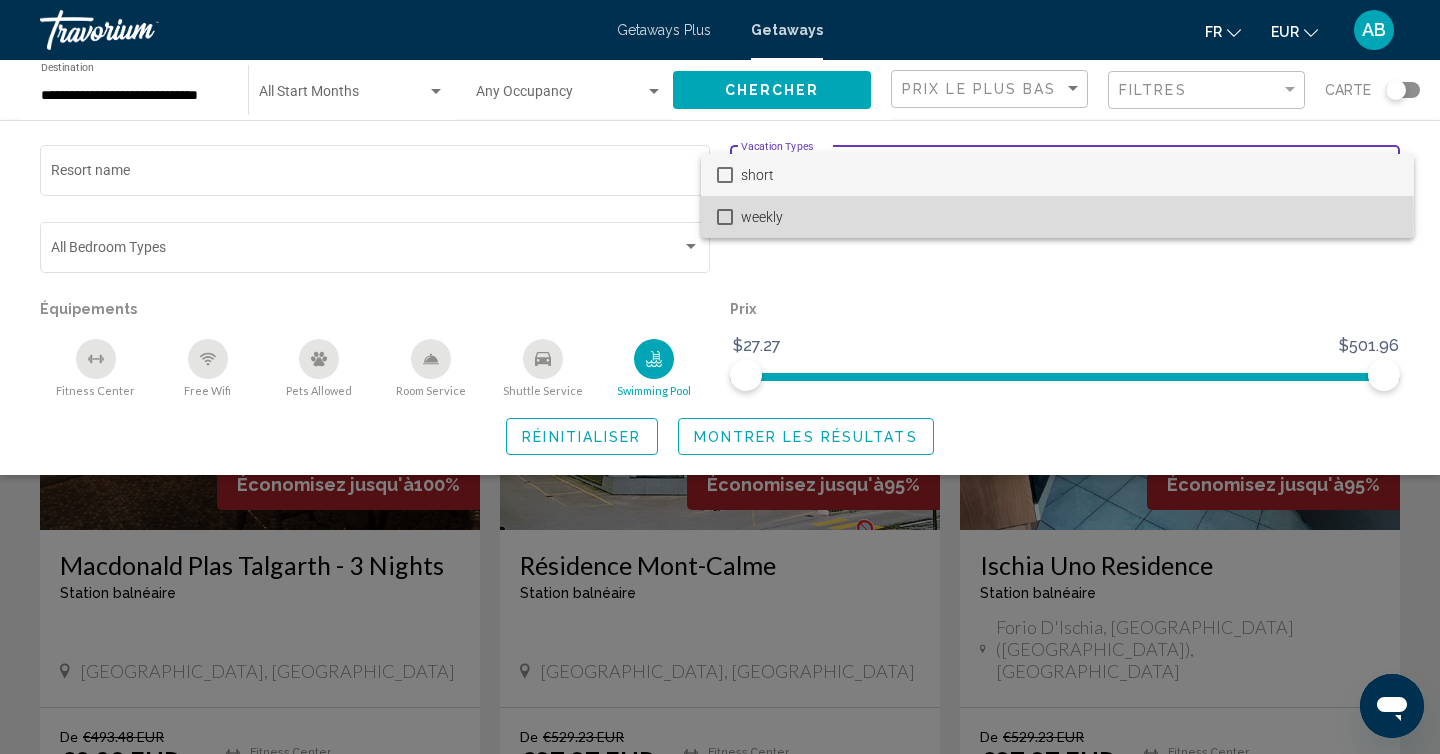 click at bounding box center [725, 217] 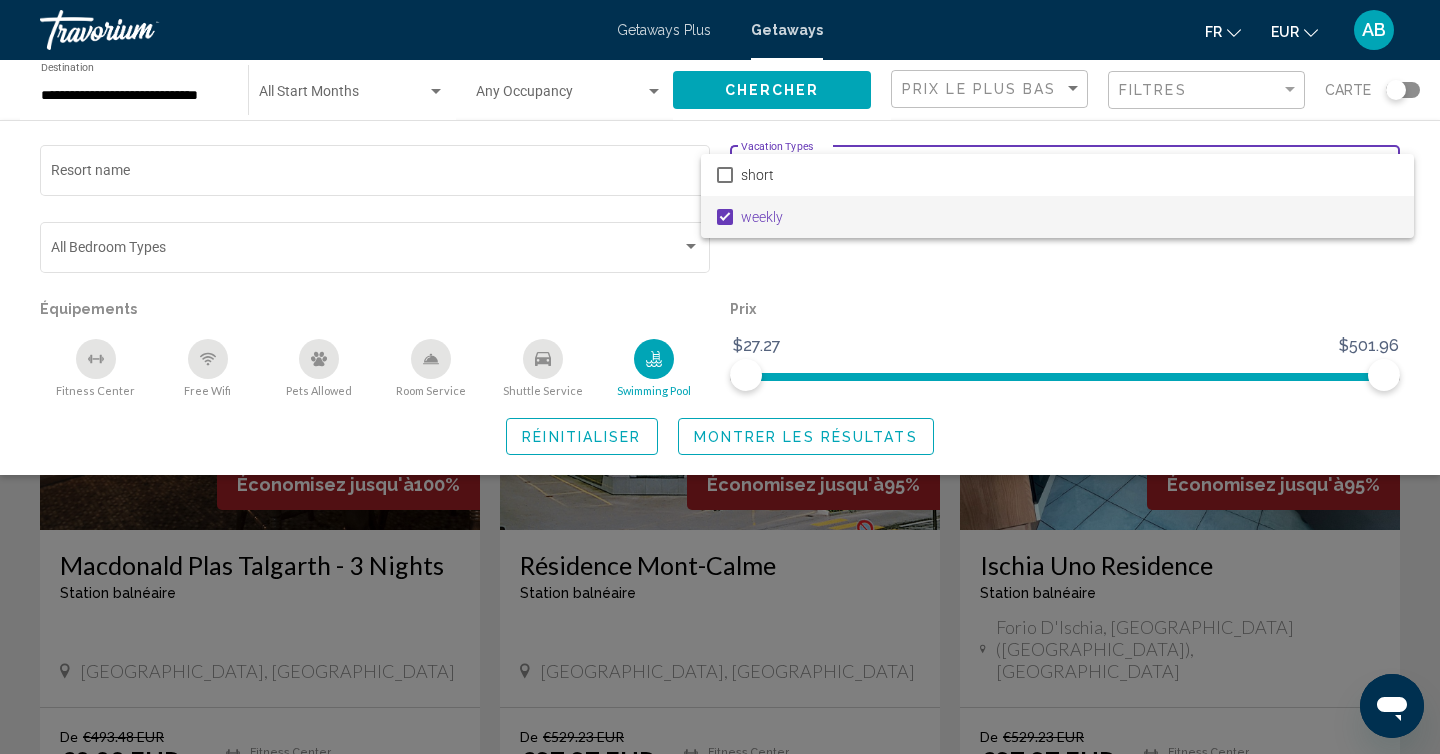 click at bounding box center (720, 377) 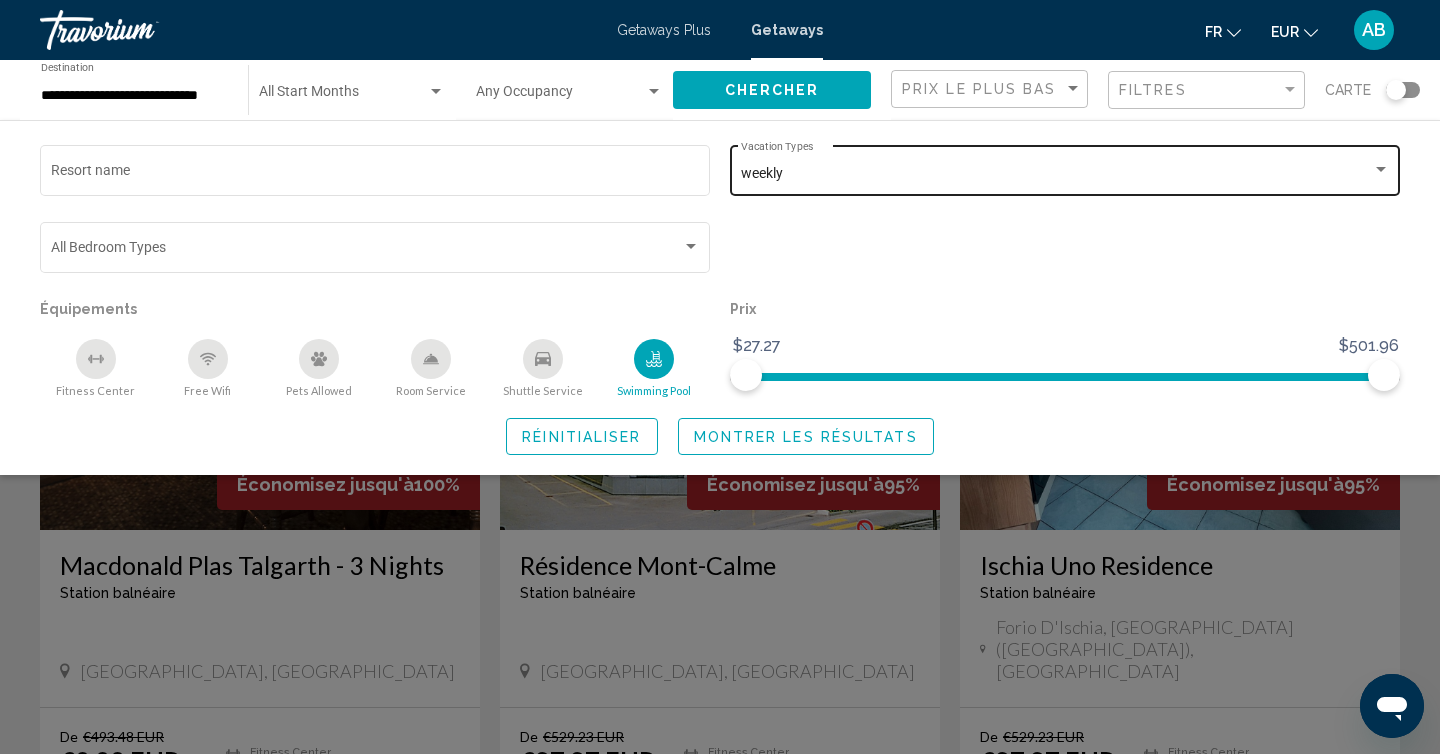 click 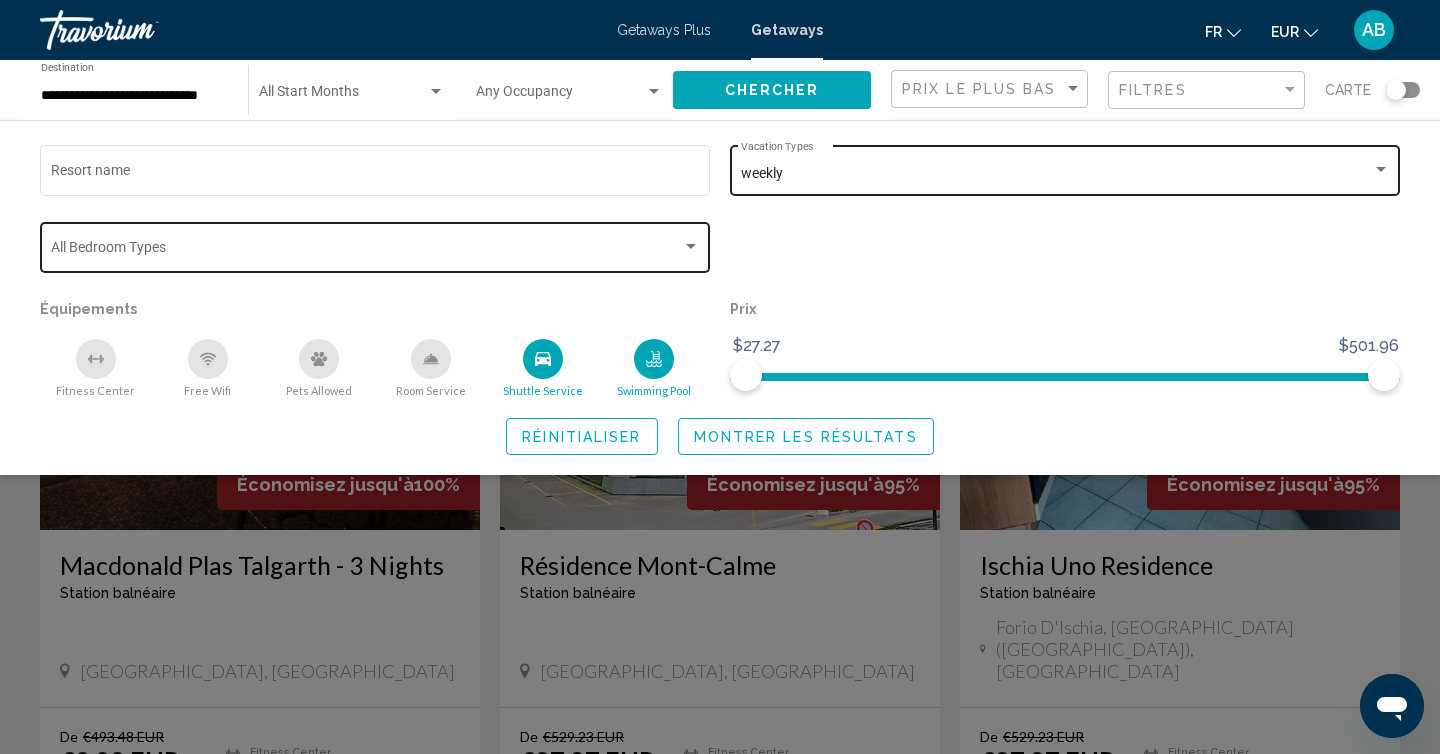 click on "Bedroom Types All Bedroom Types" 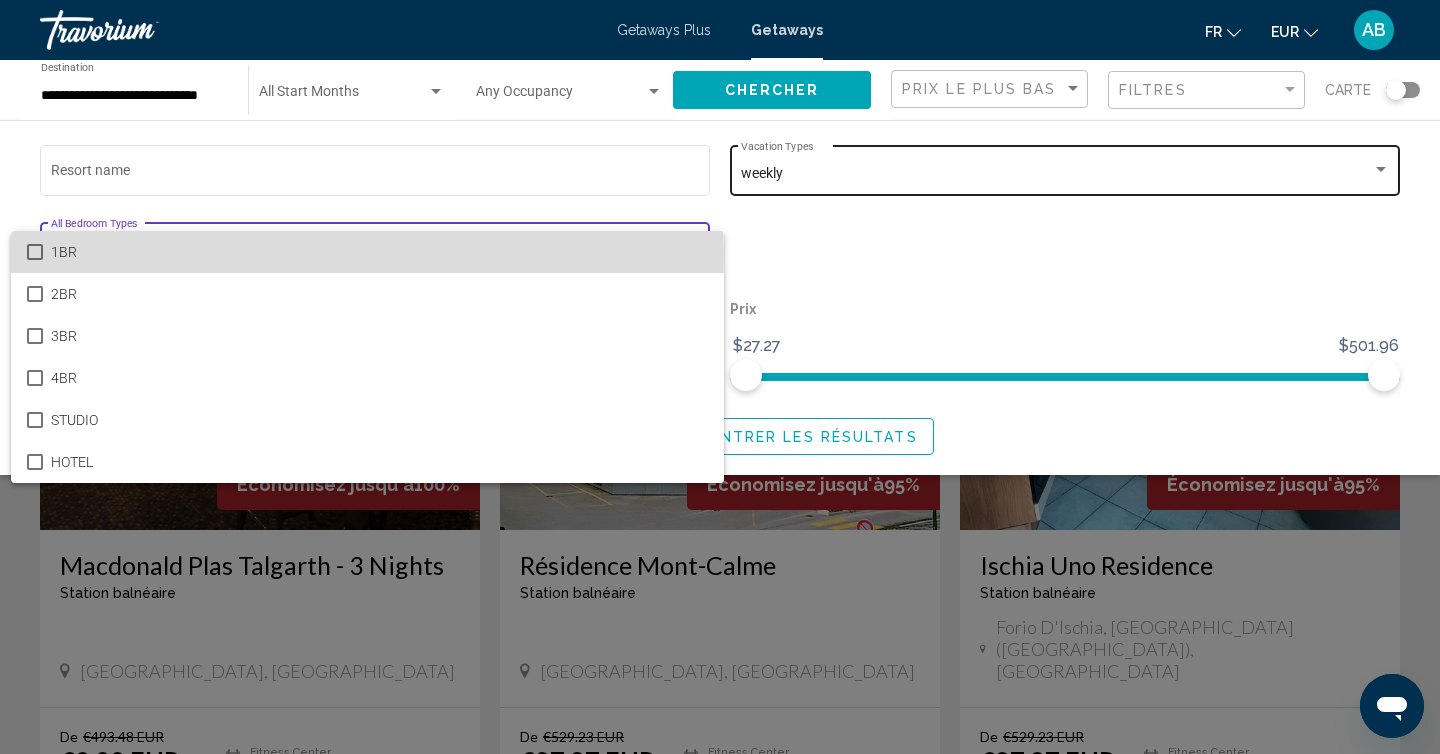 click at bounding box center [35, 252] 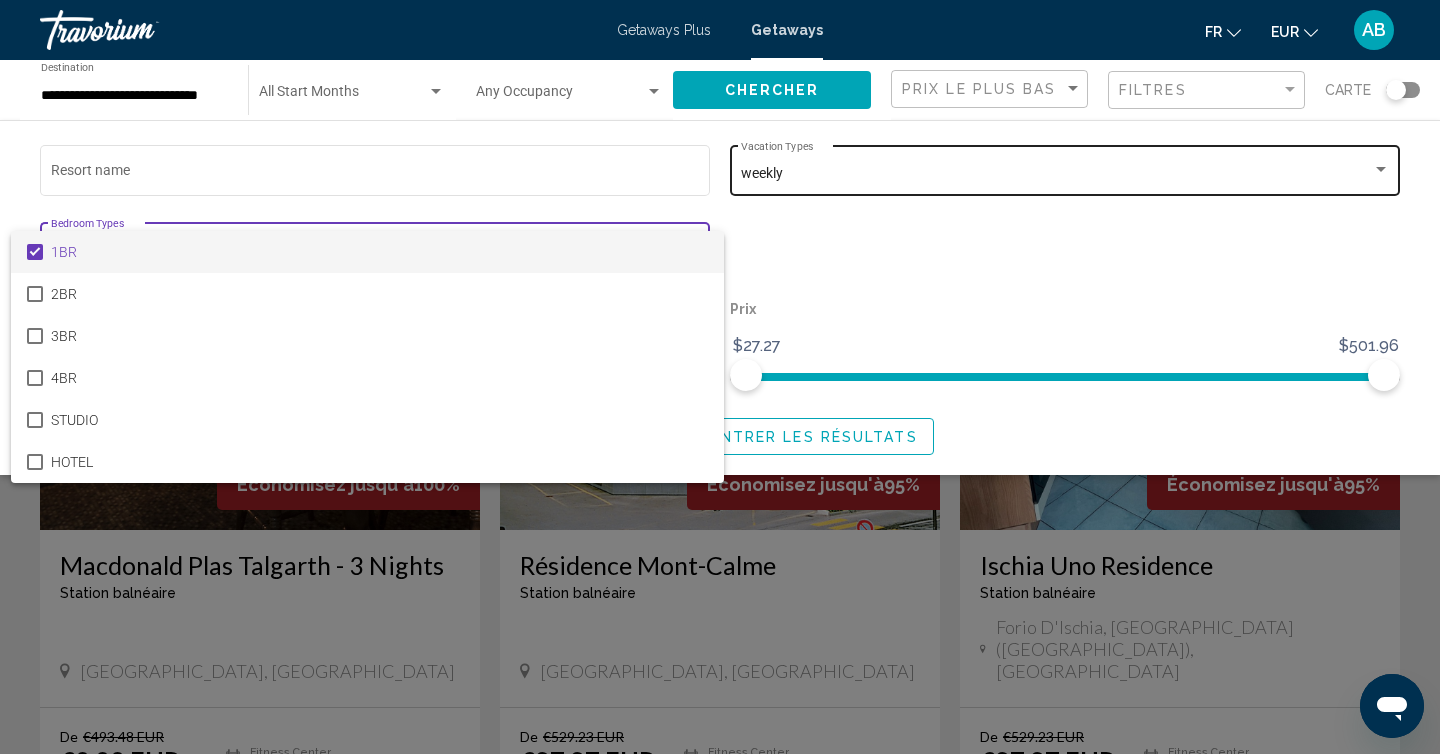 click at bounding box center (720, 377) 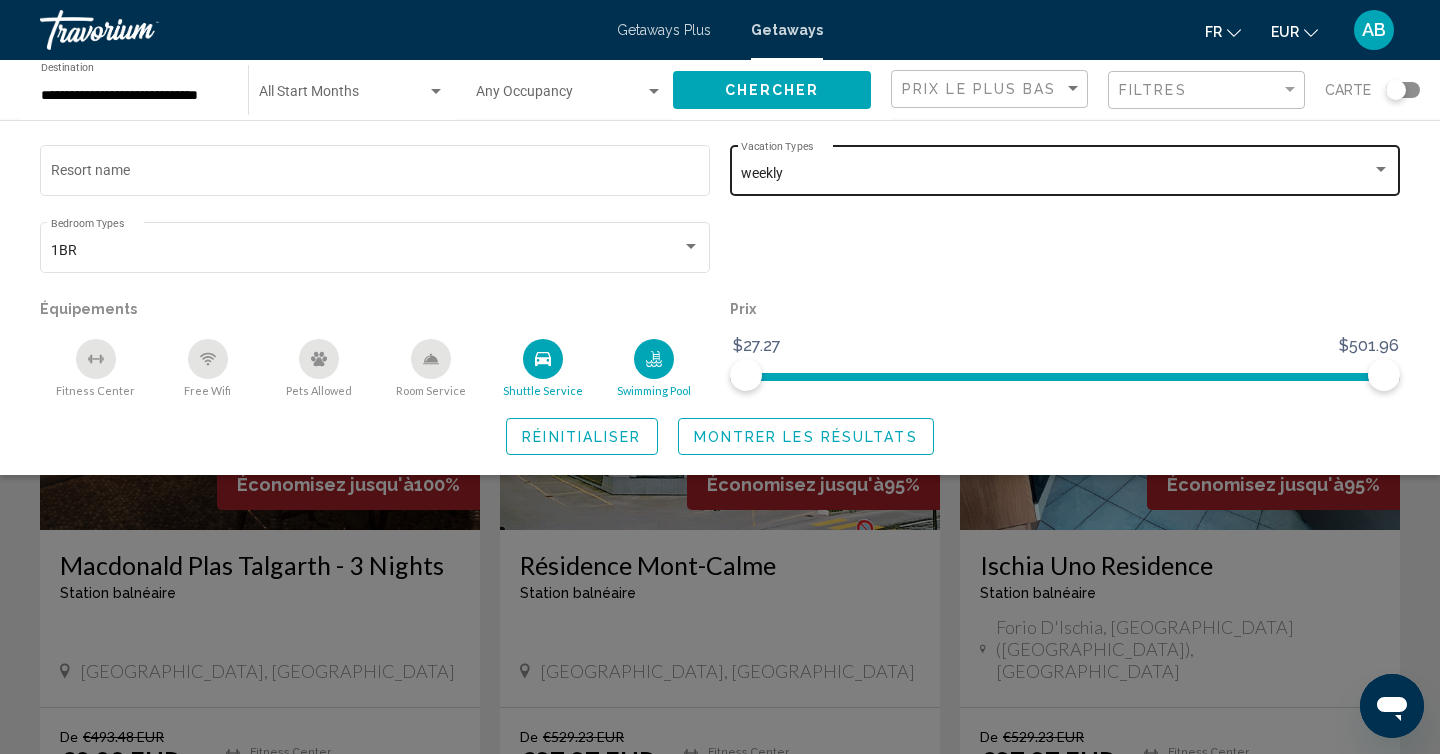 click on "Montrer les résultats" 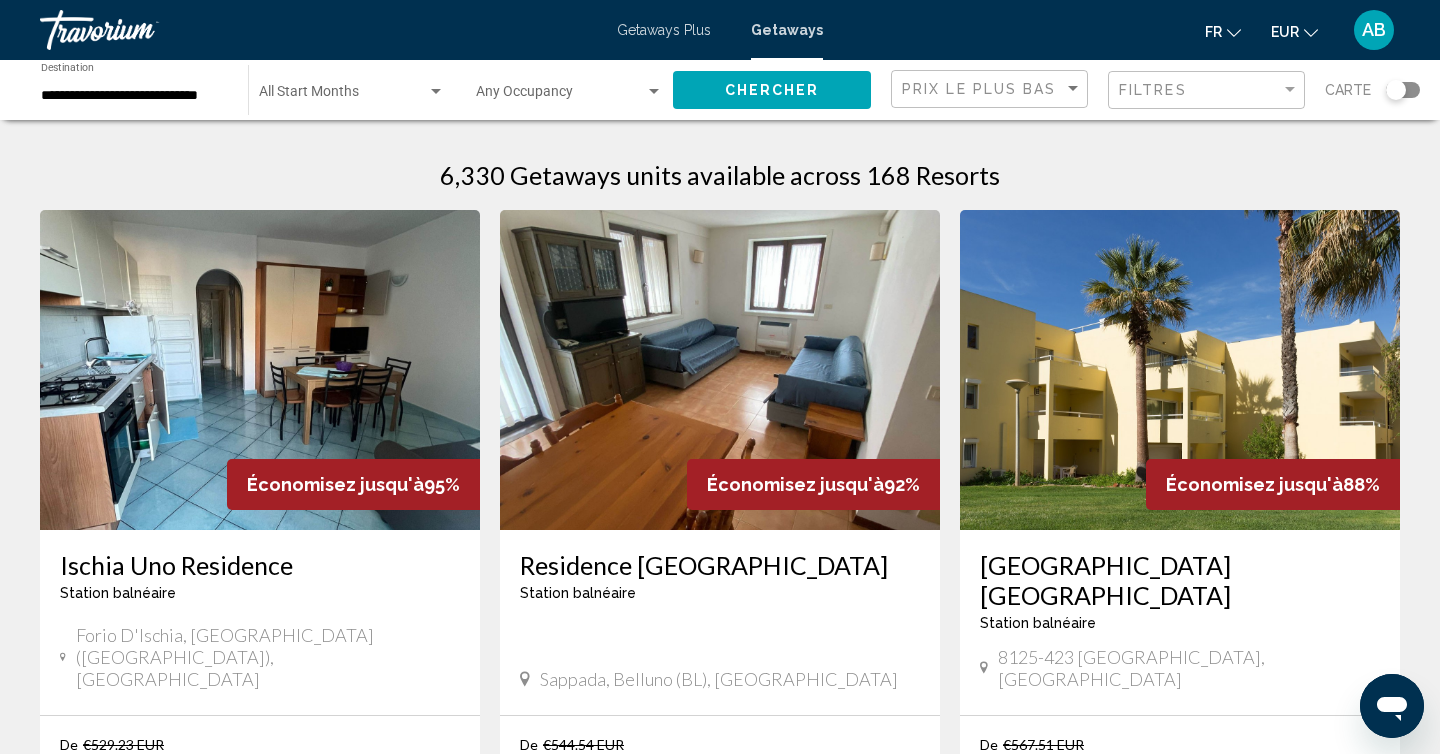click on "Start Month All Start Months" 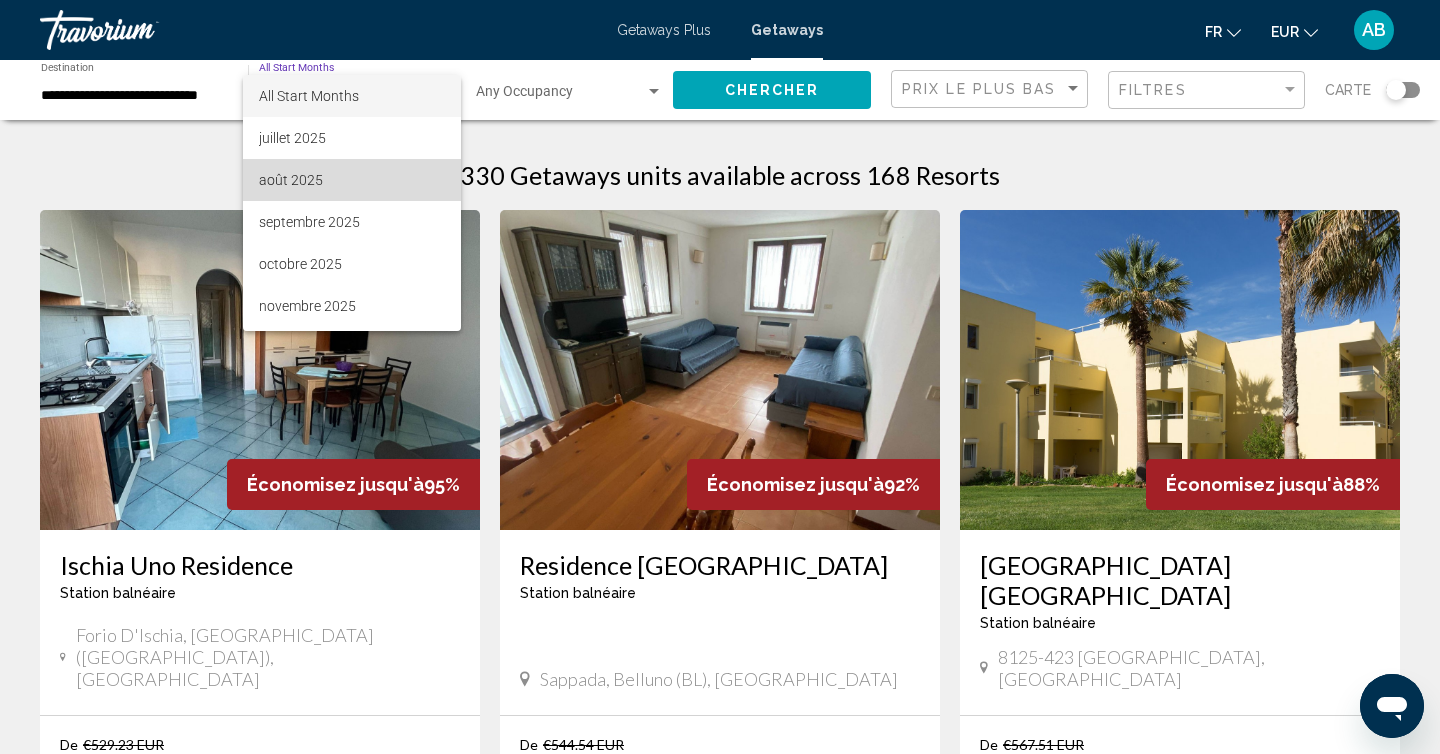 click on "août 2025" at bounding box center (352, 180) 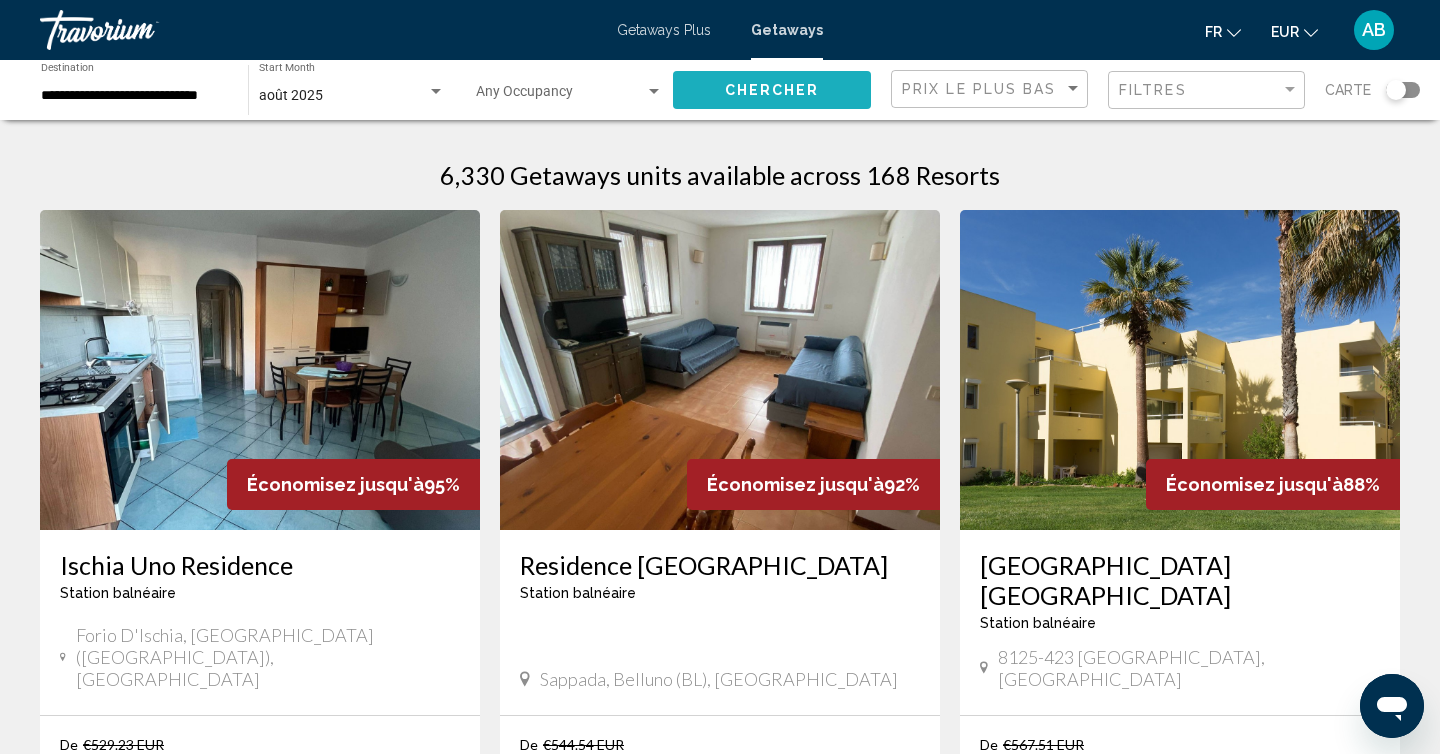 click on "Chercher" 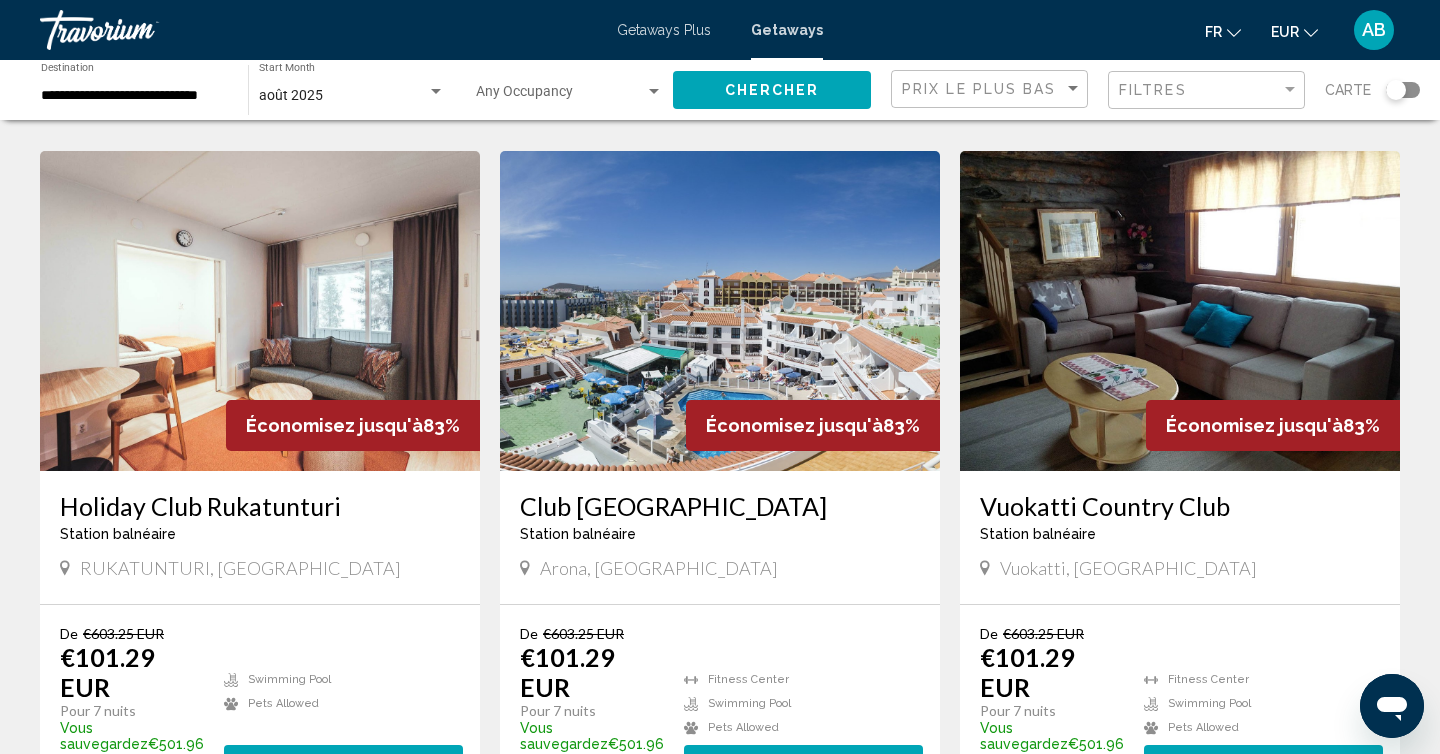 scroll, scrollTop: 2178, scrollLeft: 0, axis: vertical 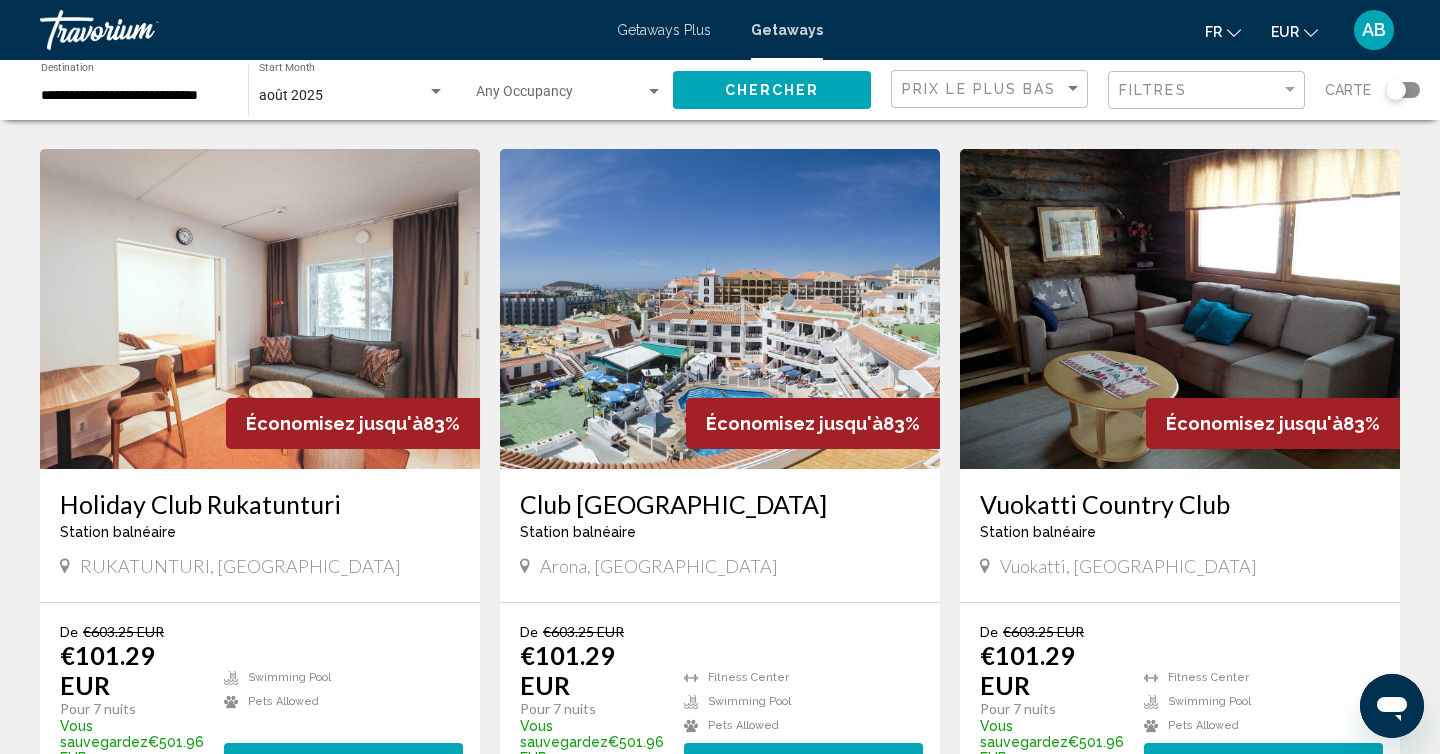 click at bounding box center [720, 309] 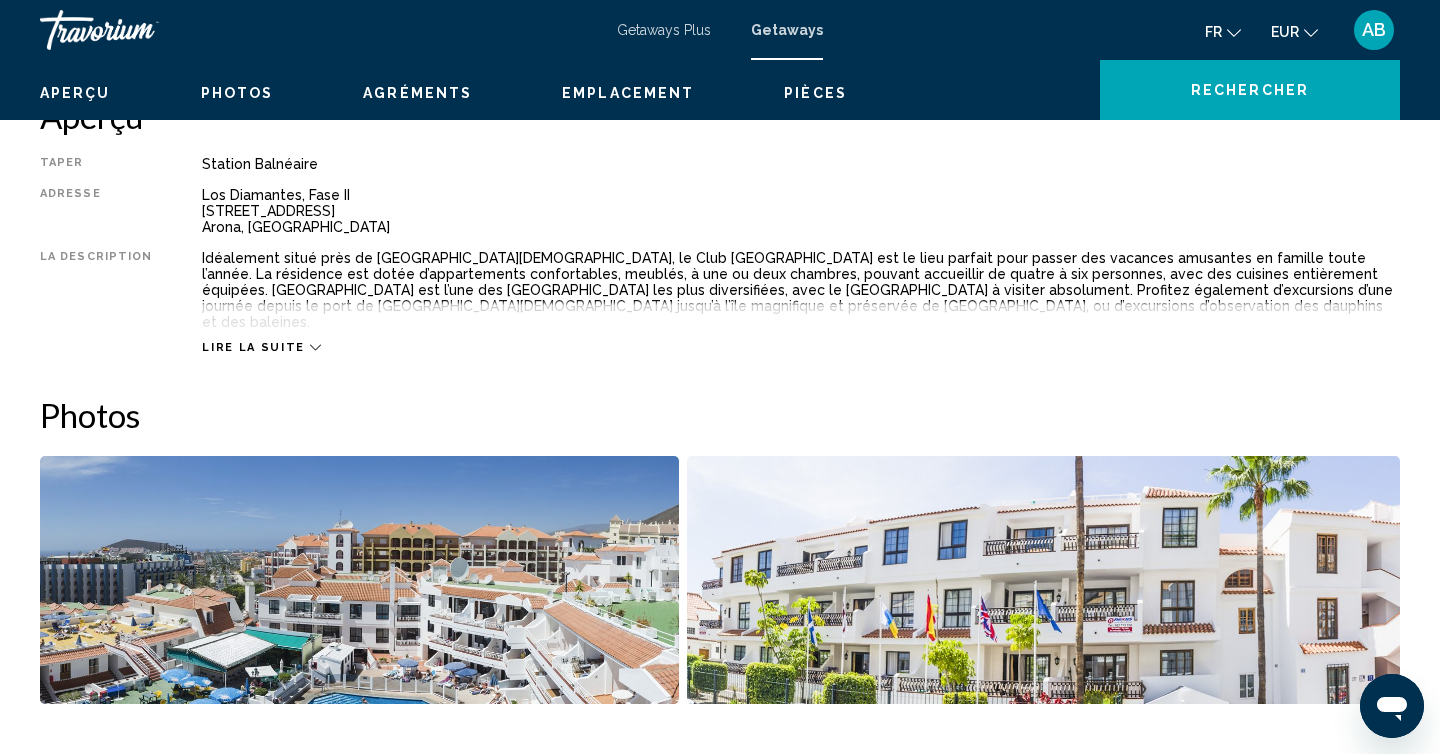 scroll, scrollTop: 0, scrollLeft: 0, axis: both 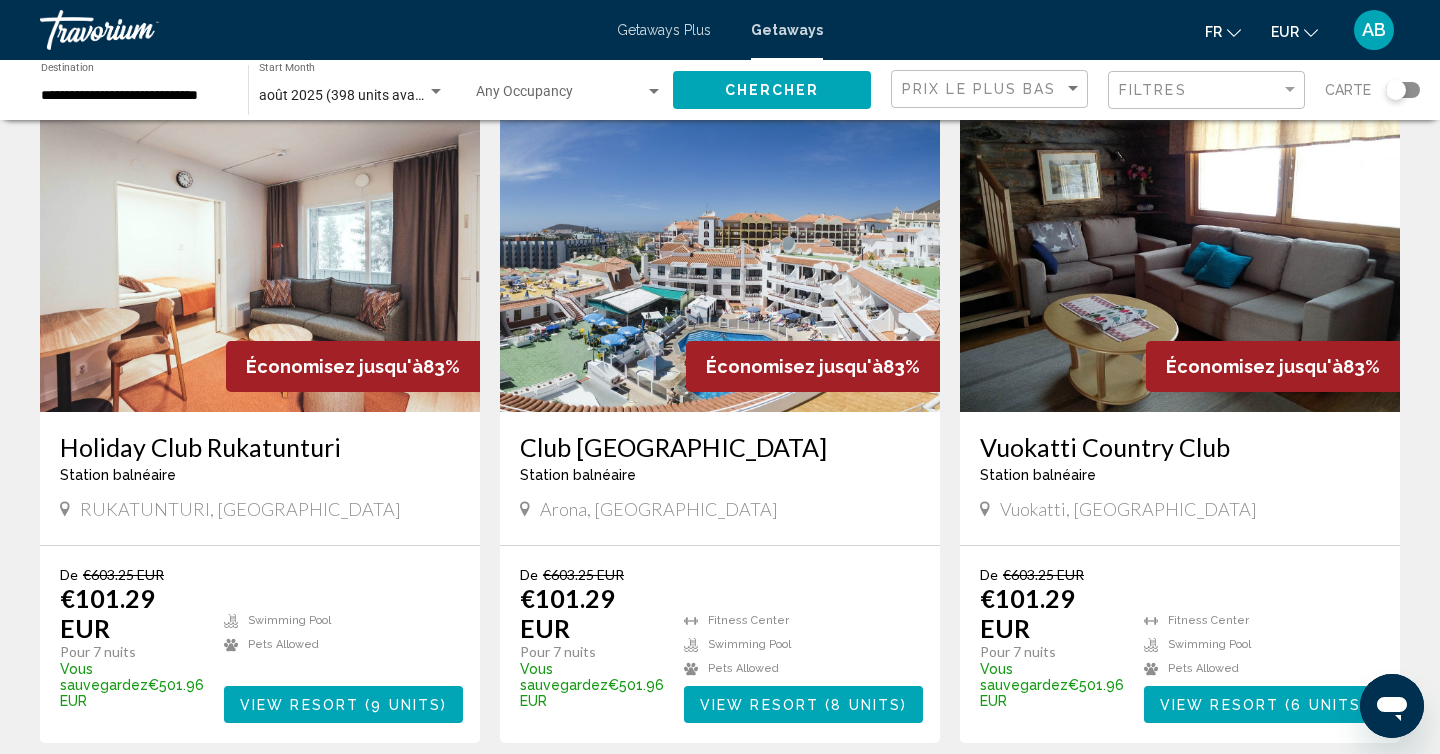 click on "2" at bounding box center [650, 803] 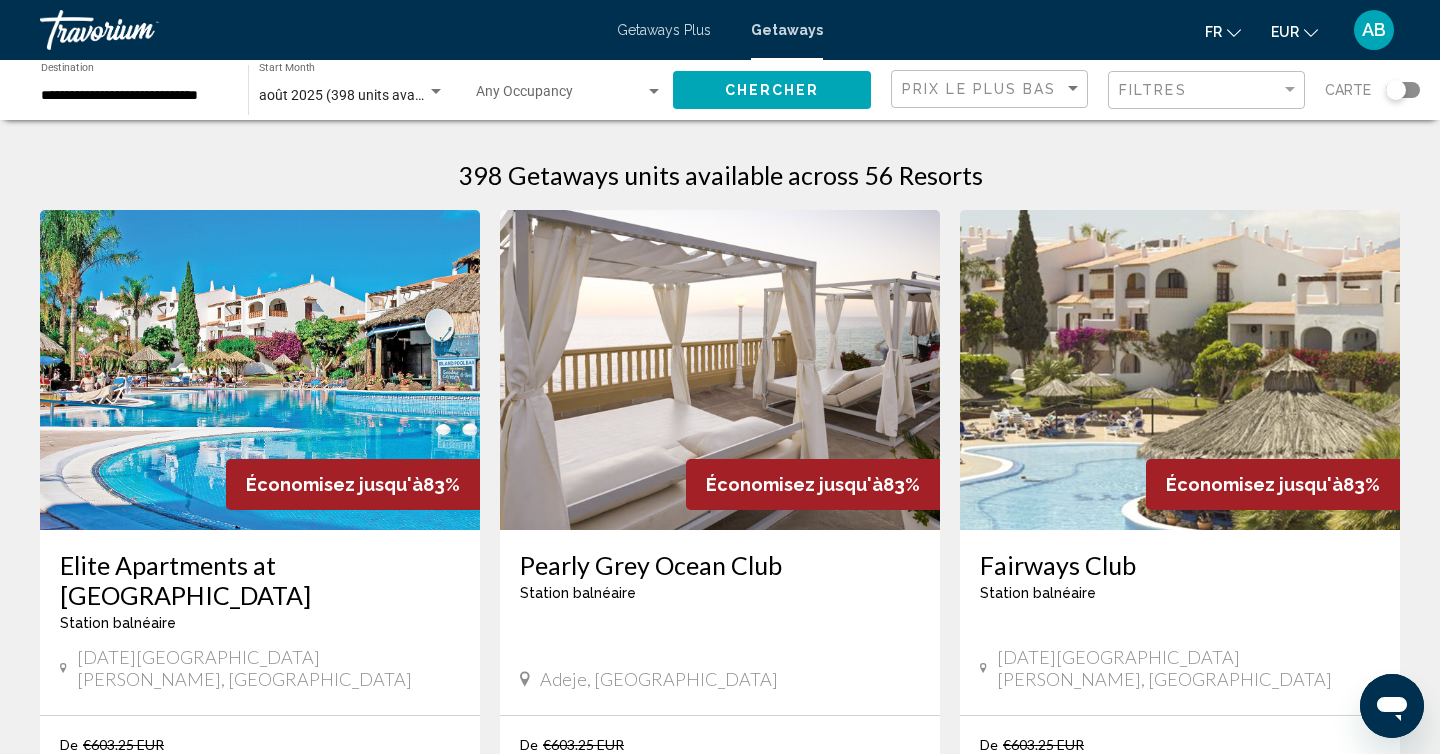 click on "Getaways" at bounding box center [787, 30] 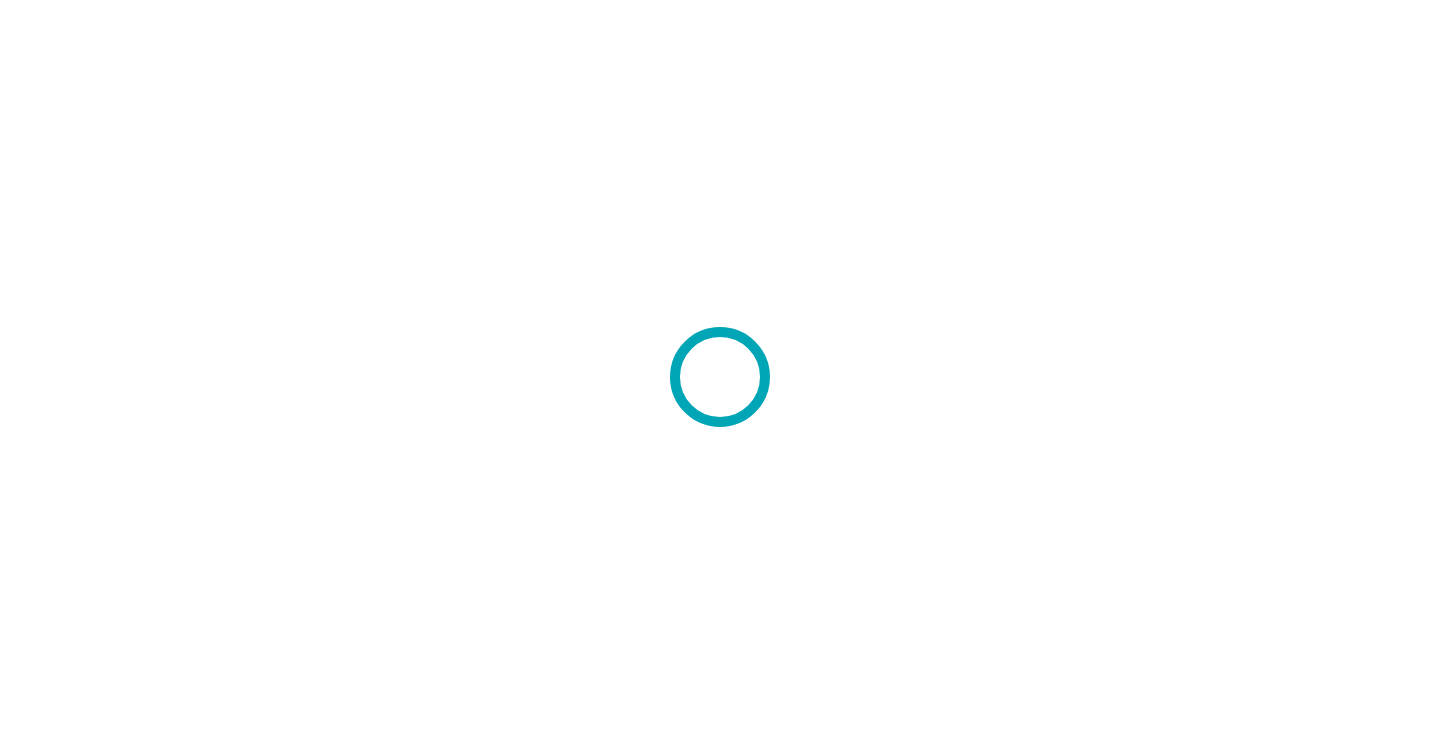 scroll, scrollTop: 0, scrollLeft: 0, axis: both 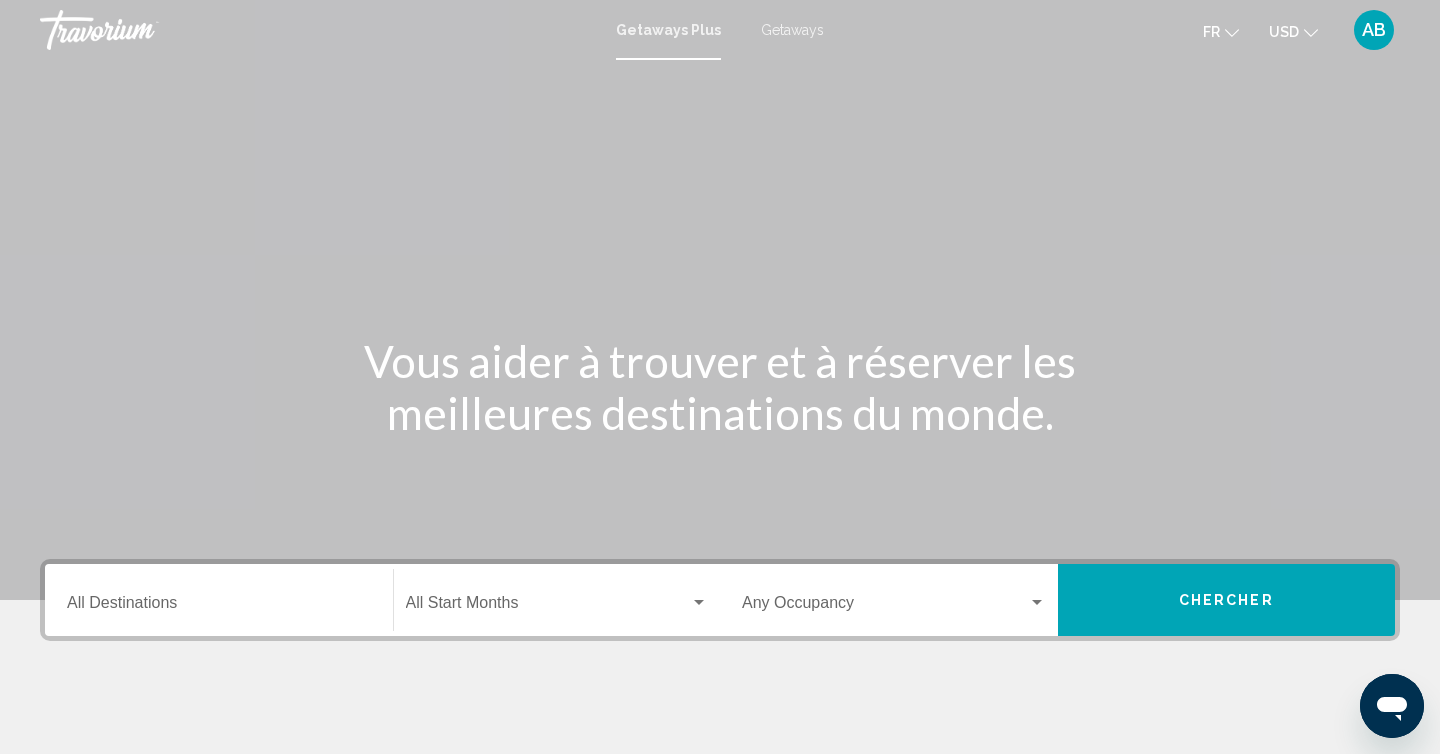 click on "Getaways" at bounding box center [792, 30] 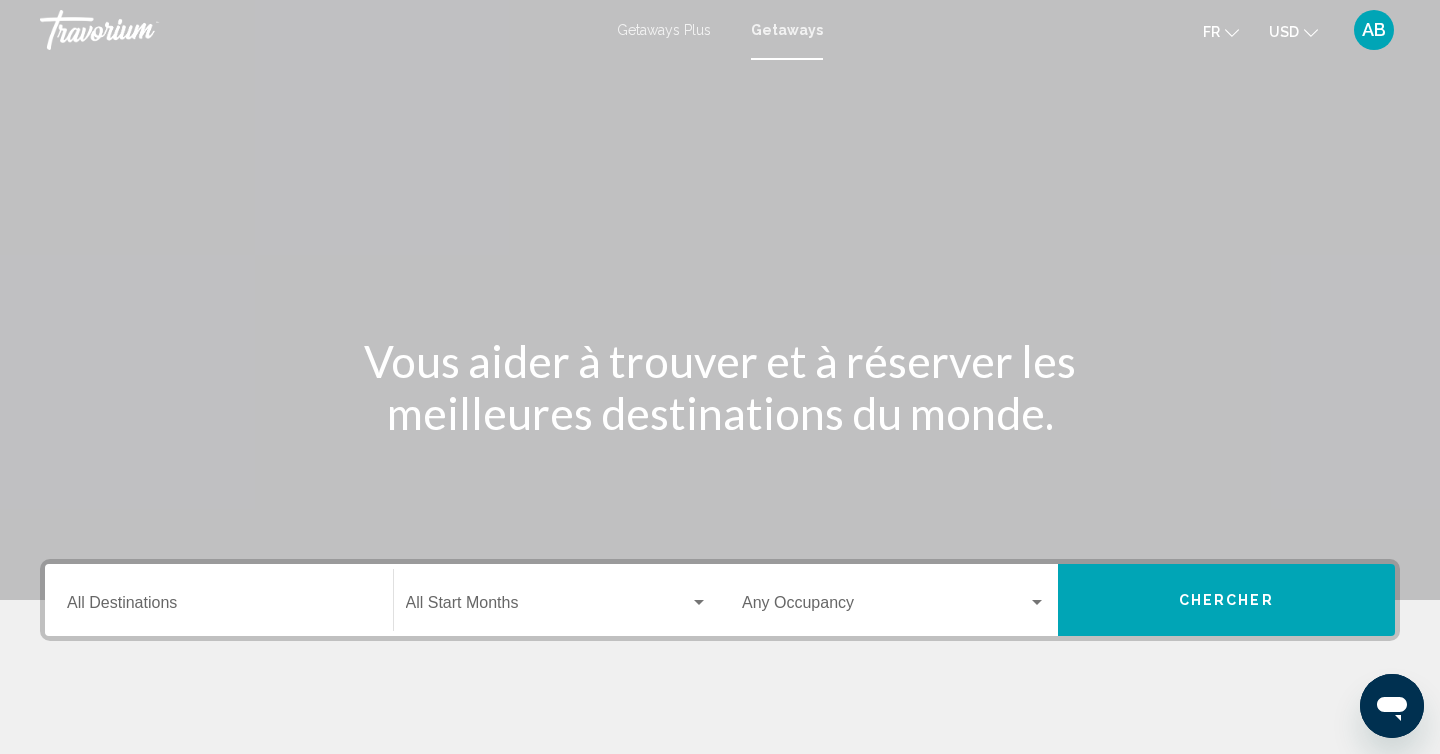 click 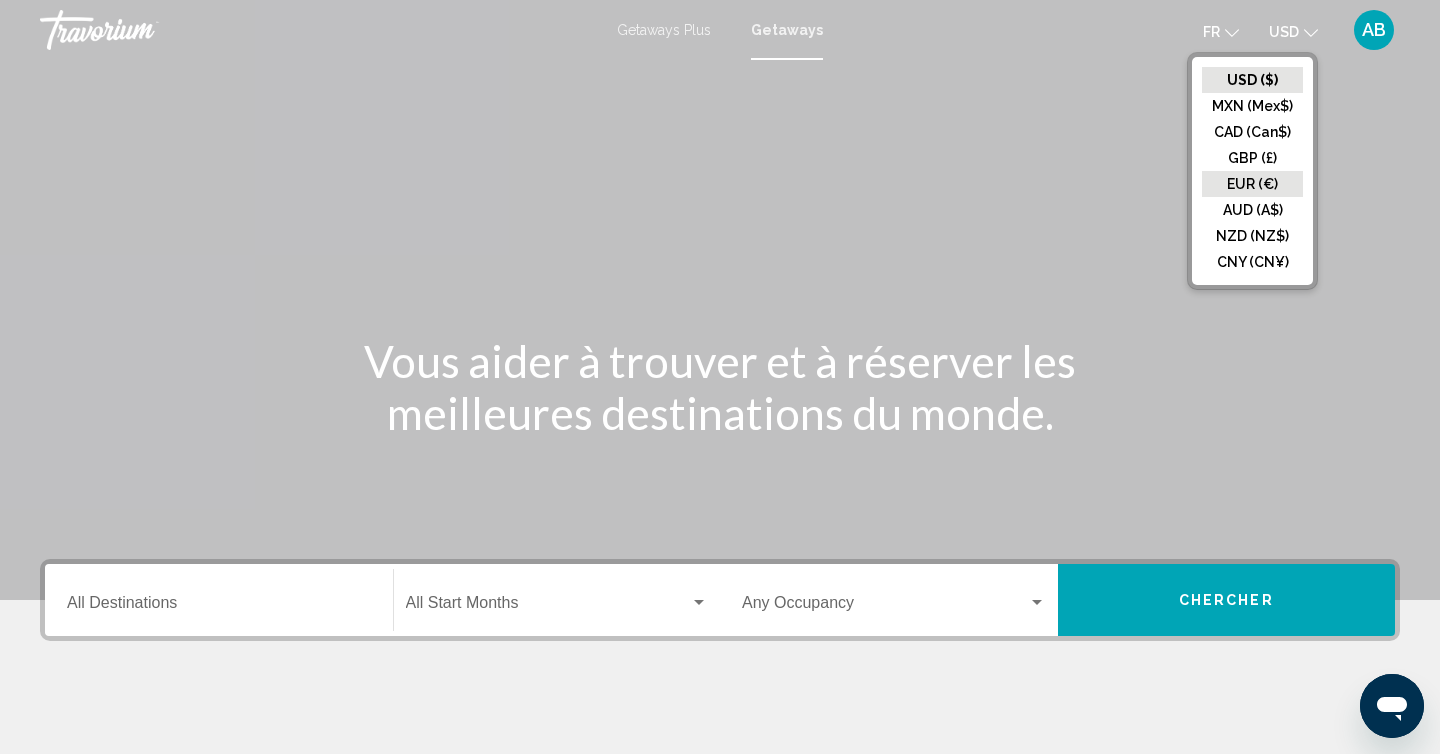 click on "EUR (€)" 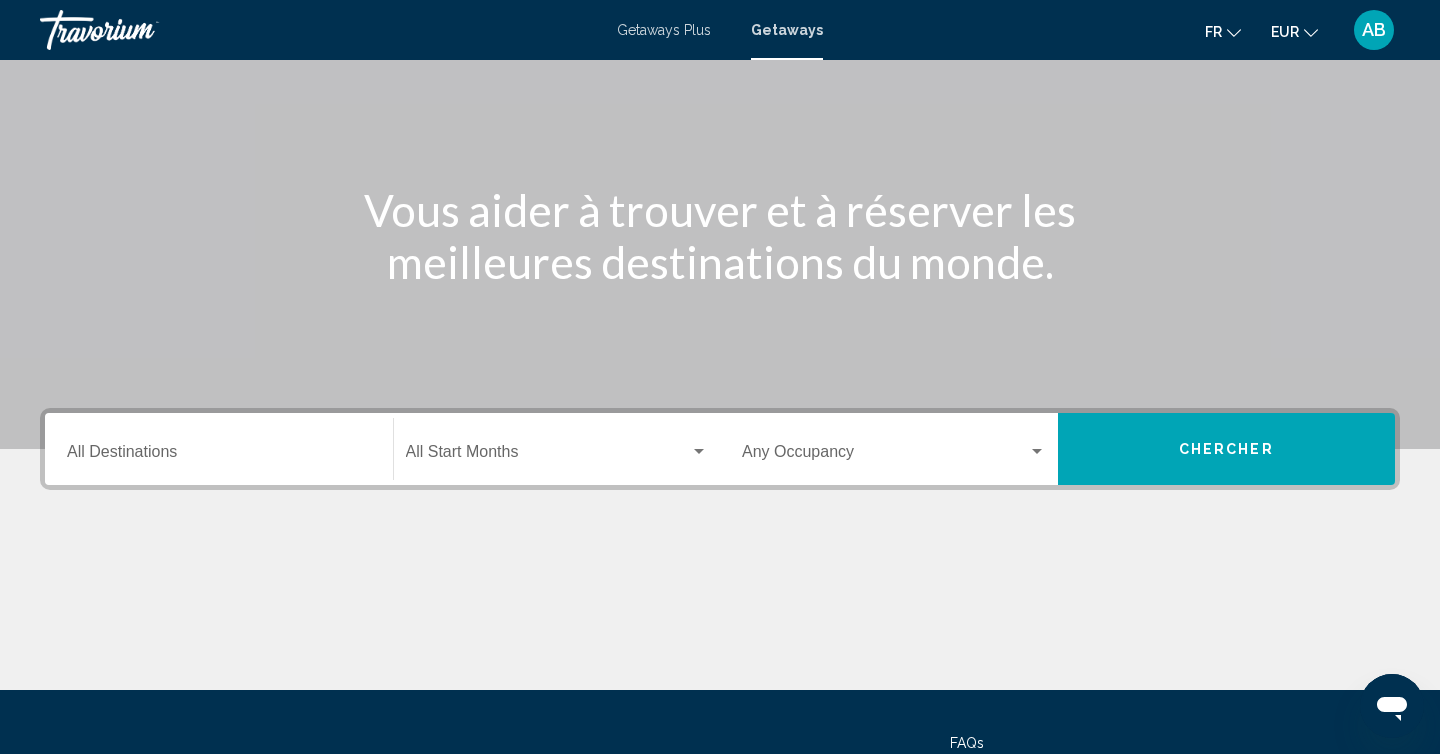 scroll, scrollTop: 0, scrollLeft: 0, axis: both 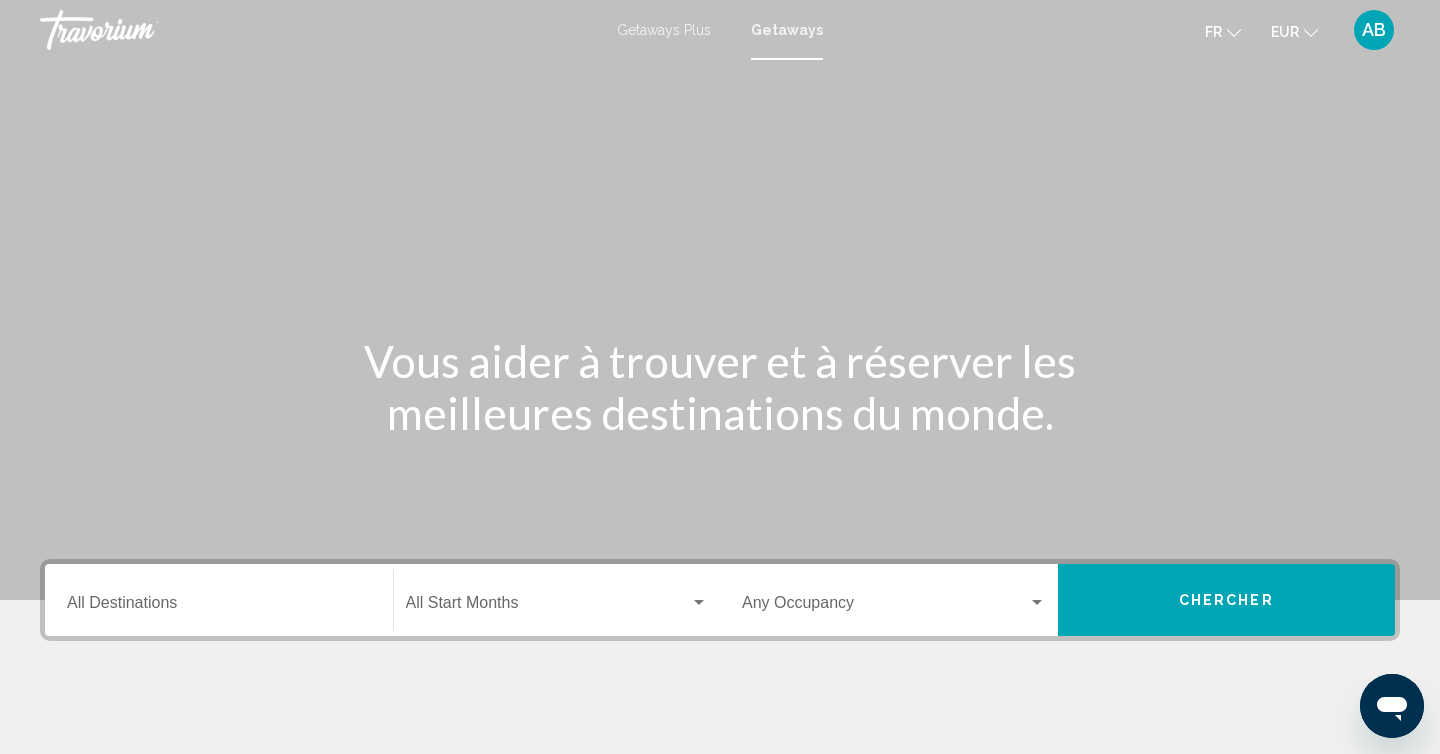 click on "Destination All Destinations" at bounding box center [219, 607] 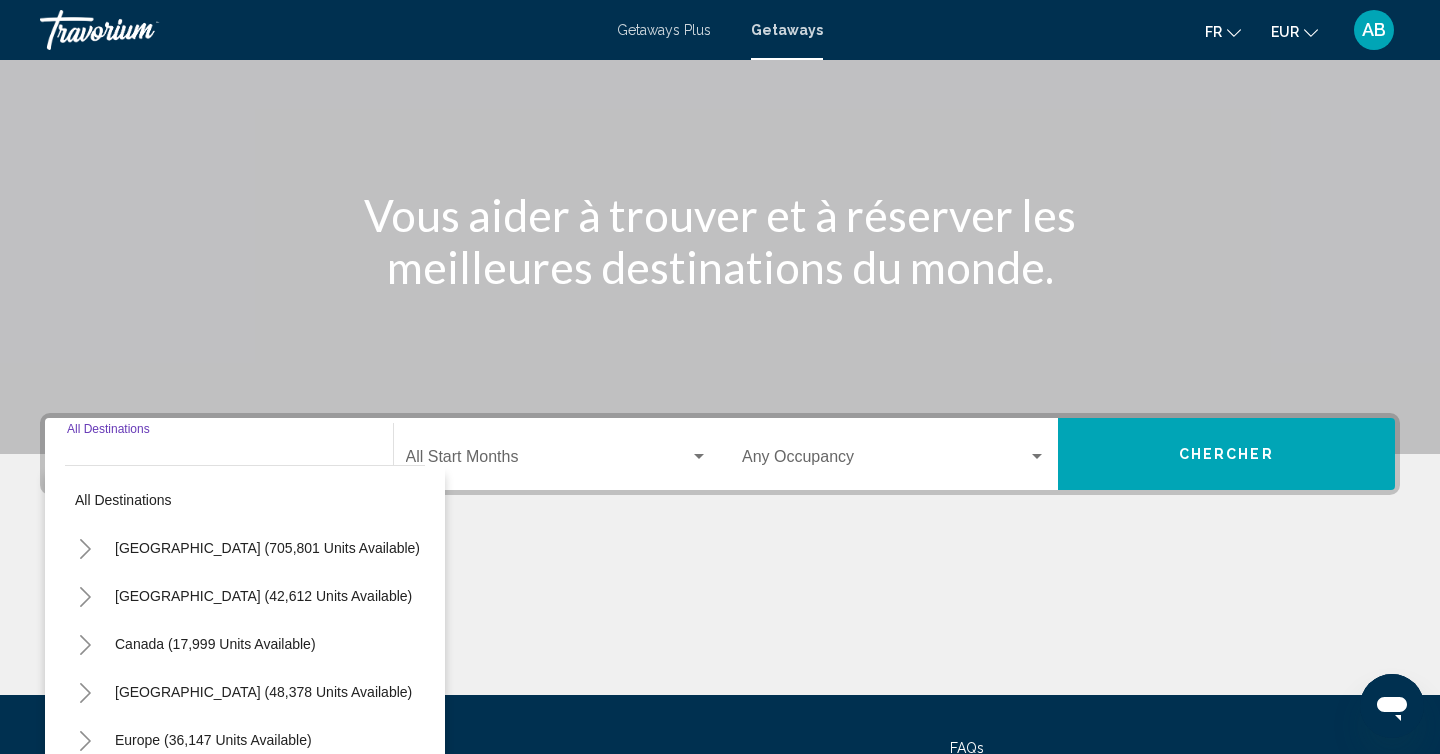 scroll, scrollTop: 332, scrollLeft: 0, axis: vertical 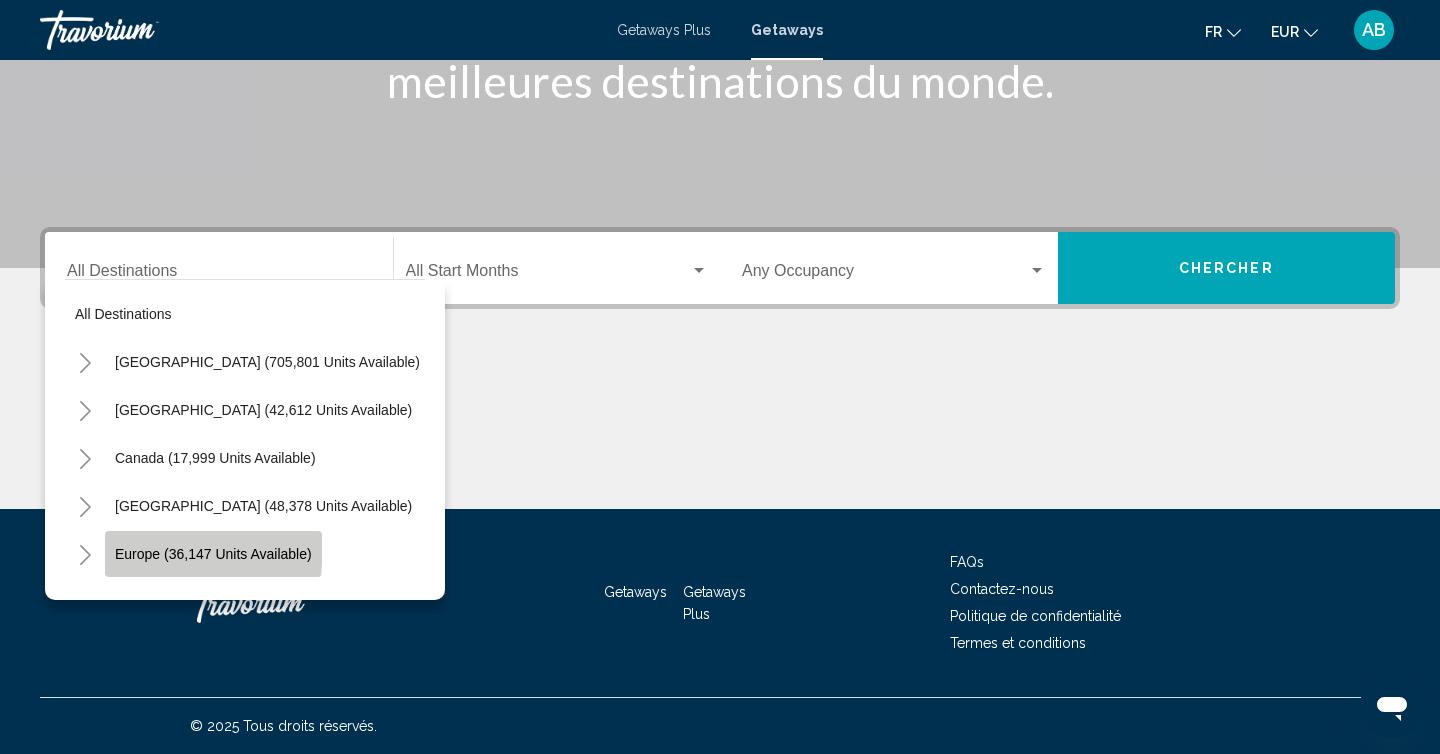 click on "Europe (36,147 units available)" 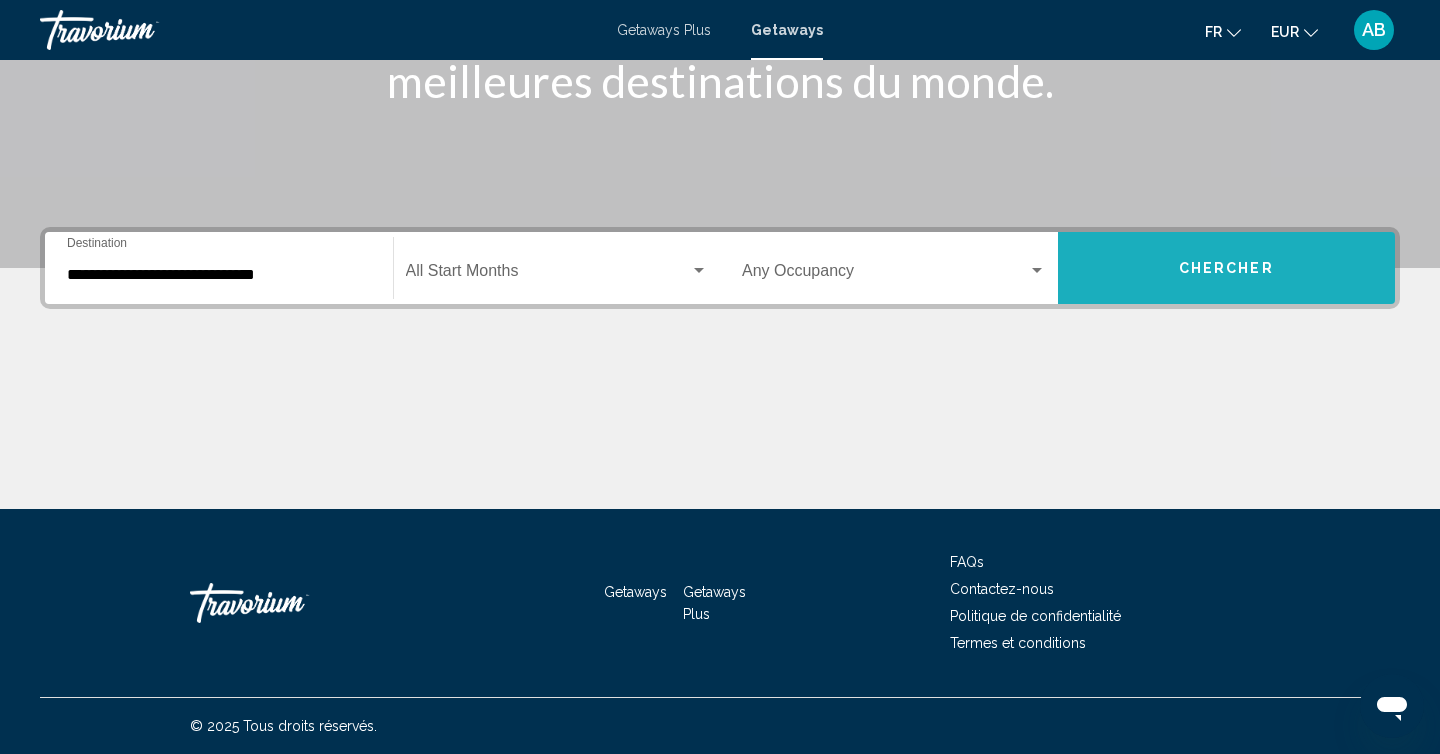 click on "Chercher" at bounding box center (1227, 268) 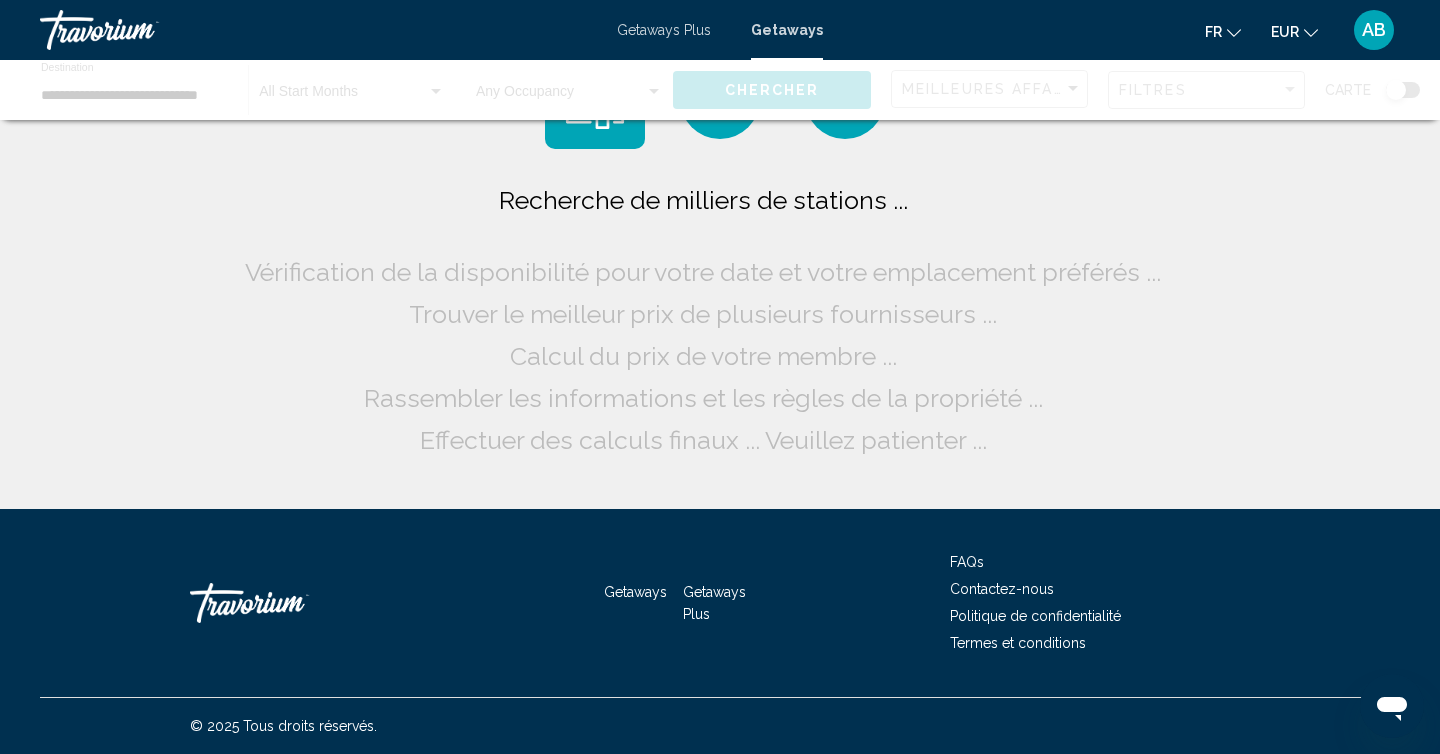 scroll, scrollTop: 0, scrollLeft: 0, axis: both 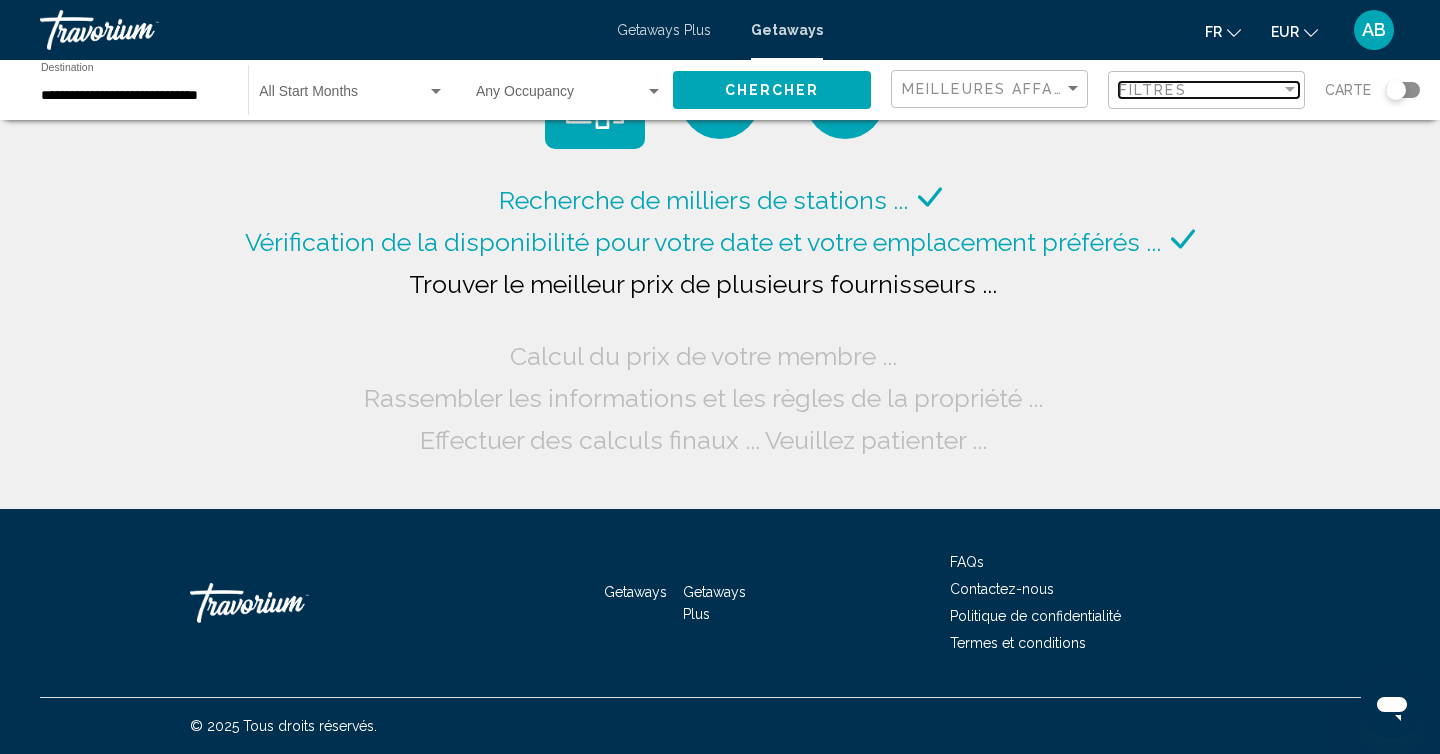 click on "Filtres" at bounding box center [1153, 90] 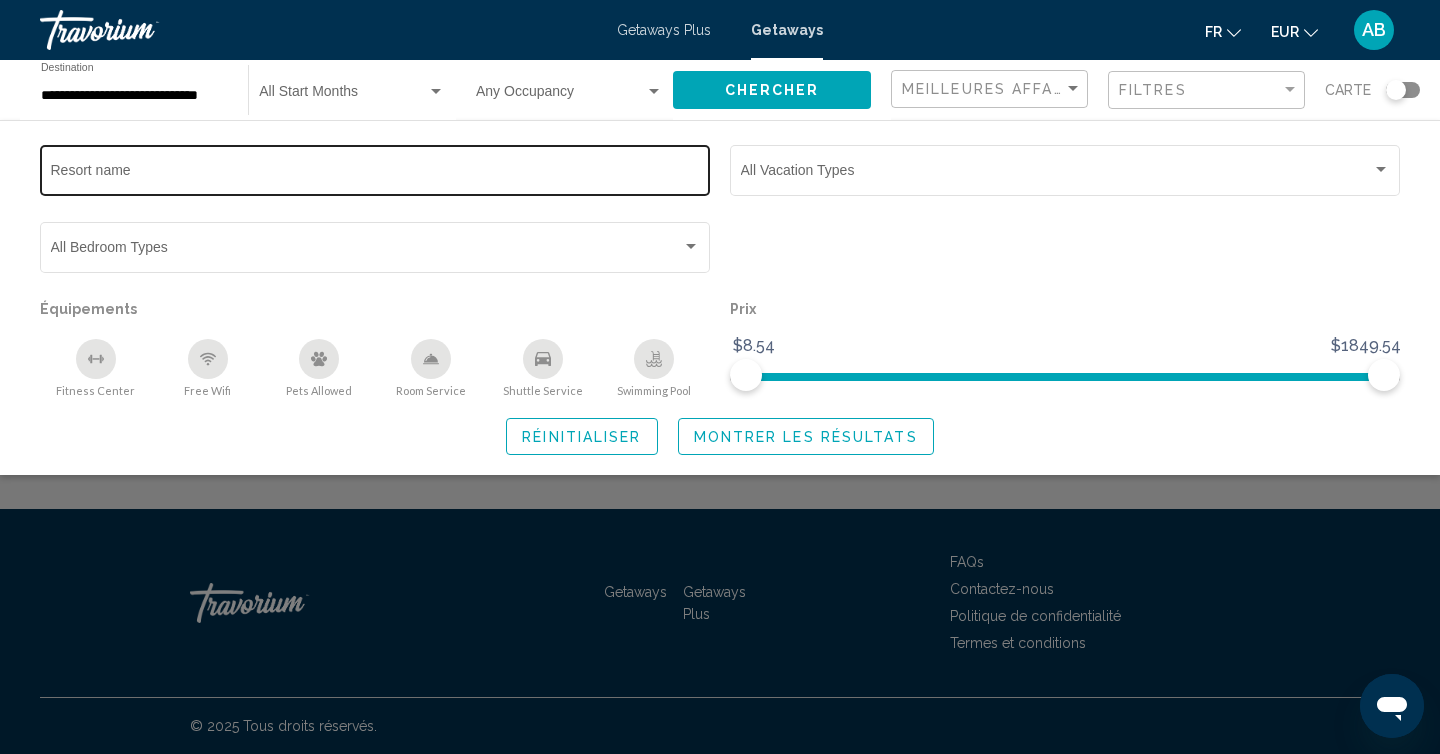 click on "Resort name" at bounding box center (375, 174) 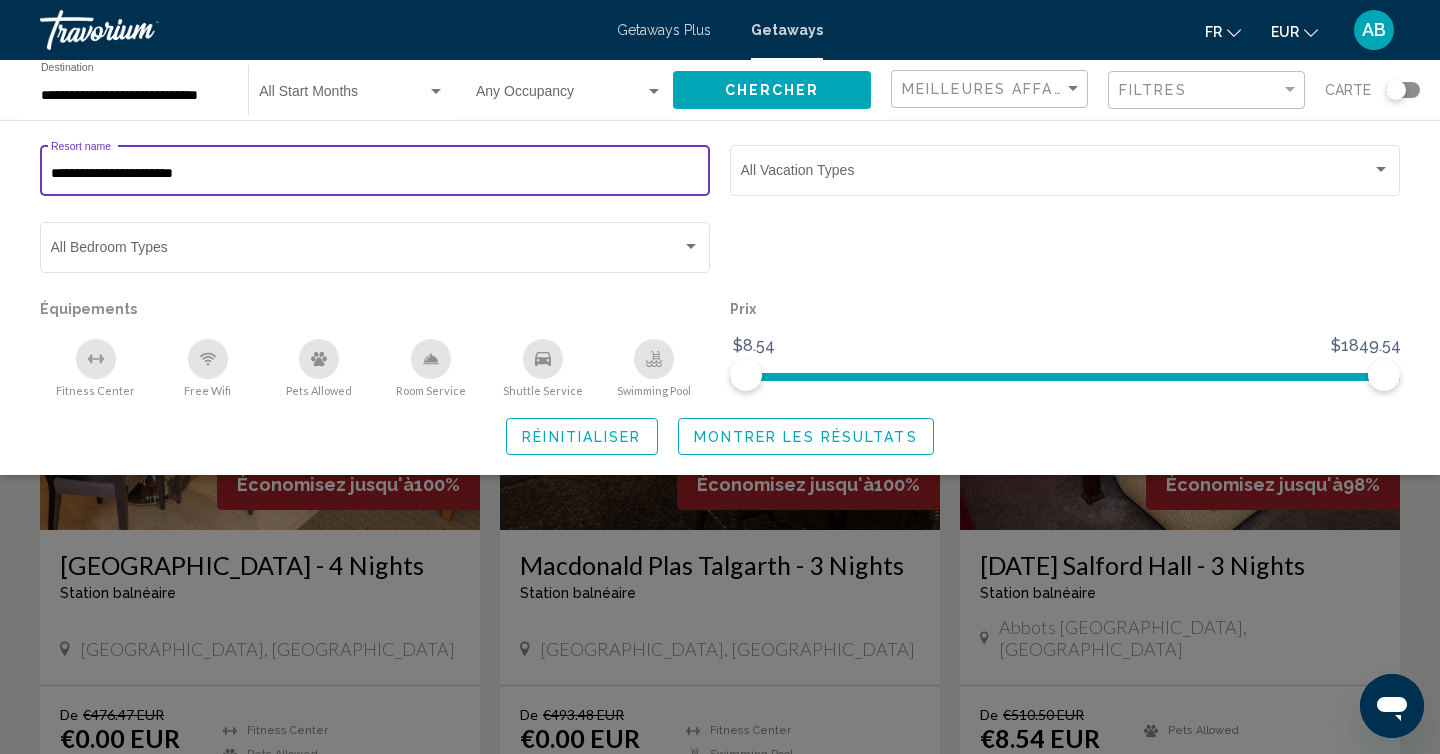 type on "**********" 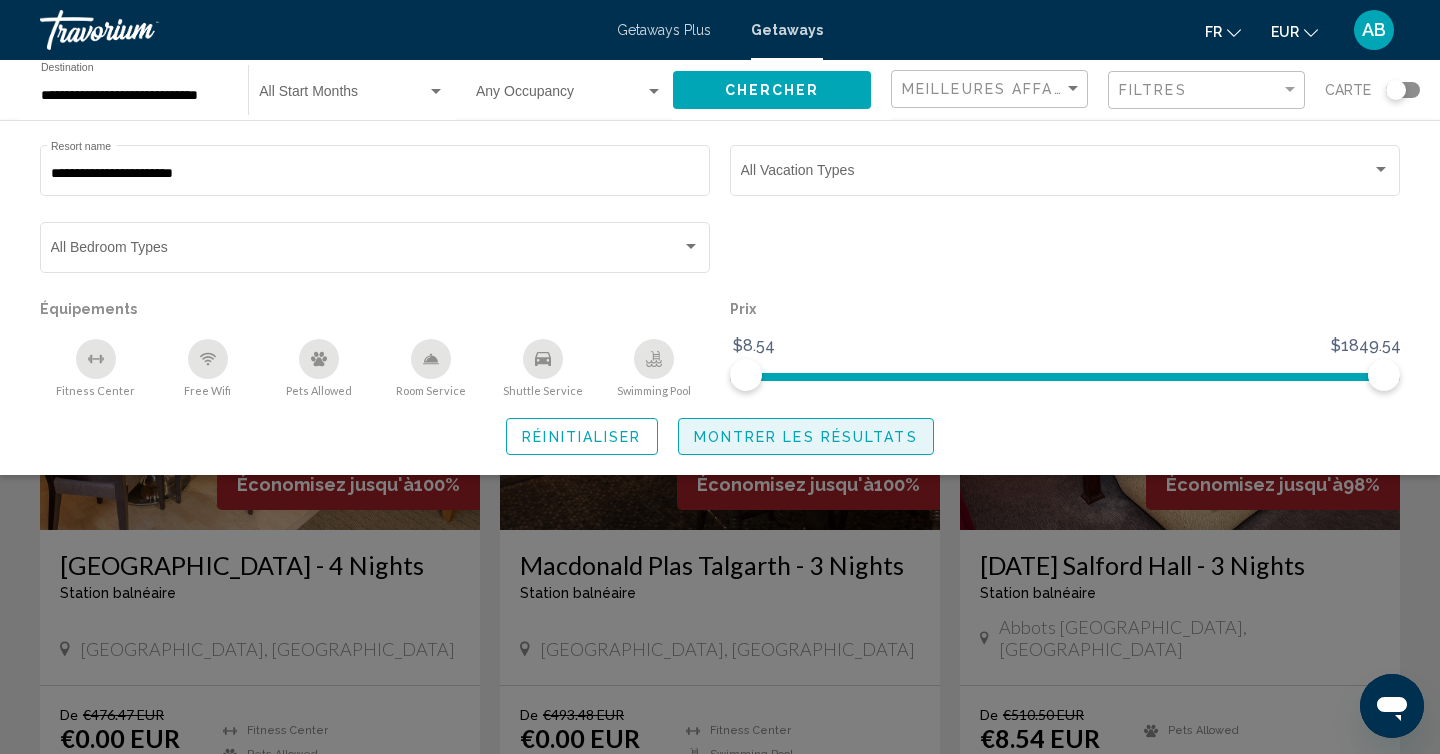 click on "Montrer les résultats" 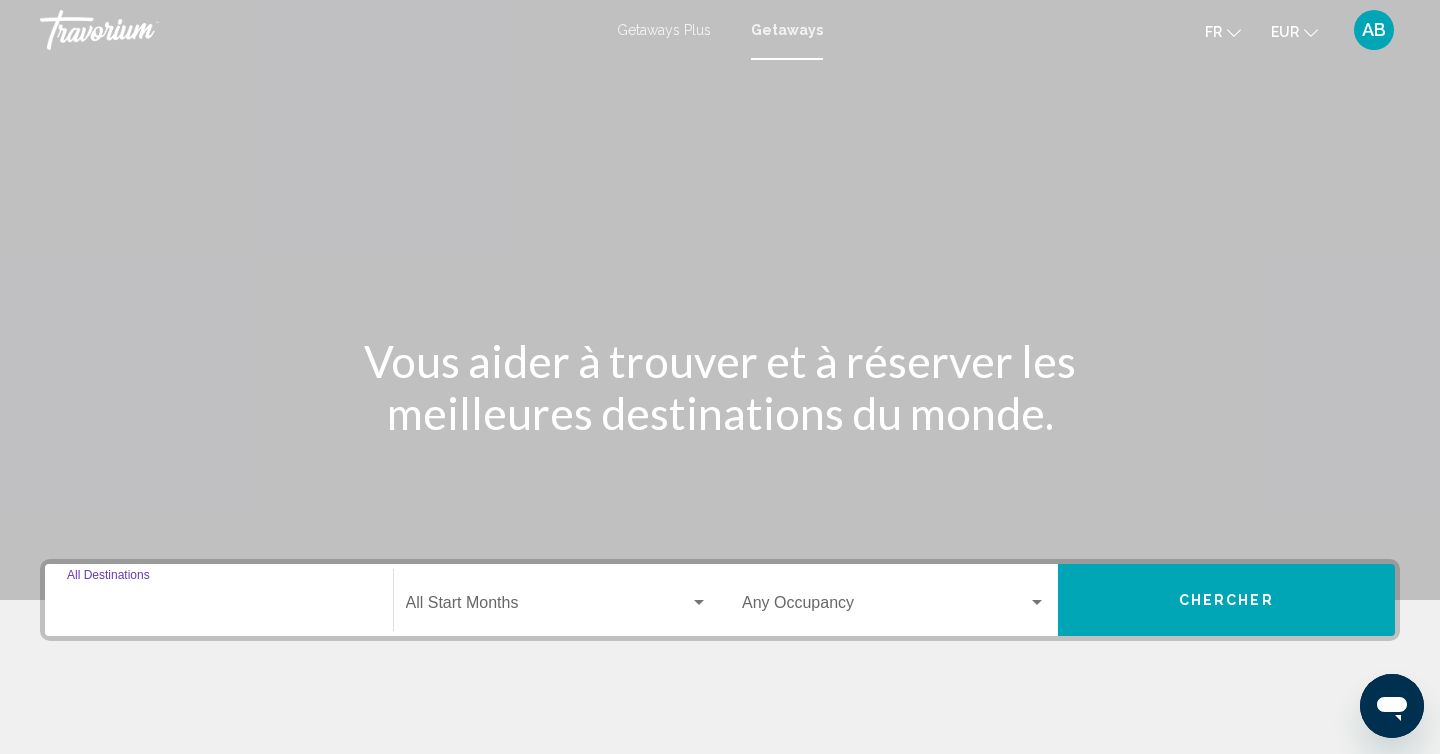 click on "Destination All Destinations" at bounding box center (219, 607) 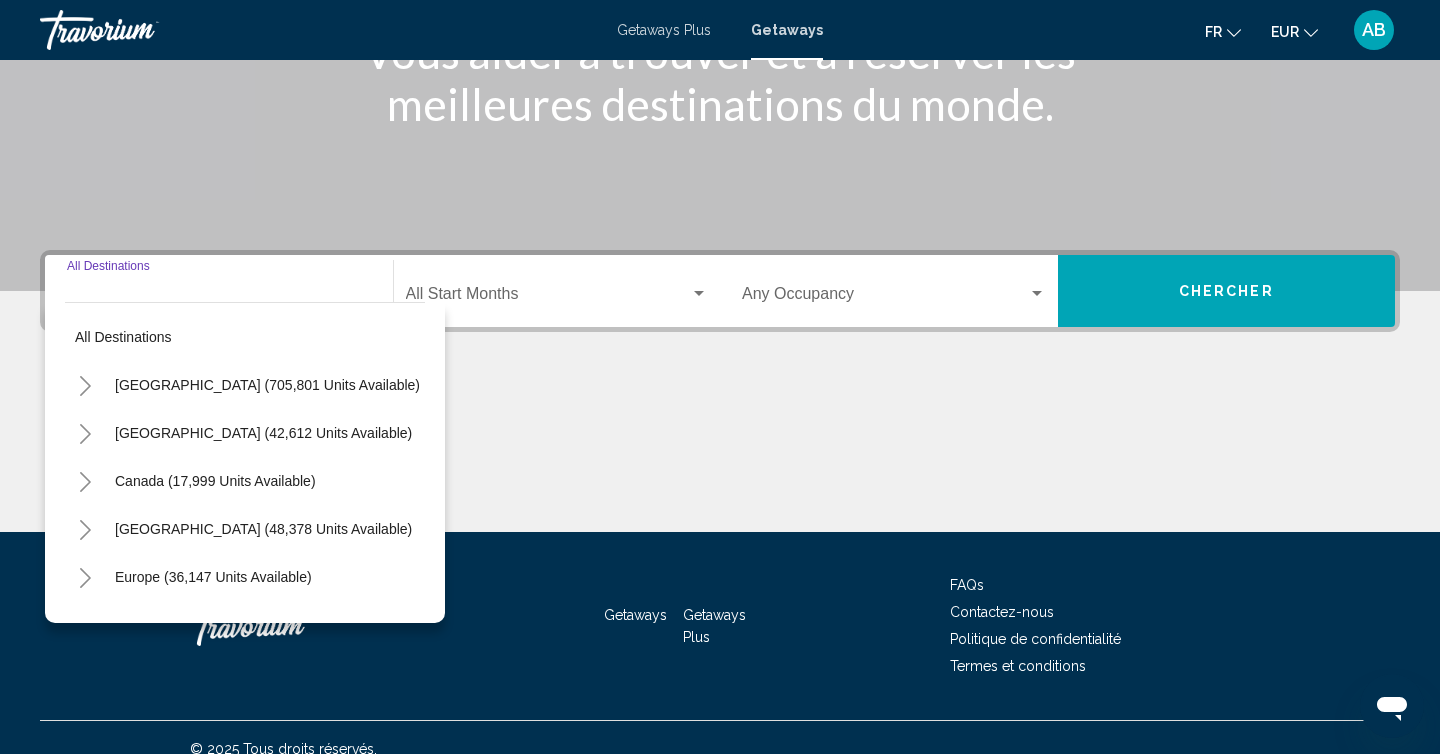 scroll, scrollTop: 332, scrollLeft: 0, axis: vertical 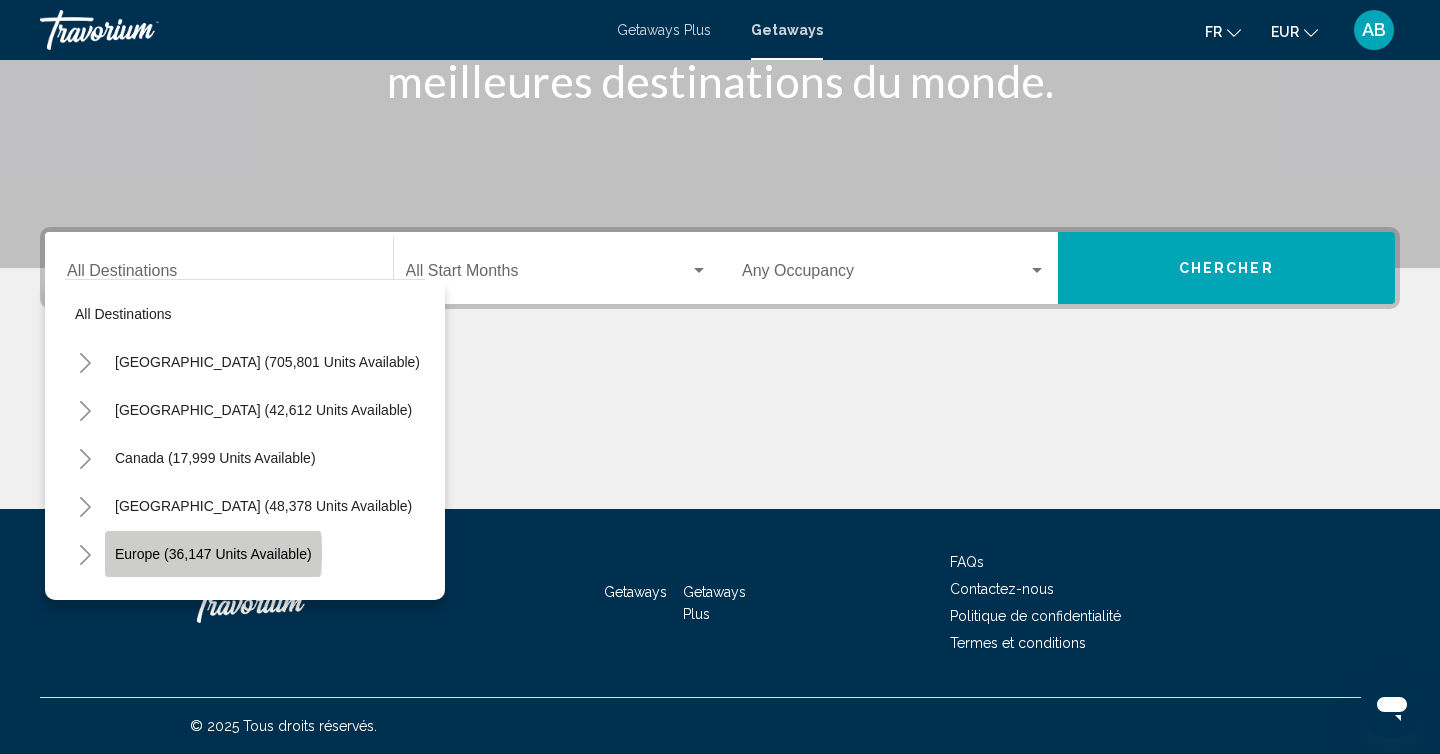 click on "Europe (36,147 units available)" 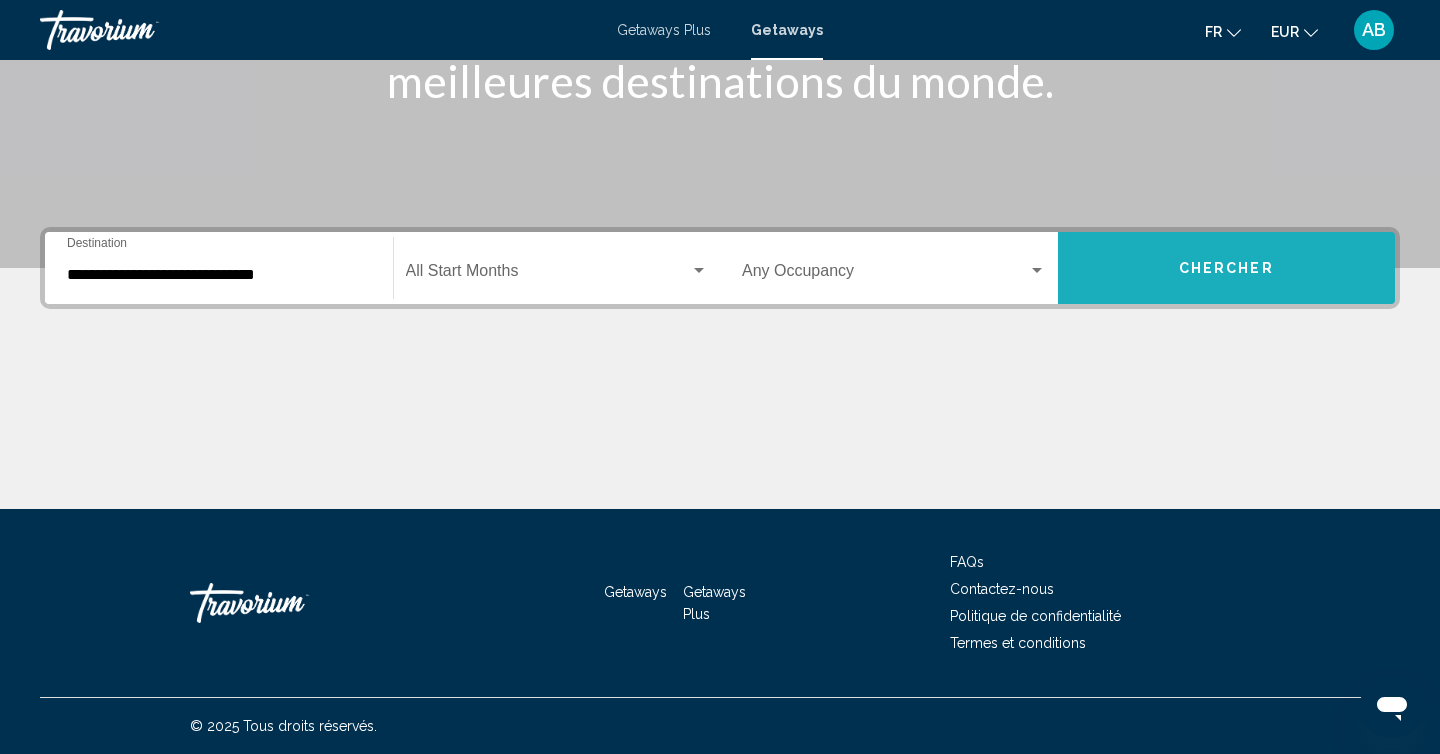 click on "Chercher" at bounding box center [1227, 268] 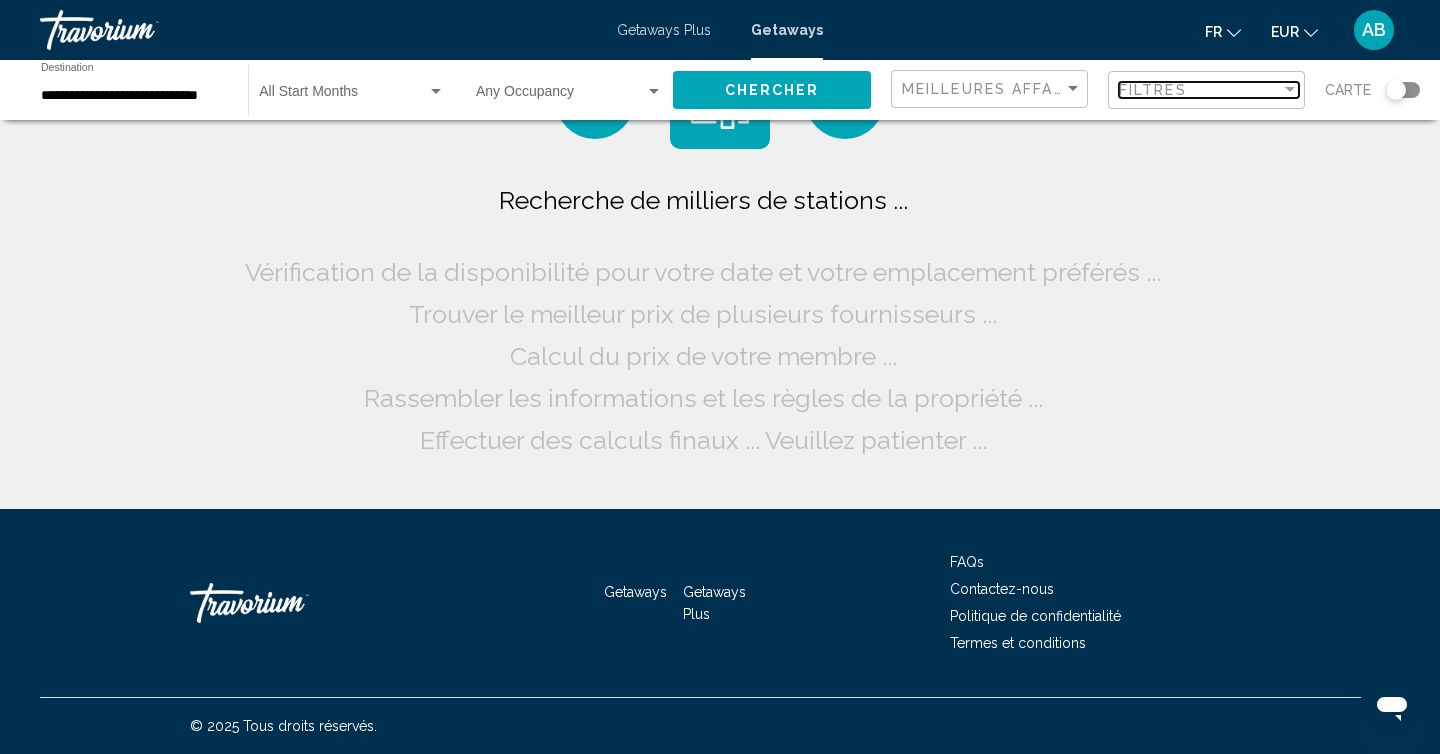 click on "Filtres" at bounding box center (1153, 90) 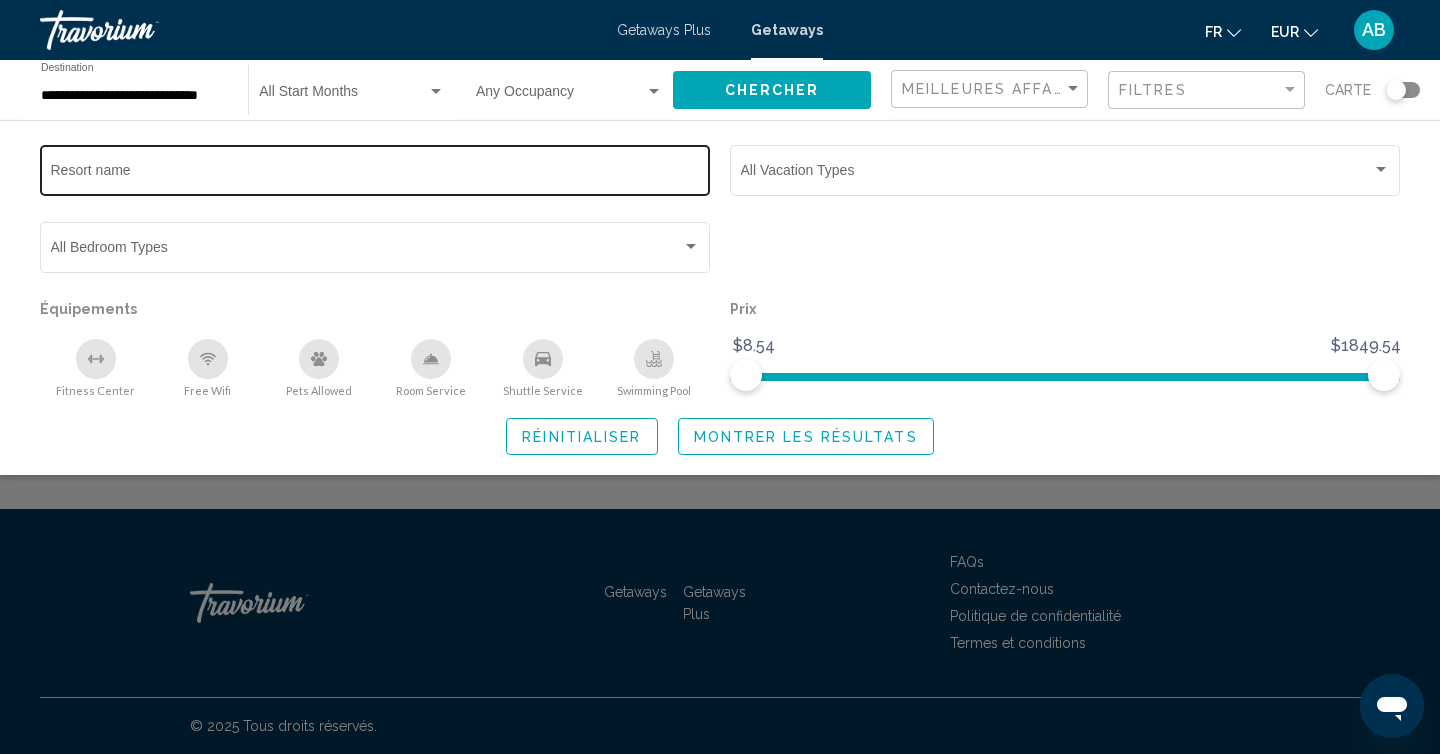 click on "Resort name" 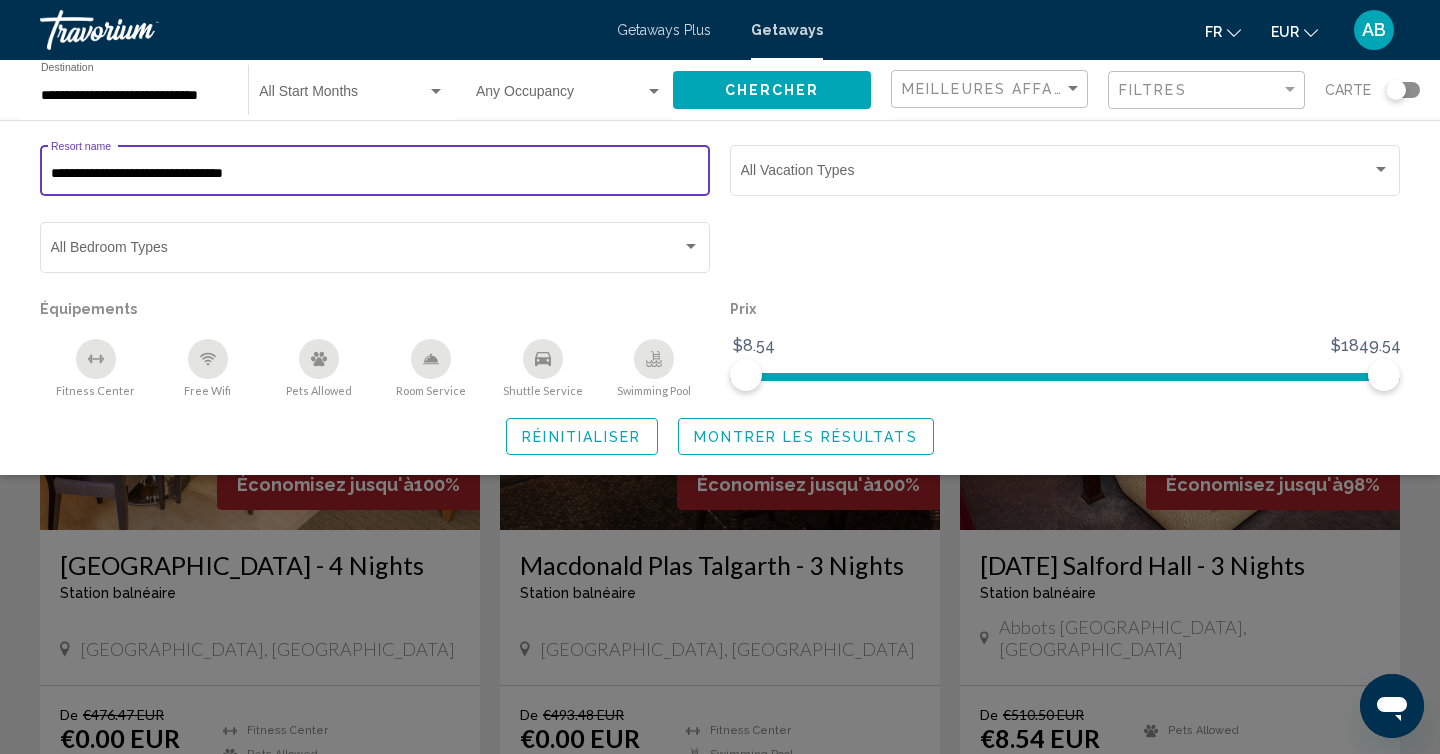 type on "**********" 